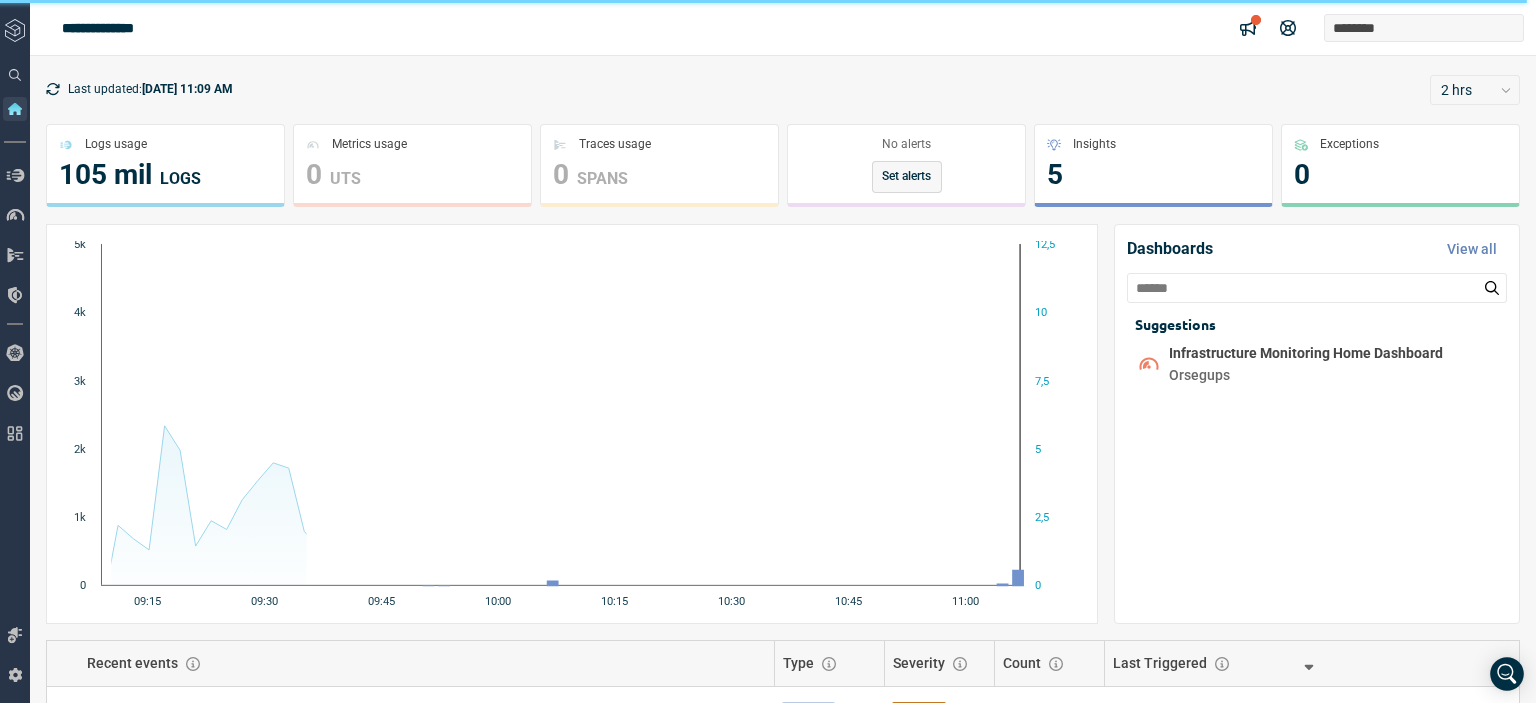 scroll, scrollTop: 0, scrollLeft: 0, axis: both 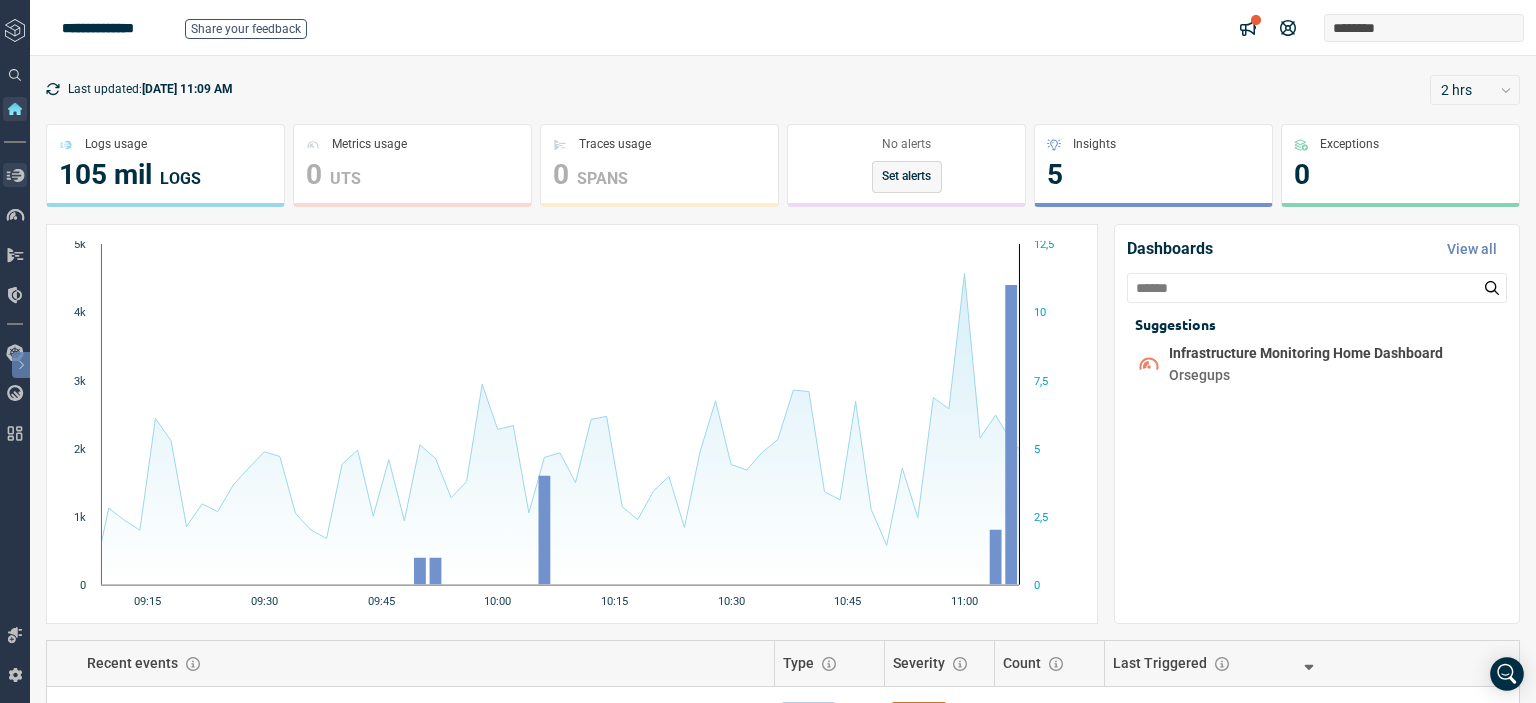 click at bounding box center [15, 175] 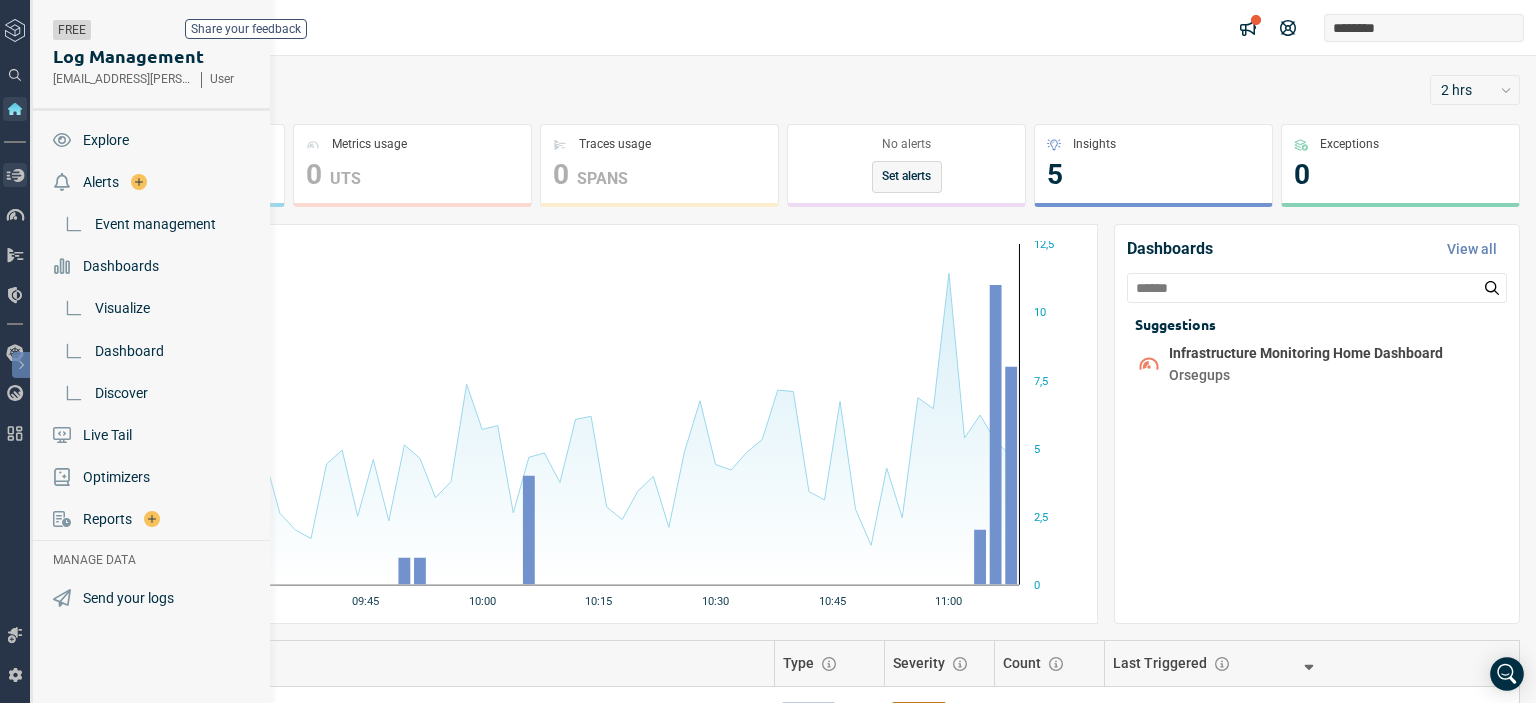 click at bounding box center [15, 425] 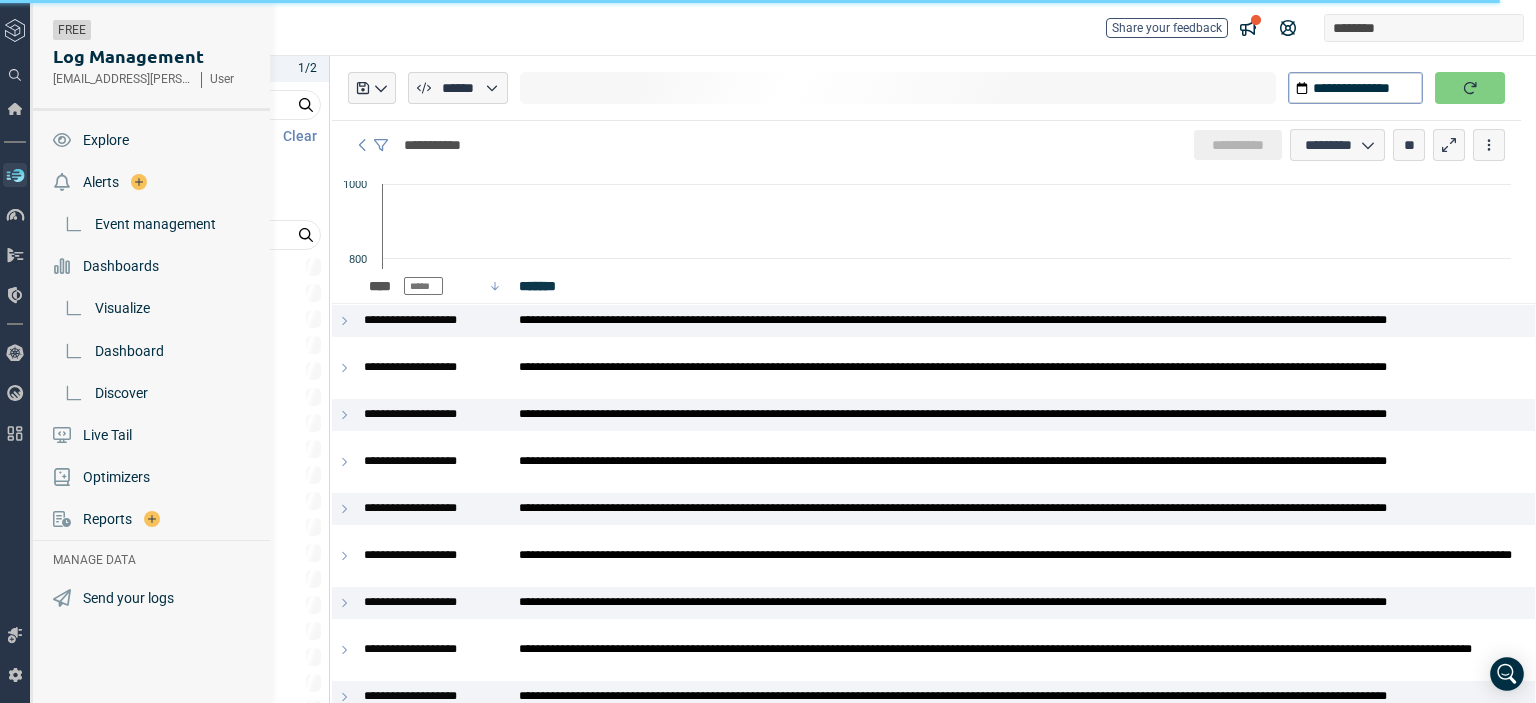 type on "*" 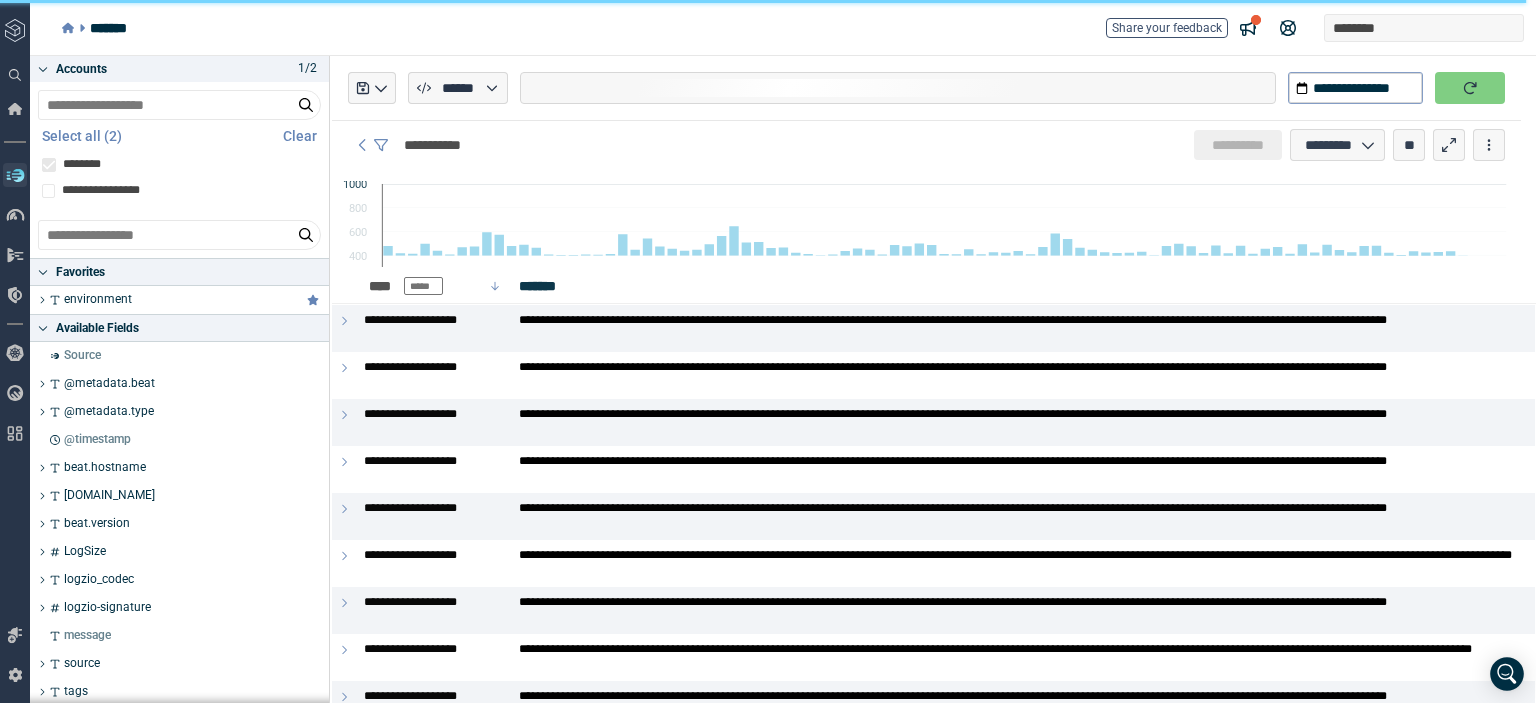 click on "Start typing to build your query" at bounding box center [0, 0] 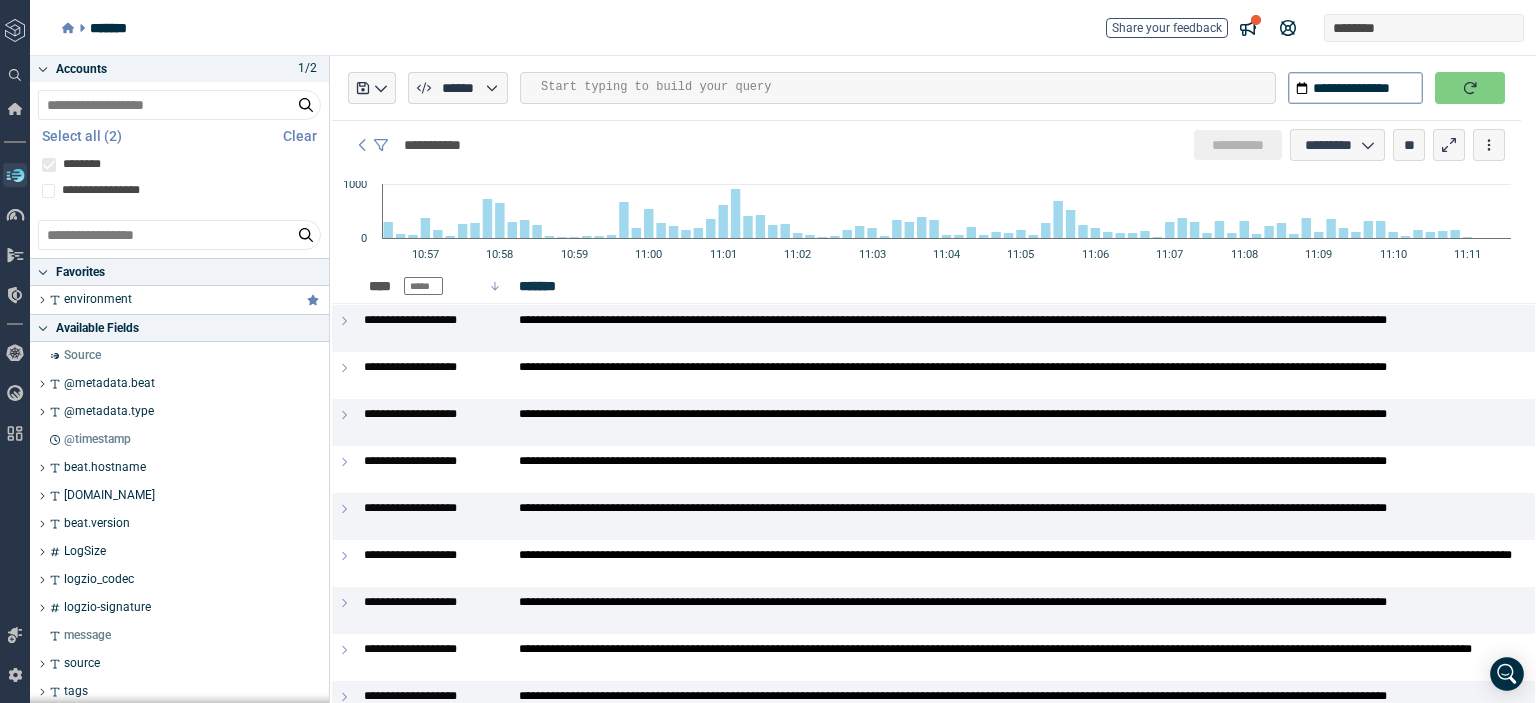 click at bounding box center (908, 87) 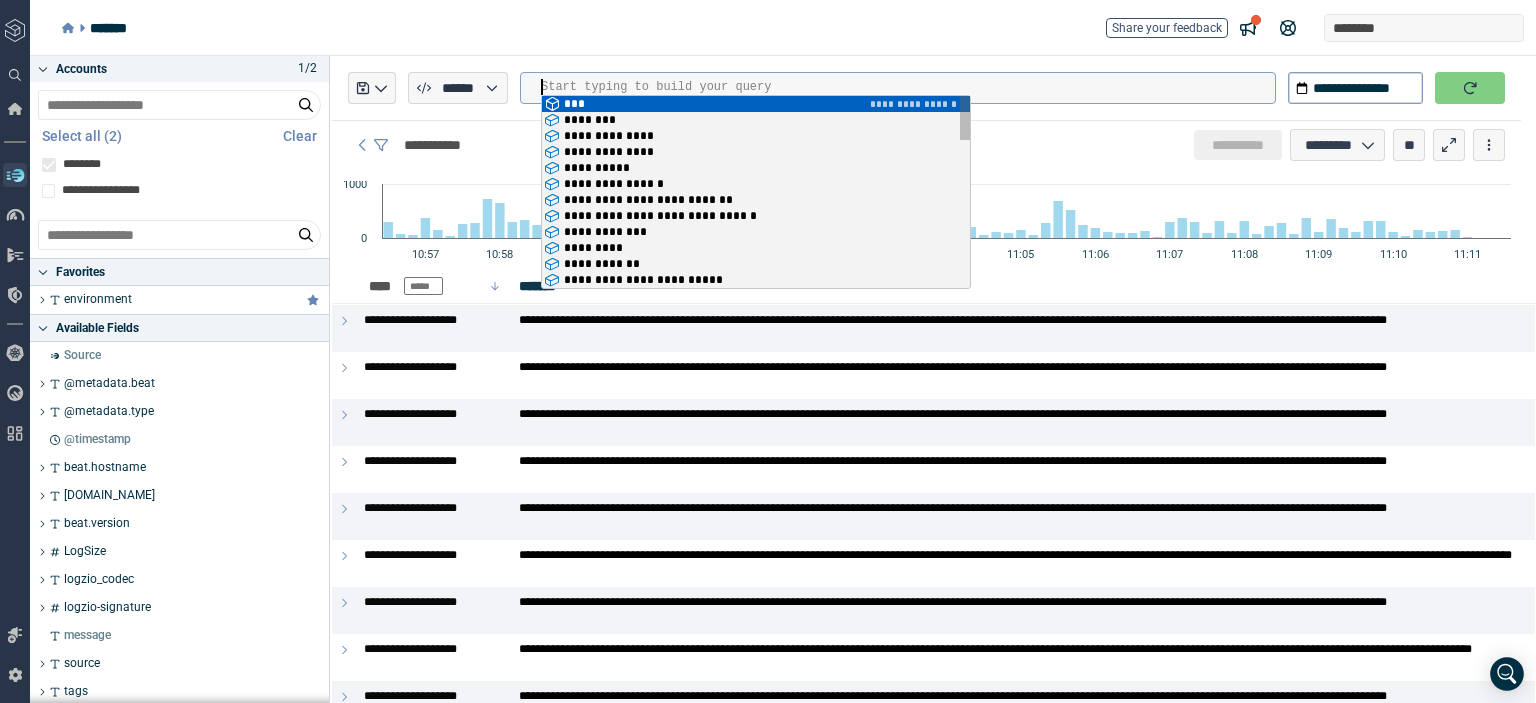 scroll, scrollTop: 0, scrollLeft: 0, axis: both 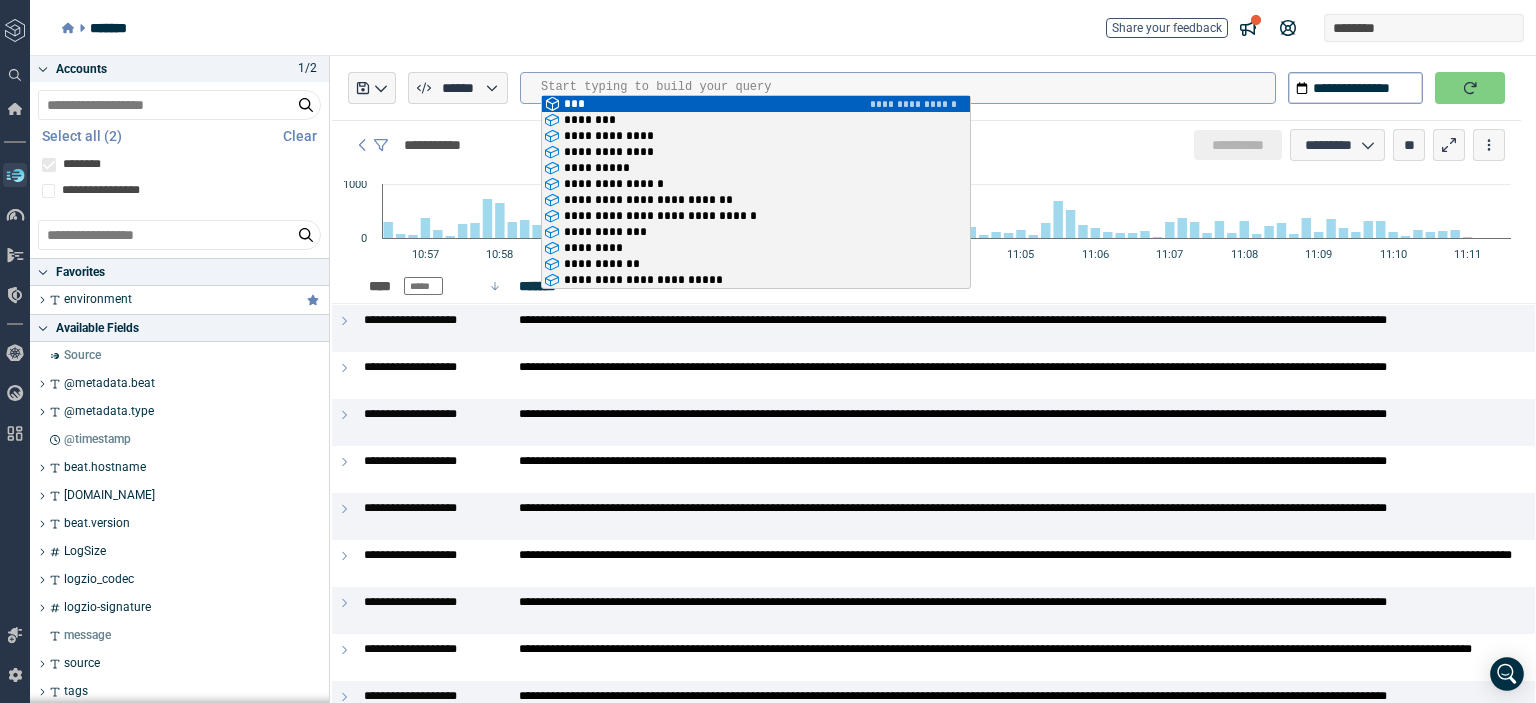 type on "**********" 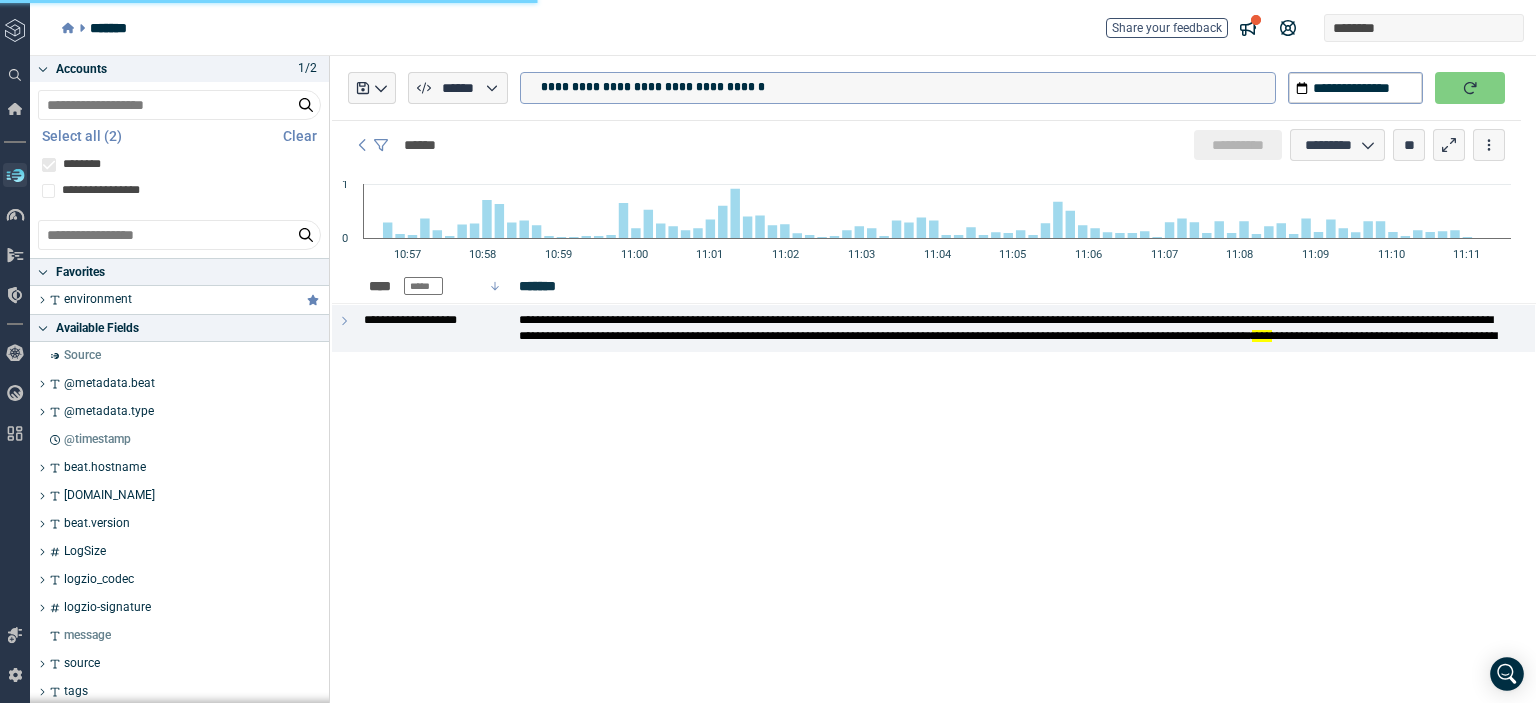 type on "*" 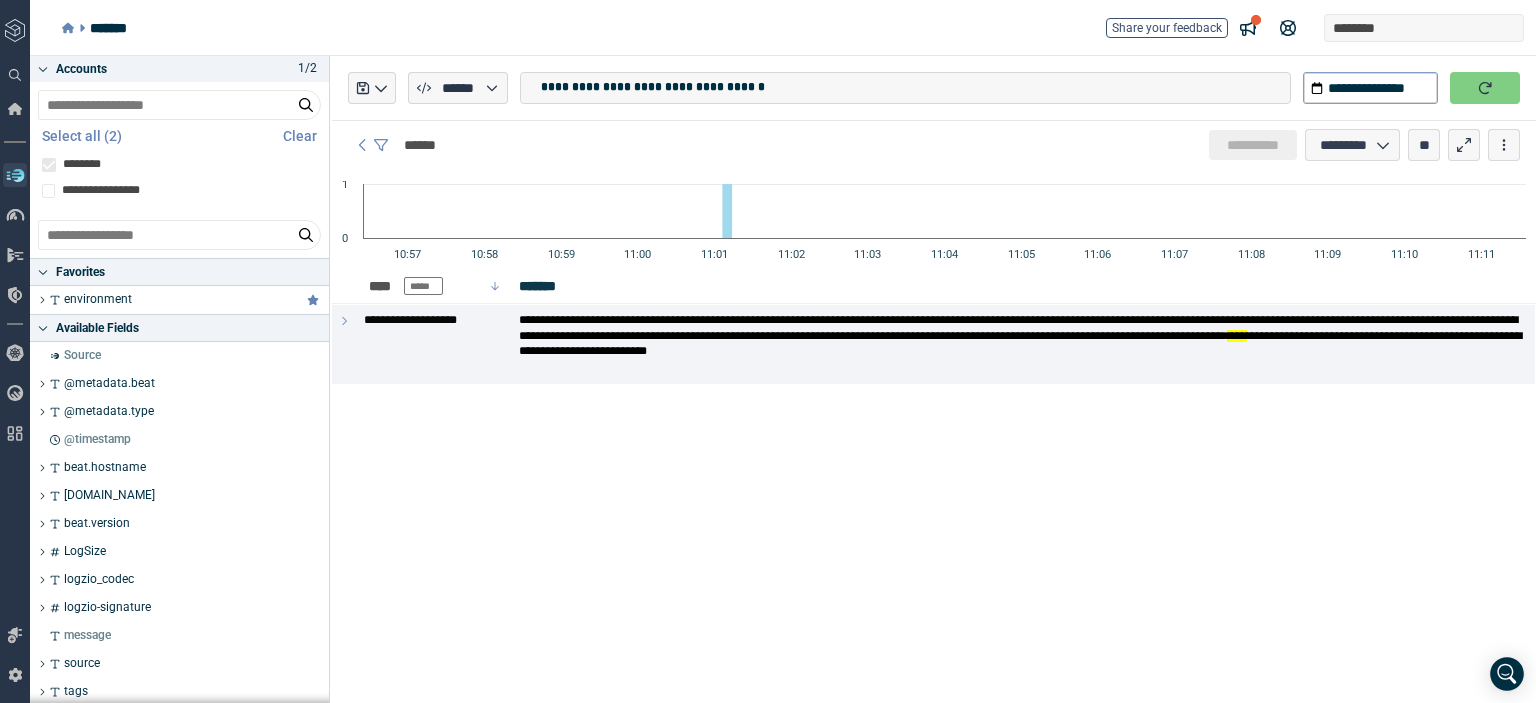 click on "**********" at bounding box center (915, 87) 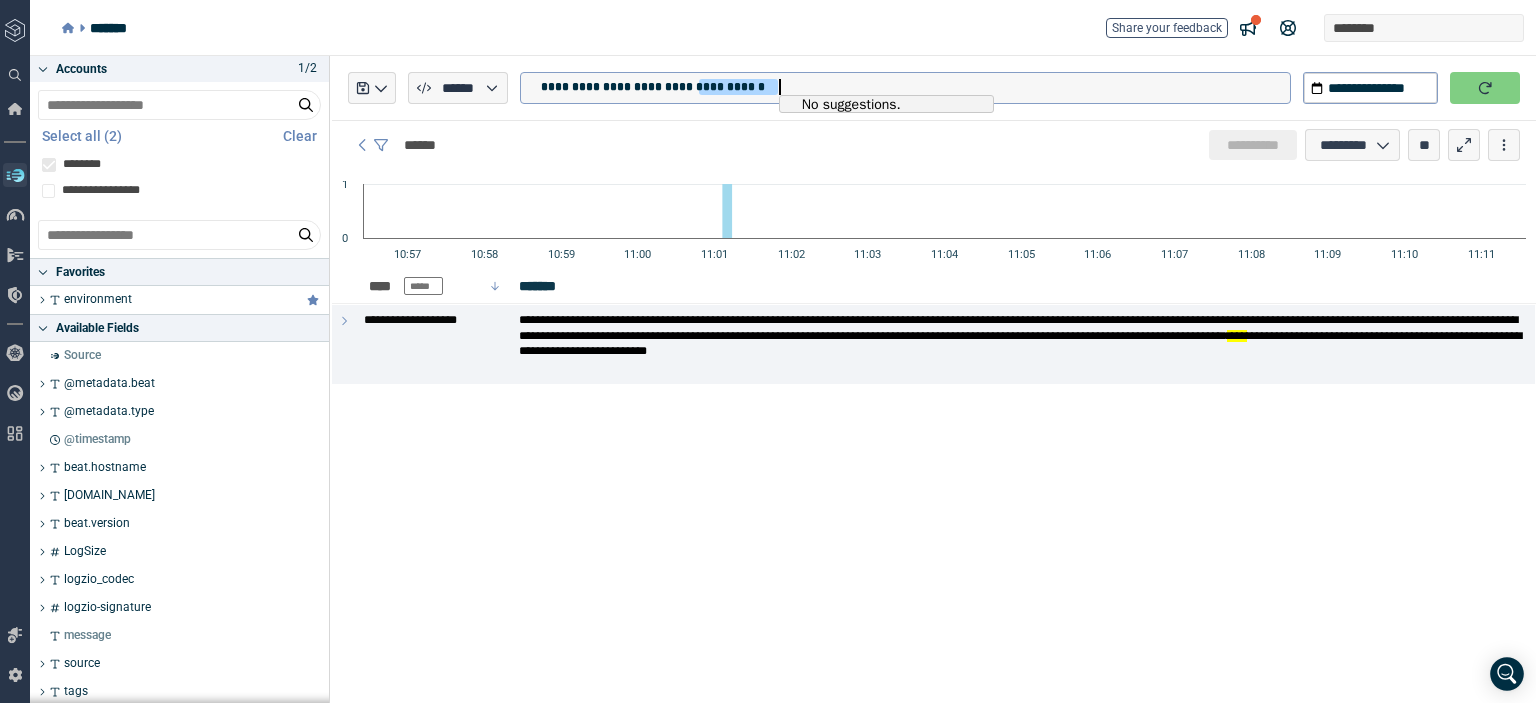 click on "**********" at bounding box center (915, 87) 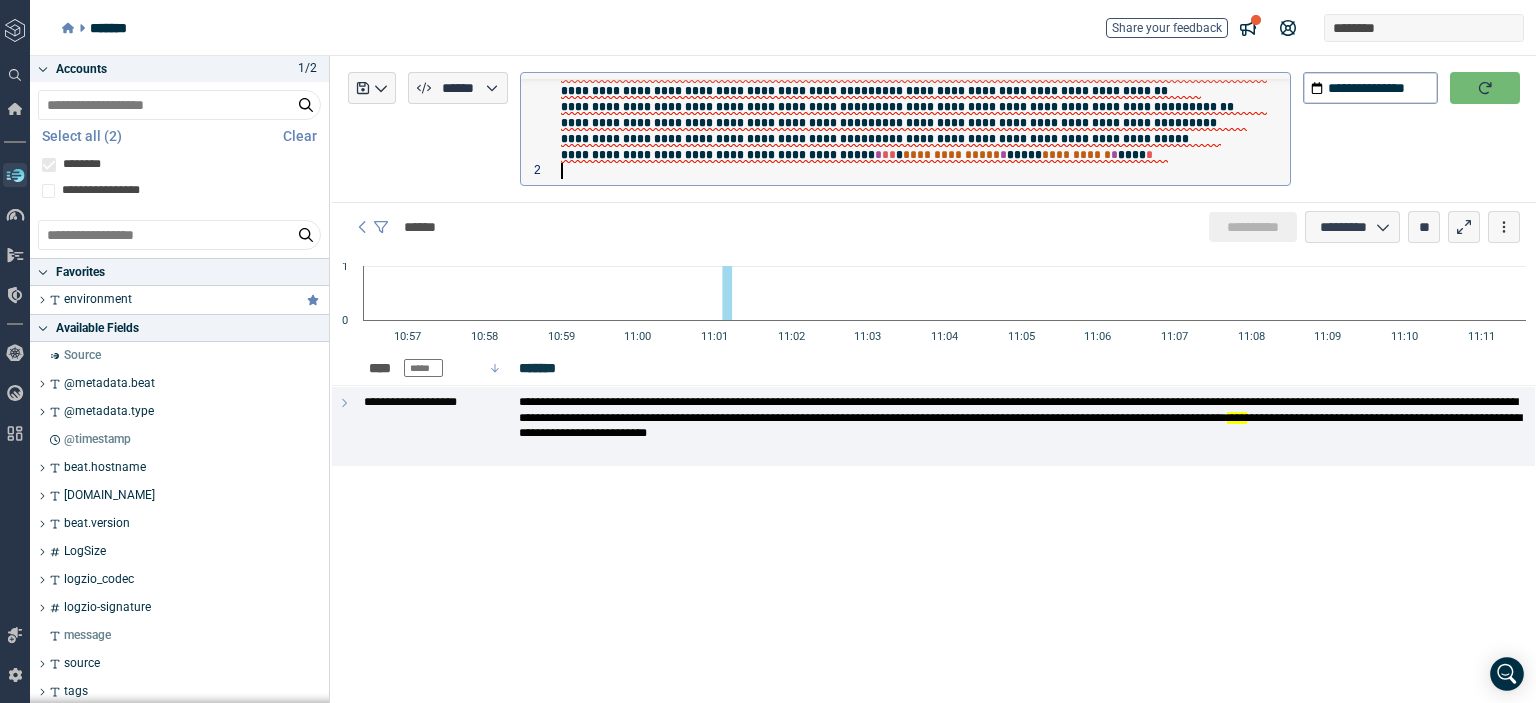 click at bounding box center (1485, 88) 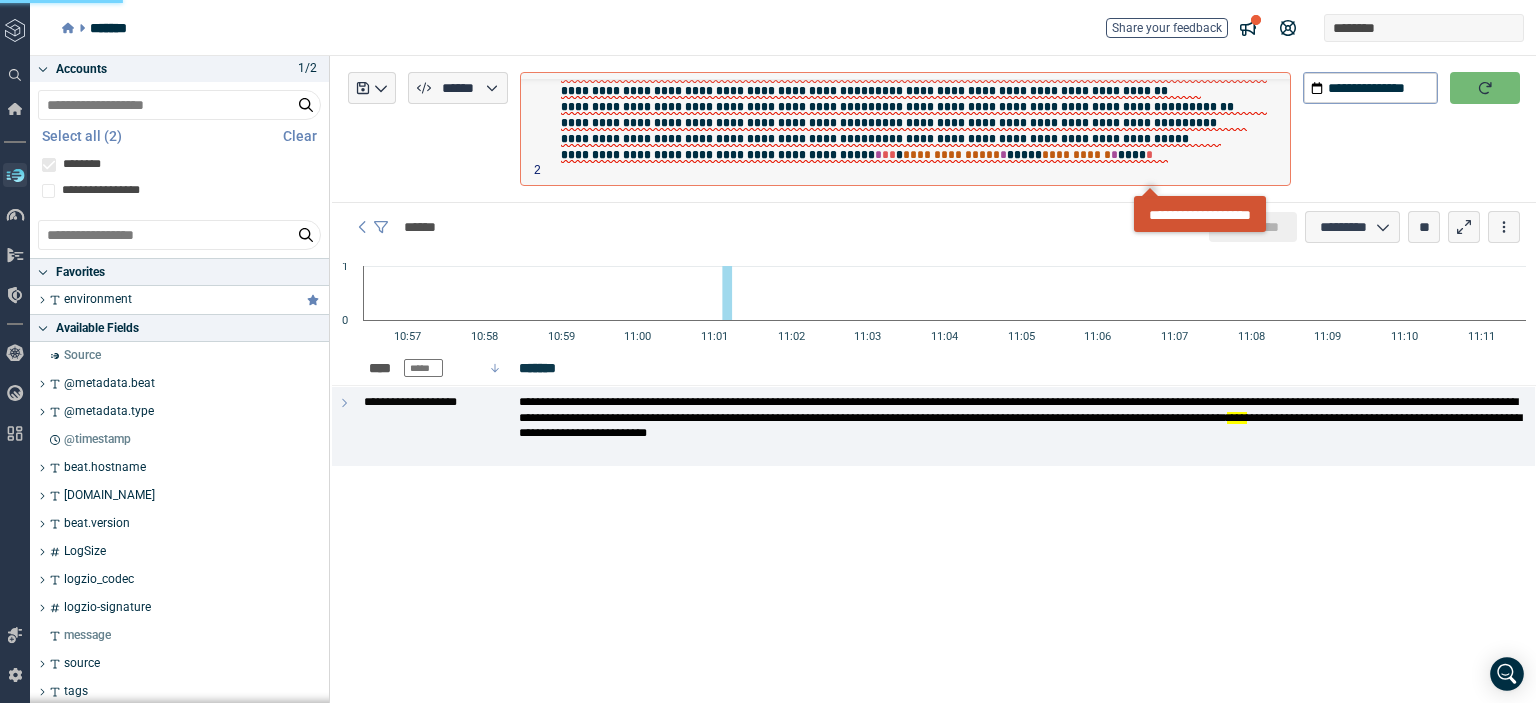 click at bounding box center (1485, 88) 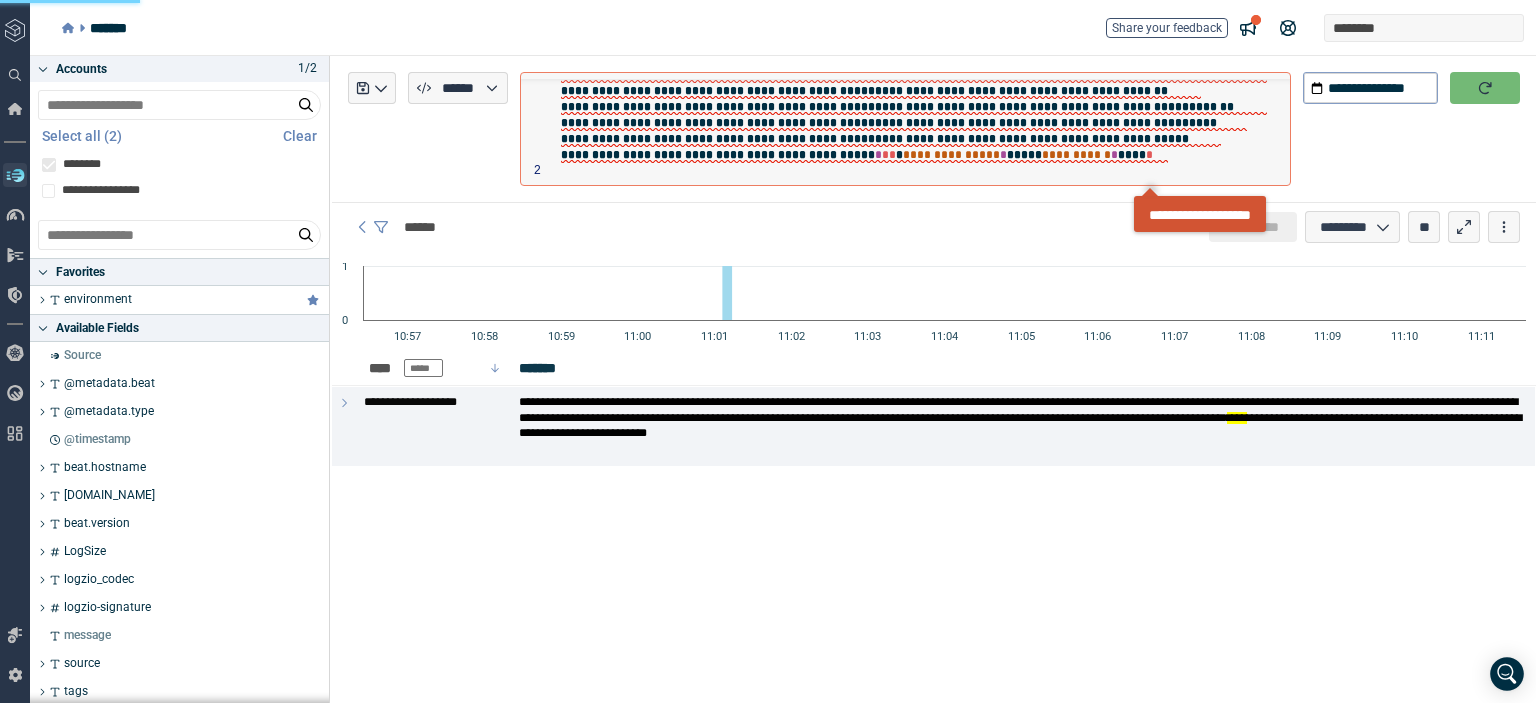 click at bounding box center (1485, 88) 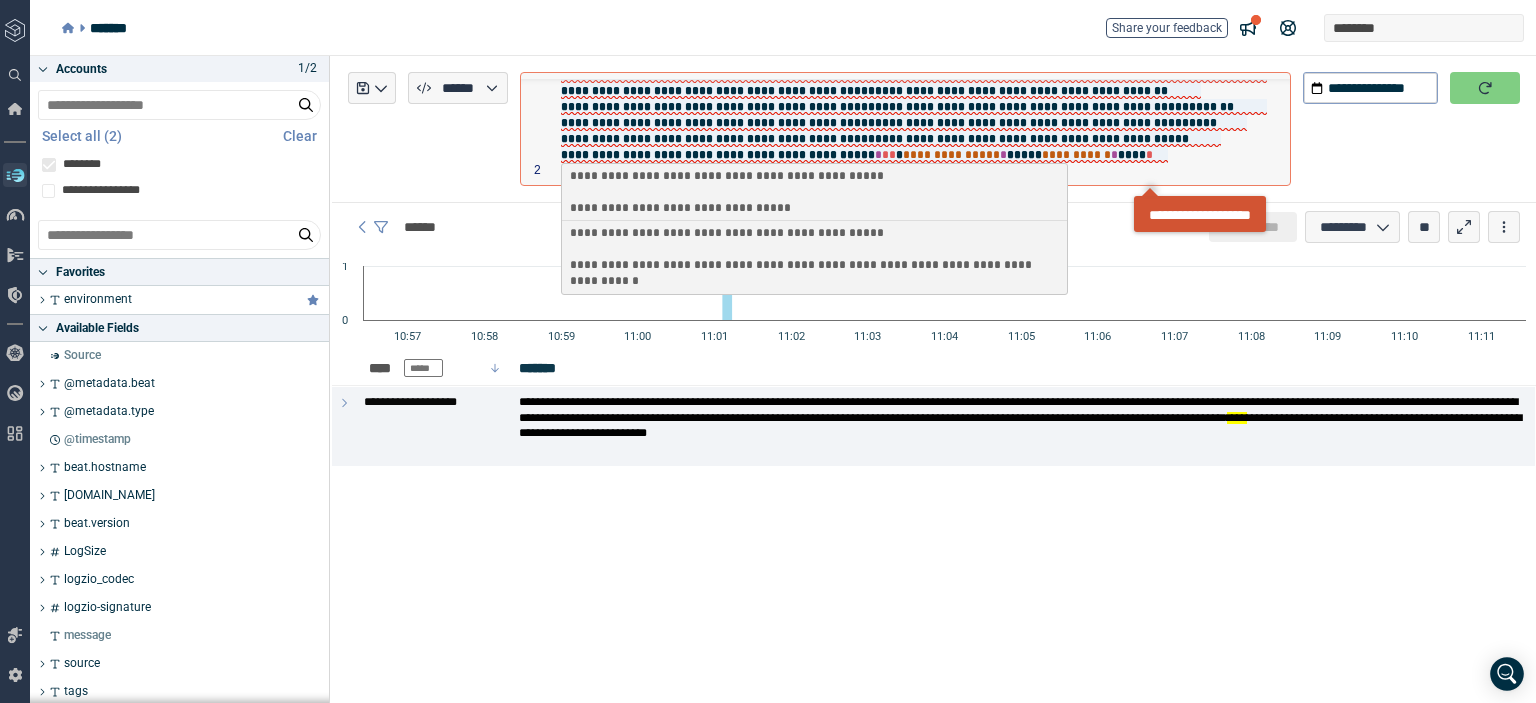 click on "**********" at bounding box center (925, 99) 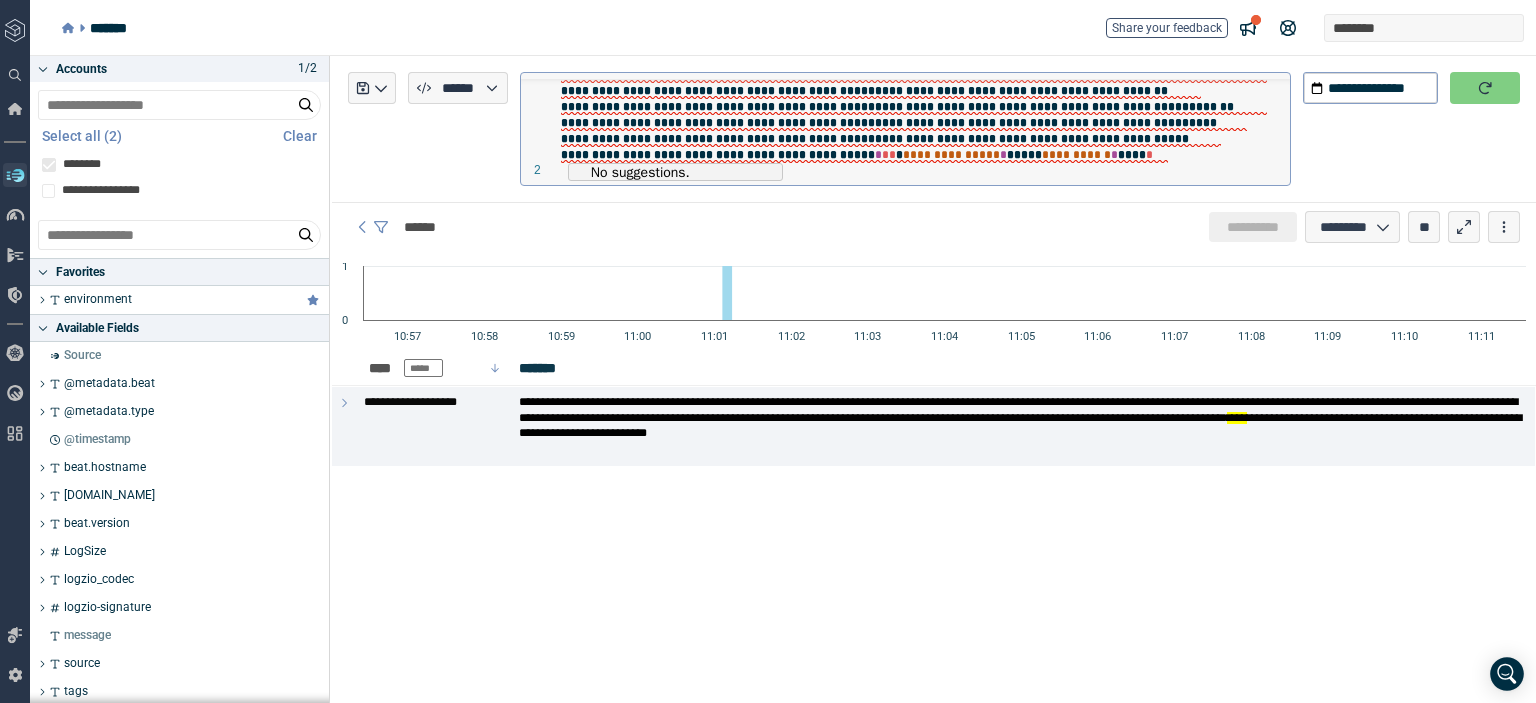 click on "**********" at bounding box center (925, 99) 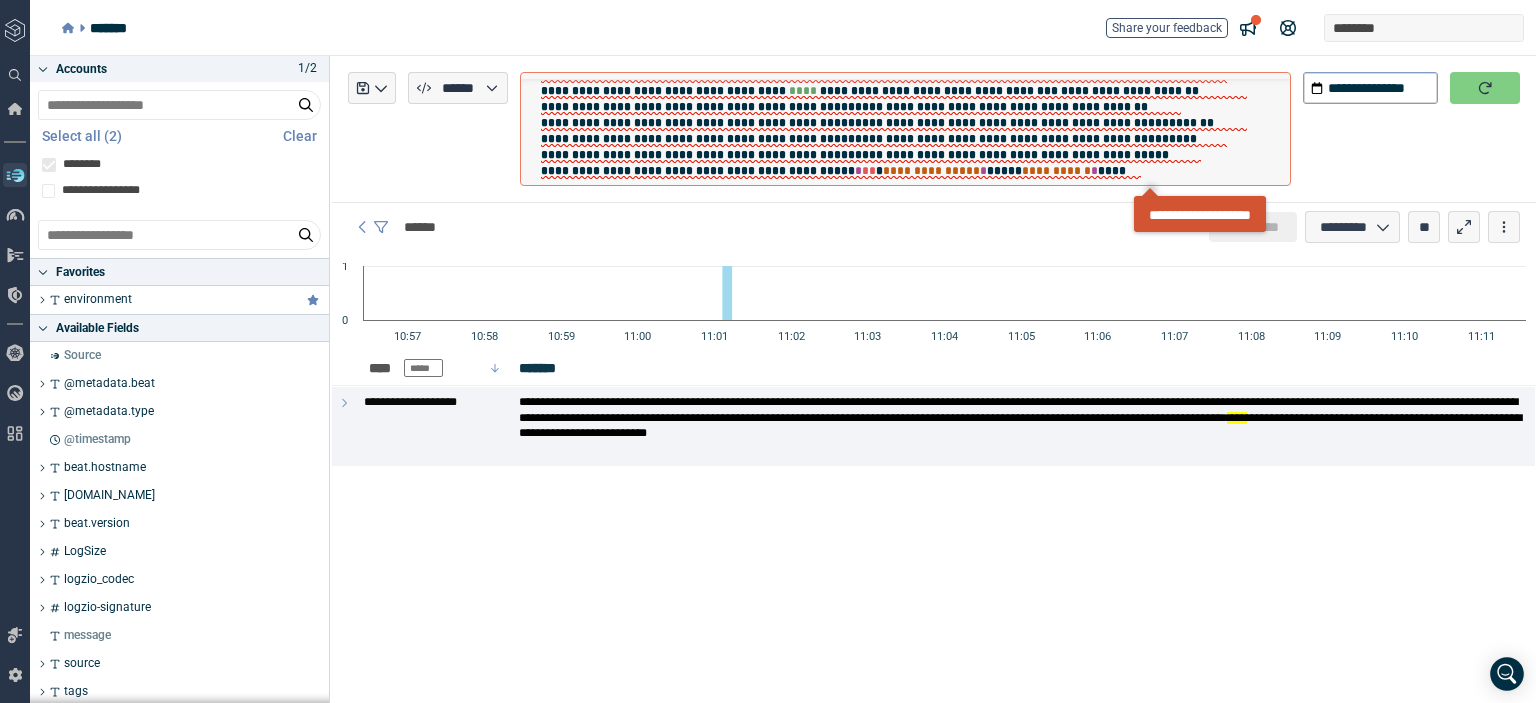 drag, startPoint x: 1120, startPoint y: 195, endPoint x: 857, endPoint y: 144, distance: 267.89923 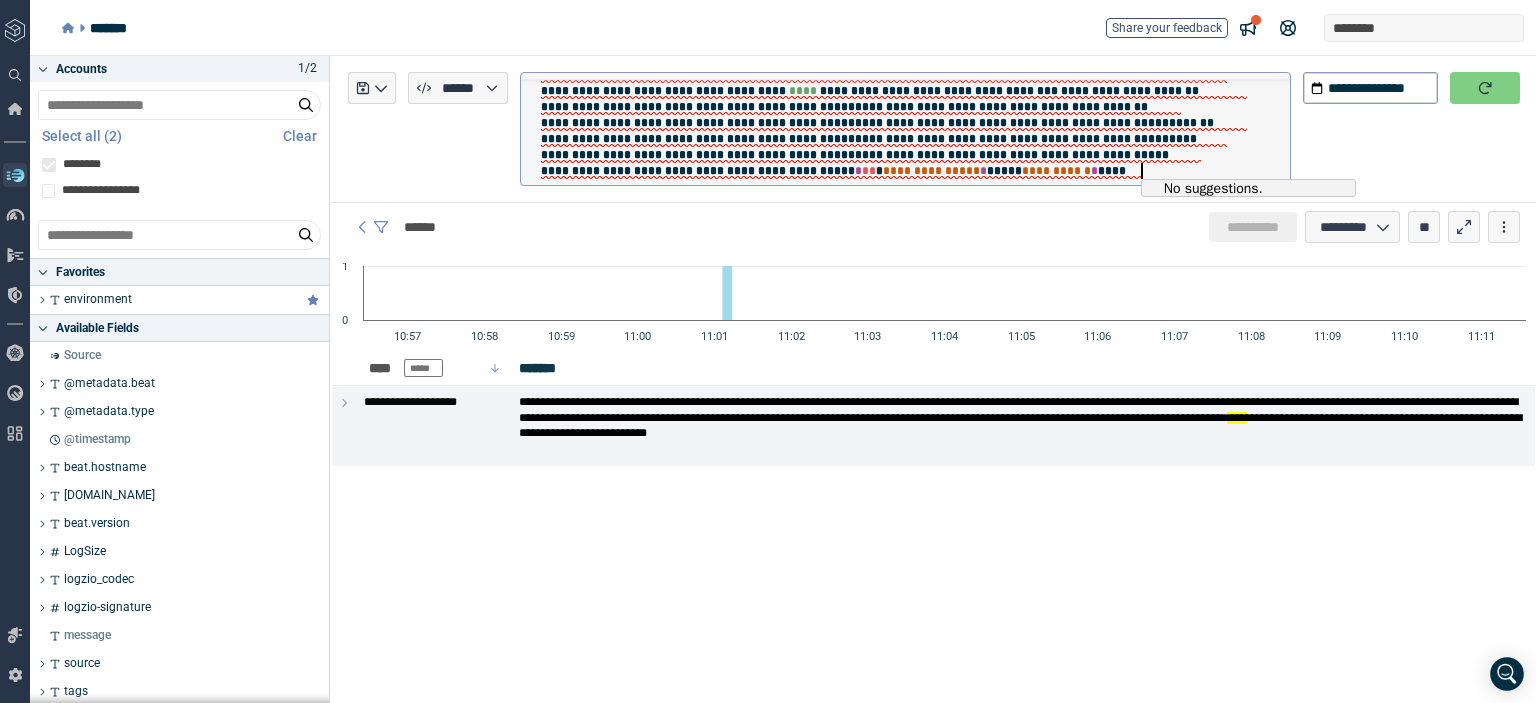 scroll, scrollTop: 0, scrollLeft: 0, axis: both 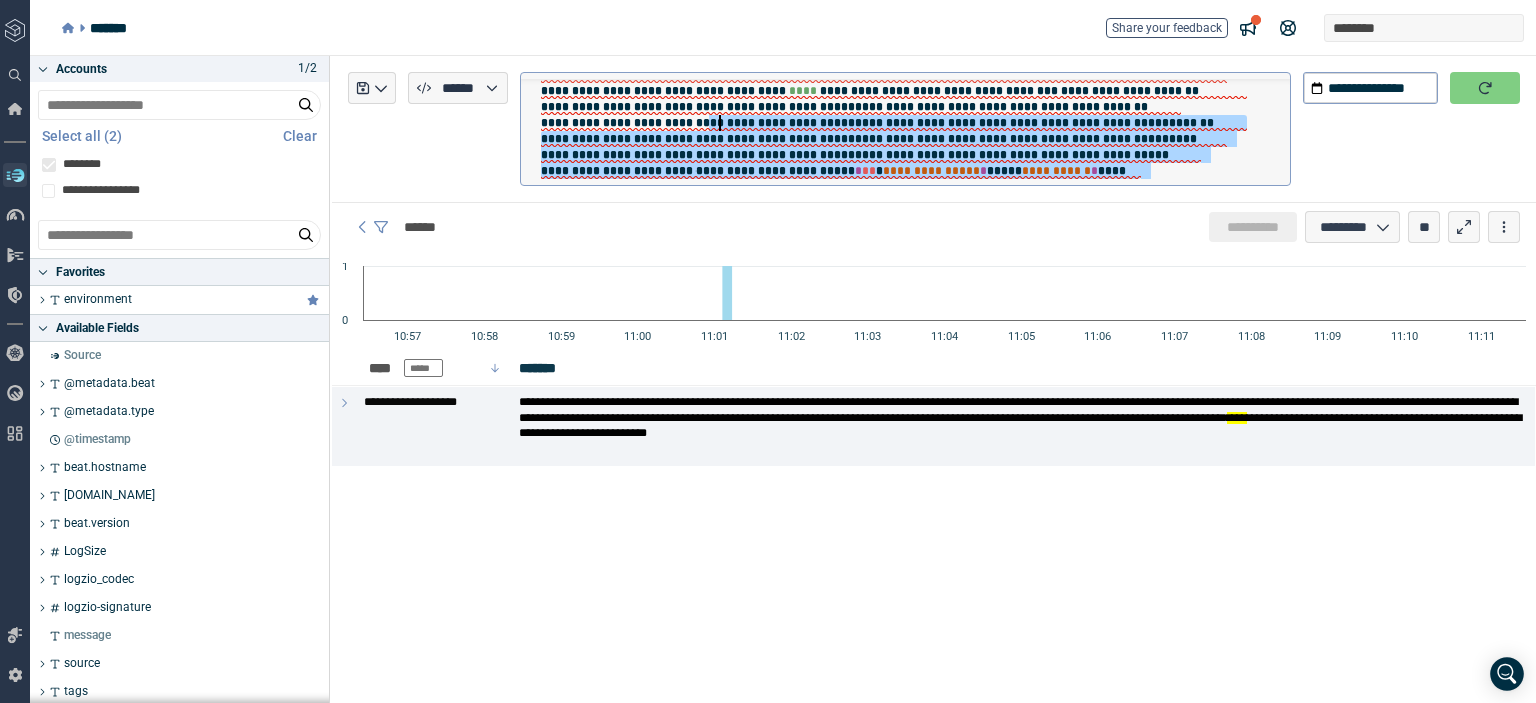 type on "**********" 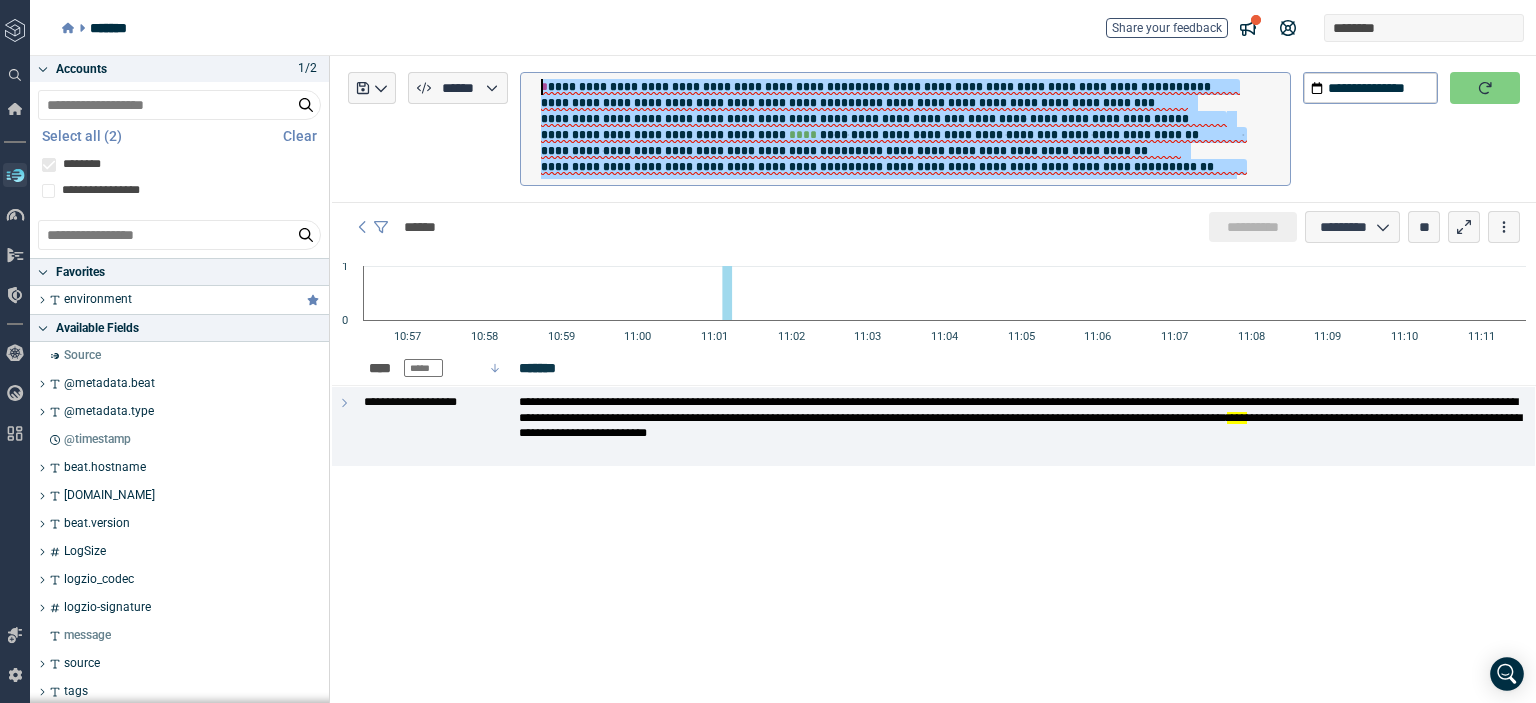 drag, startPoint x: 1141, startPoint y: 169, endPoint x: 540, endPoint y: 9, distance: 621.9333 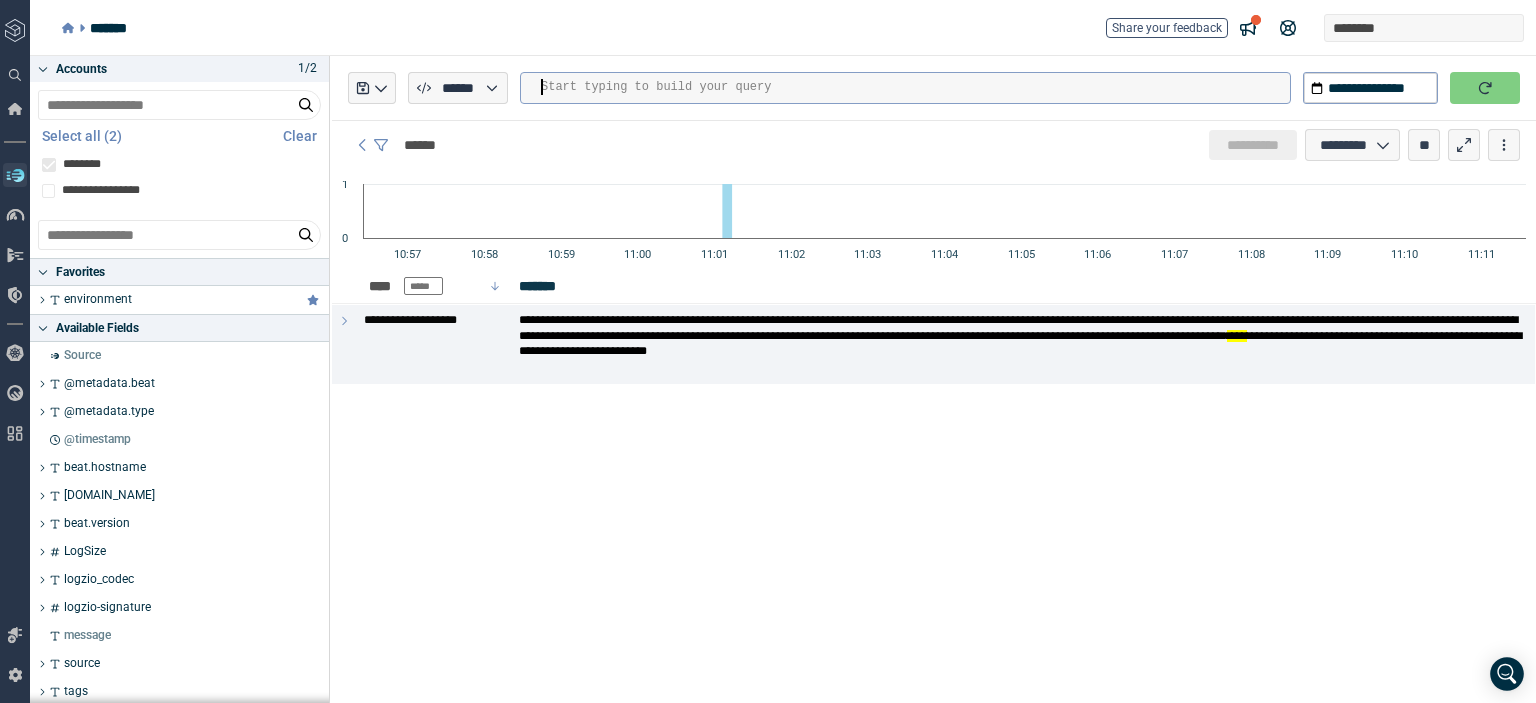 click on "*******" at bounding box center [547, 286] 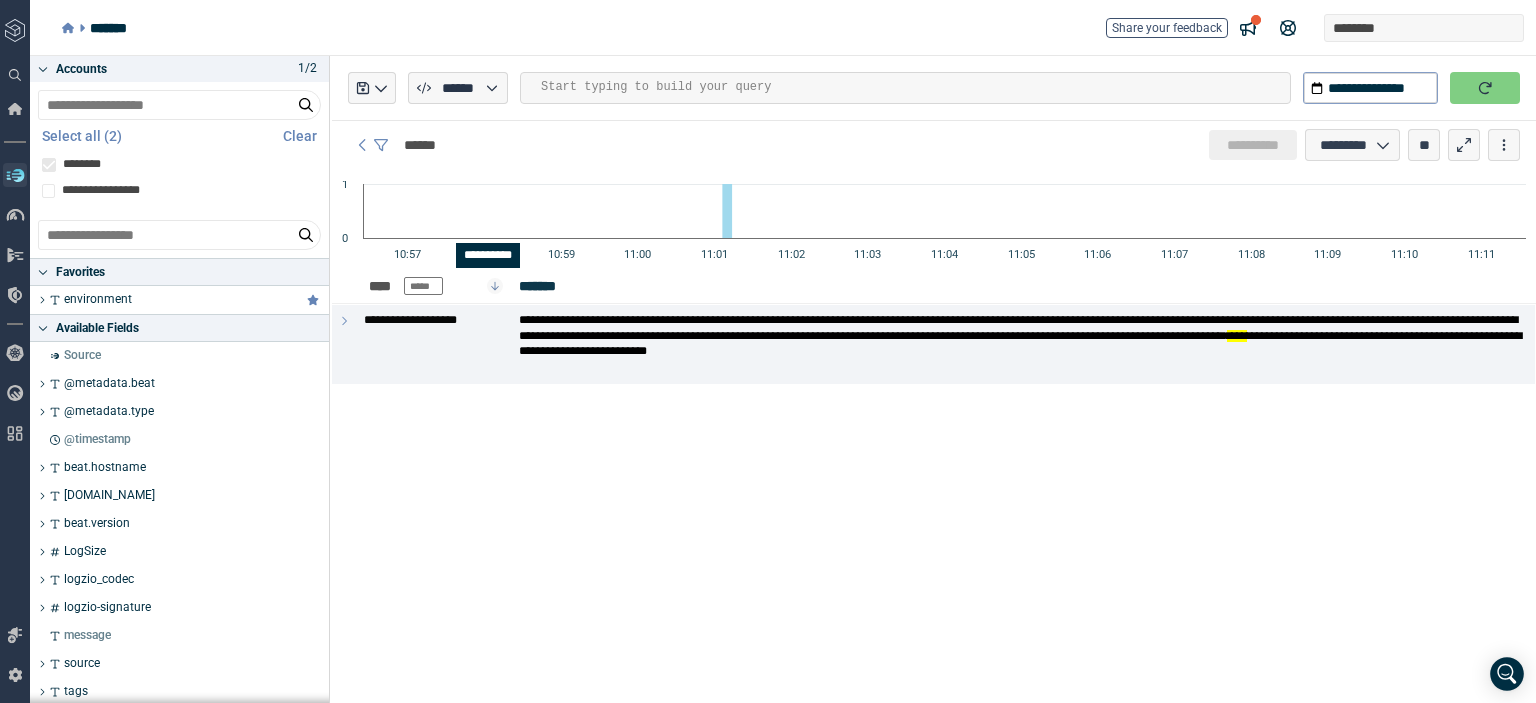 click 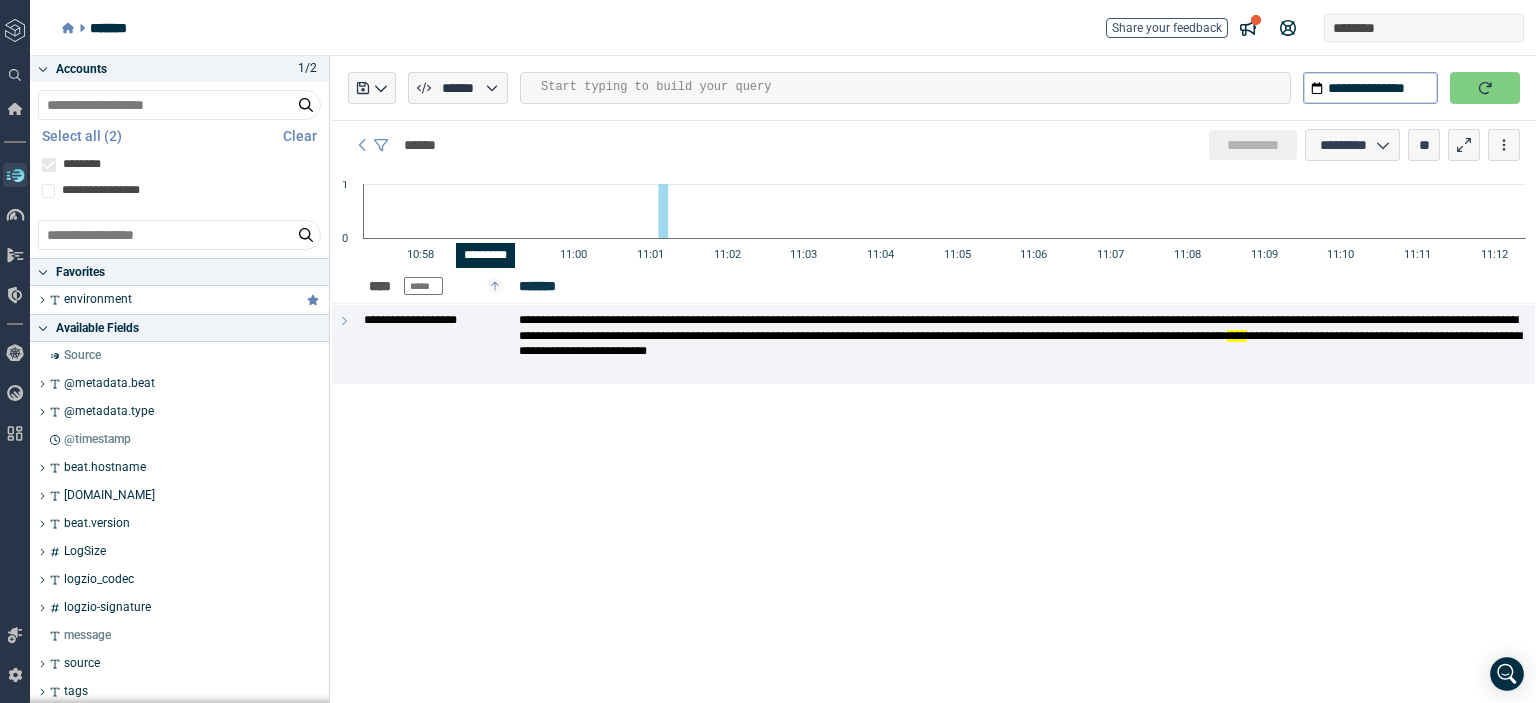 click 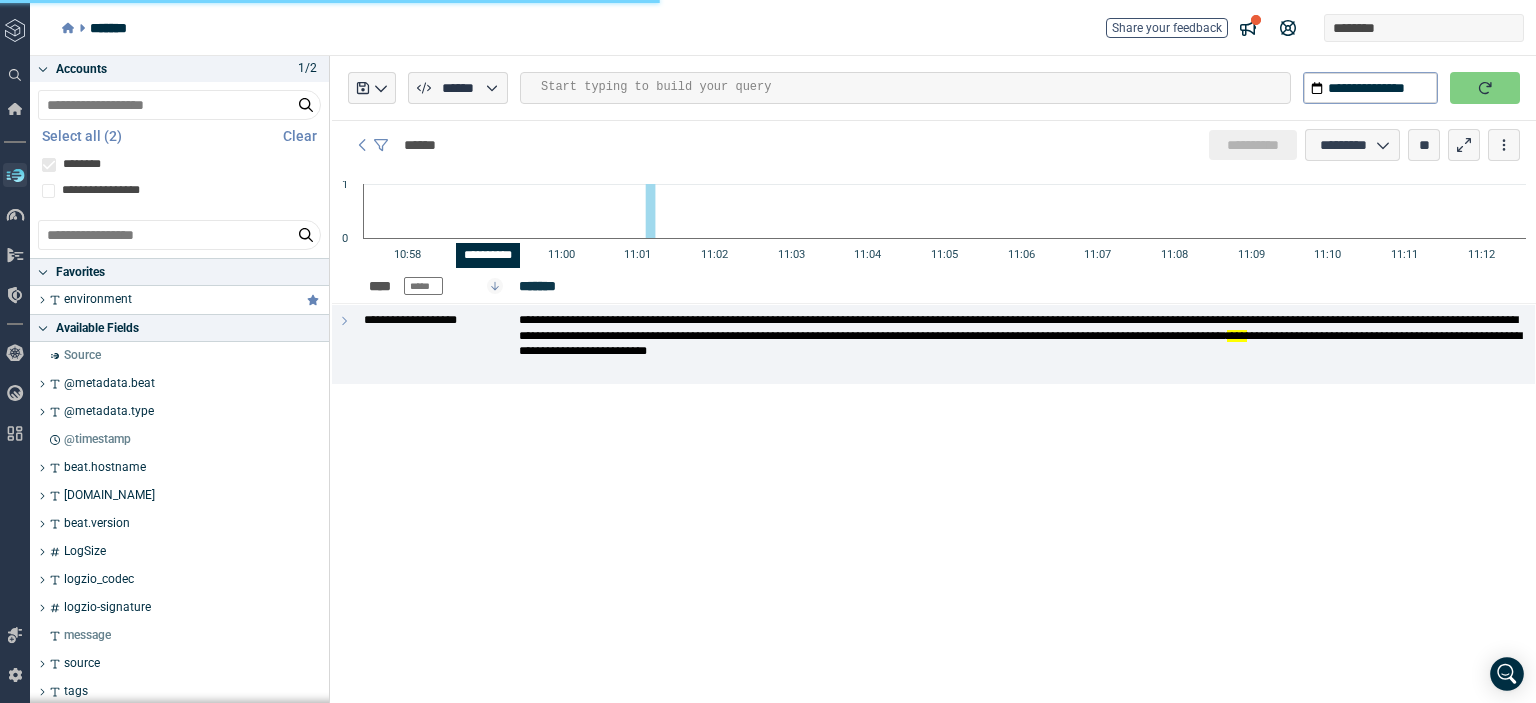 type on "*" 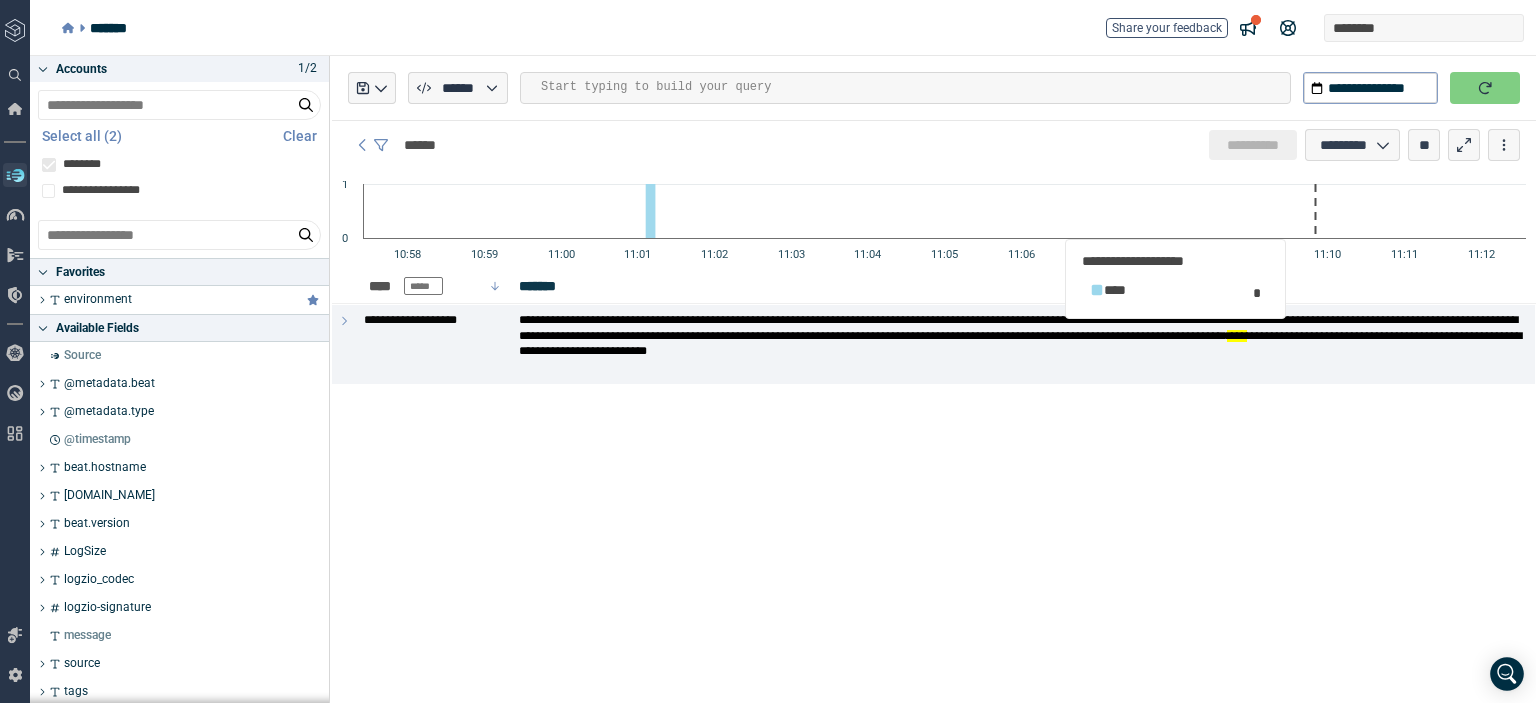 click 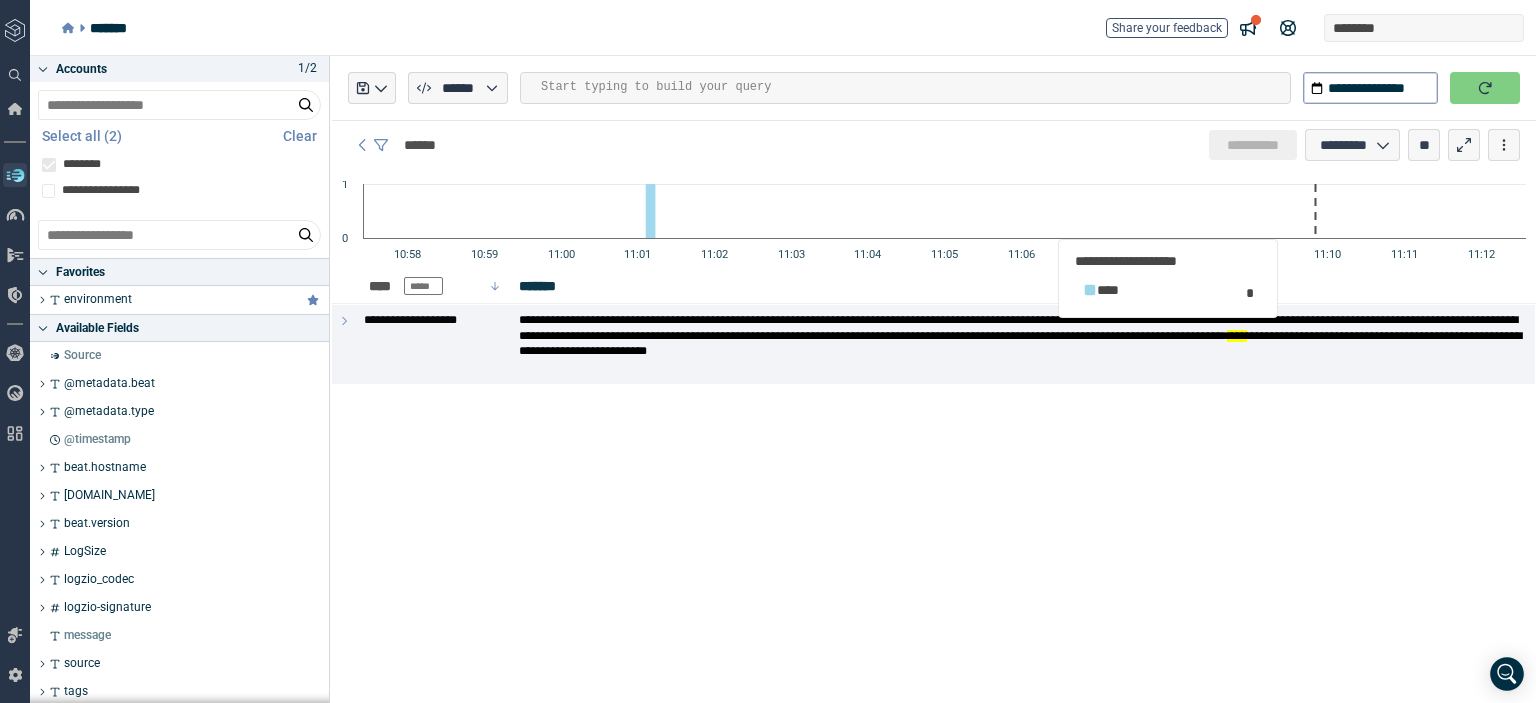 click 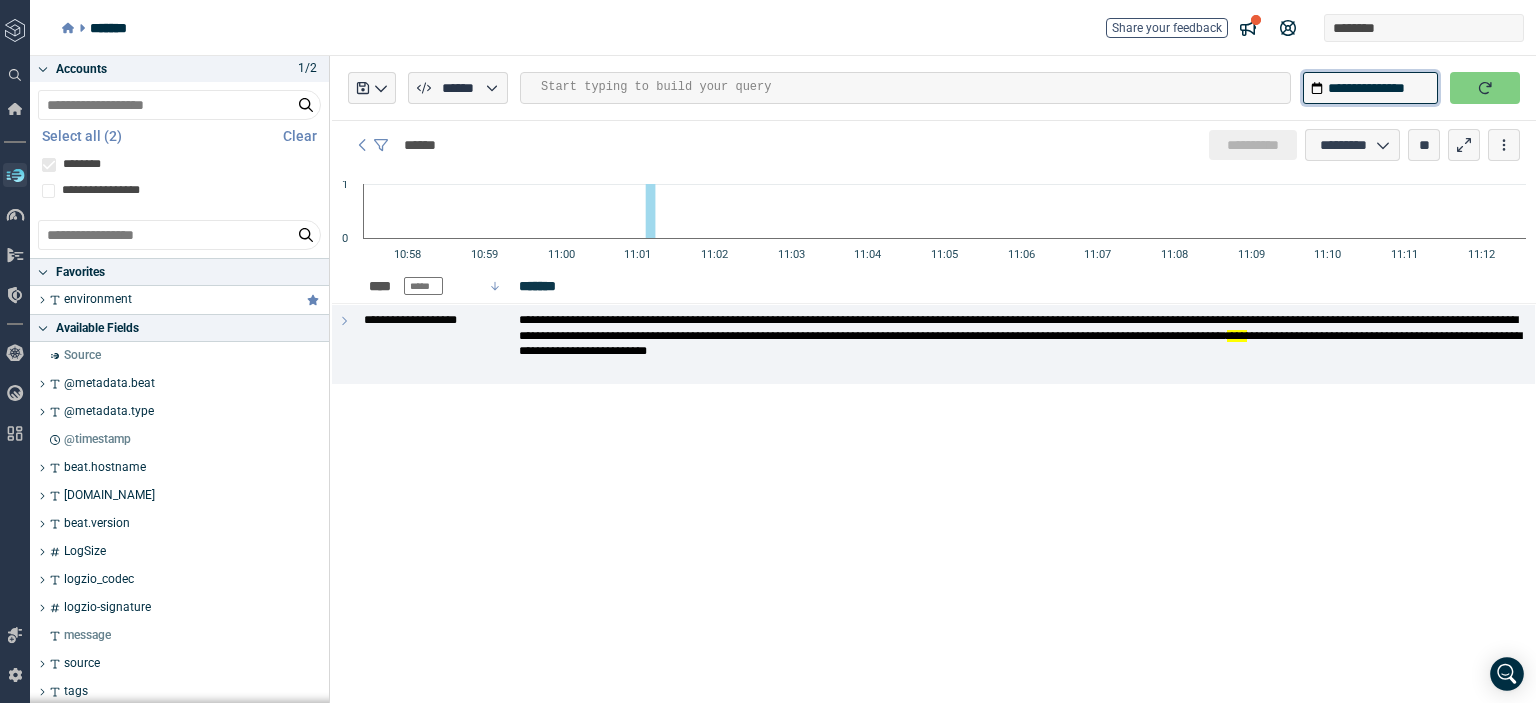 click on "**********" at bounding box center [1370, 88] 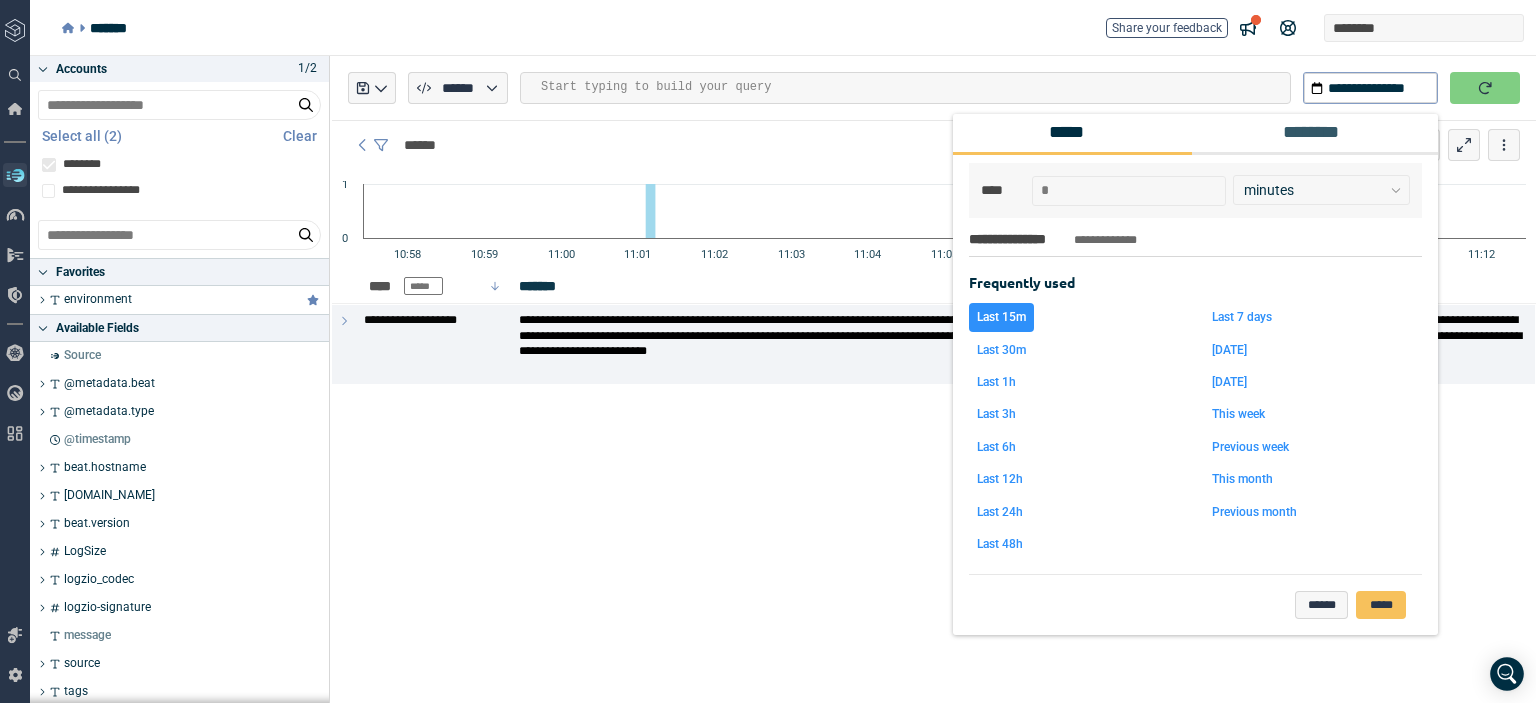 click at bounding box center (915, 87) 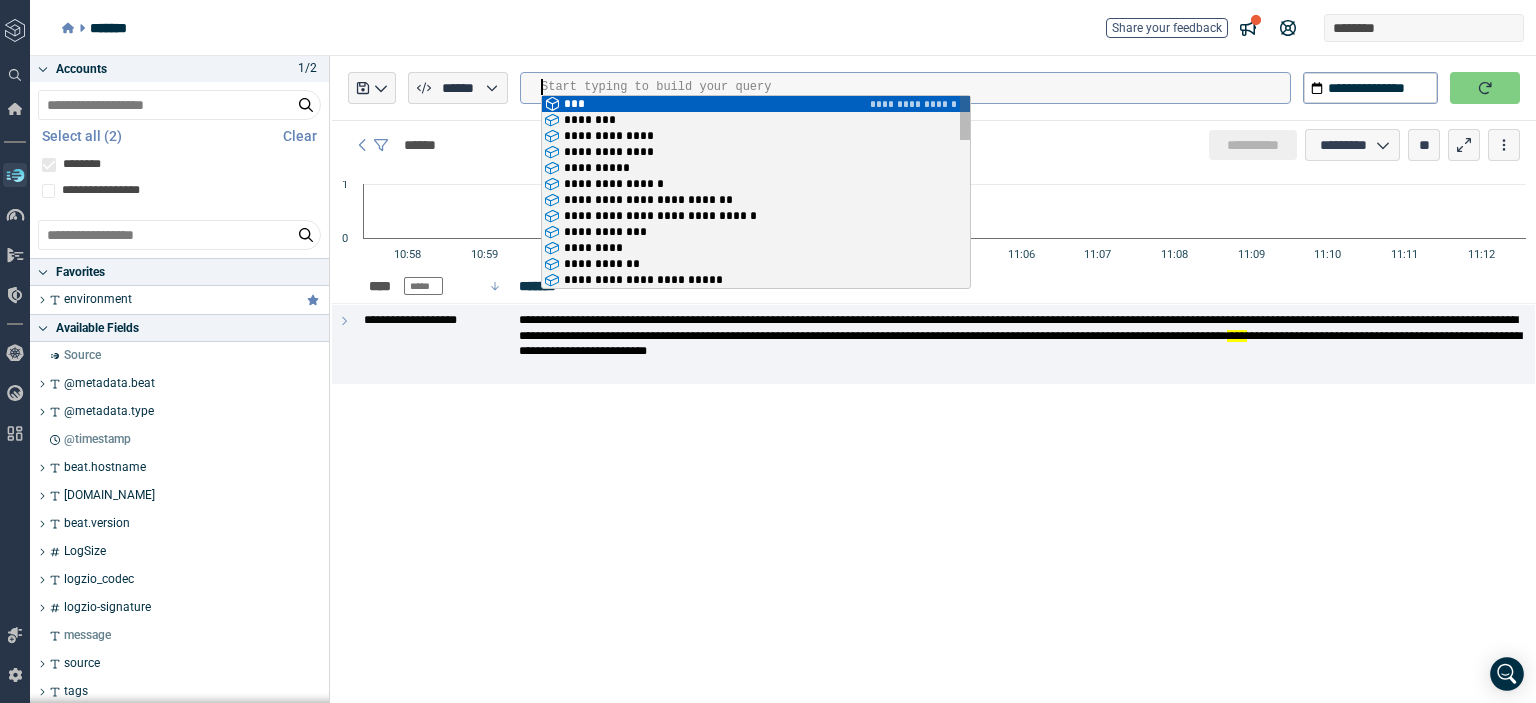 scroll, scrollTop: 0, scrollLeft: 0, axis: both 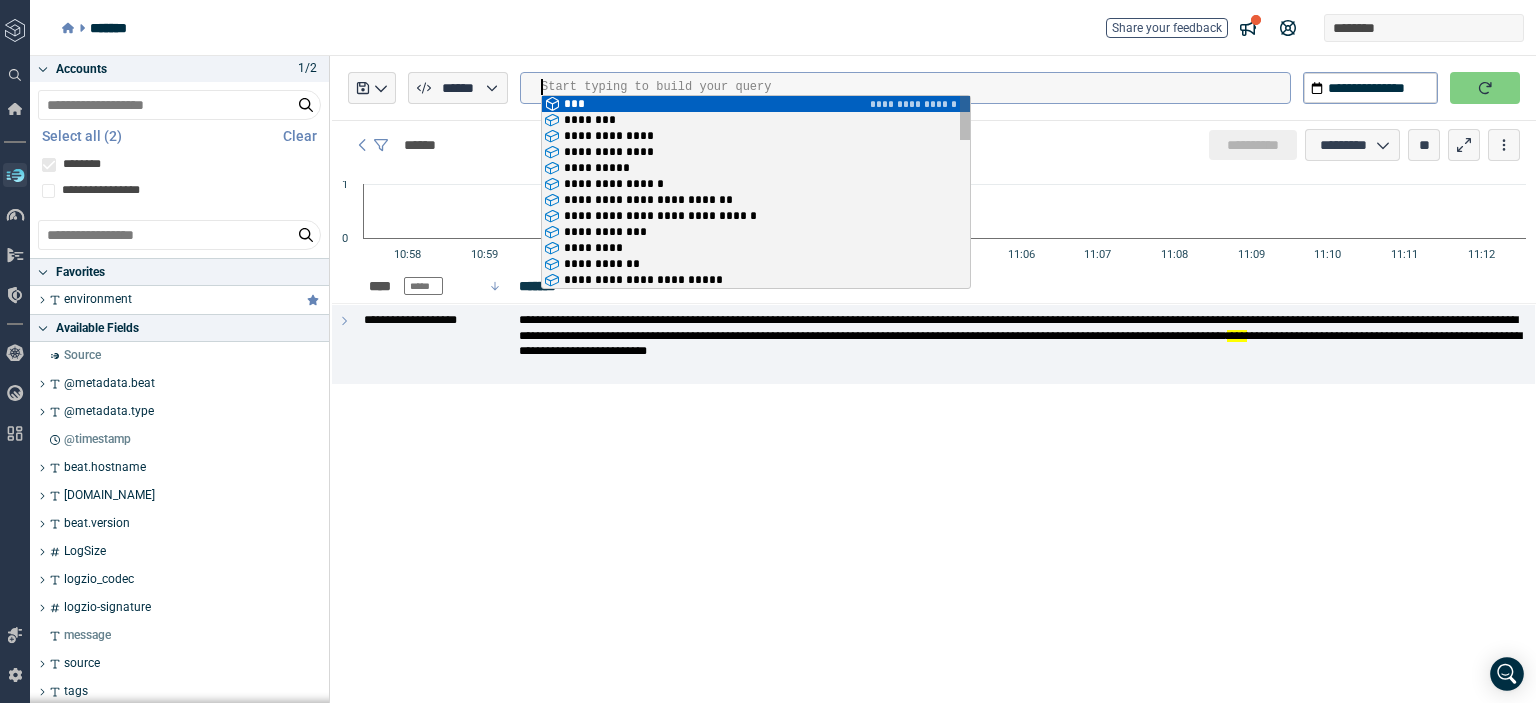 type on "******" 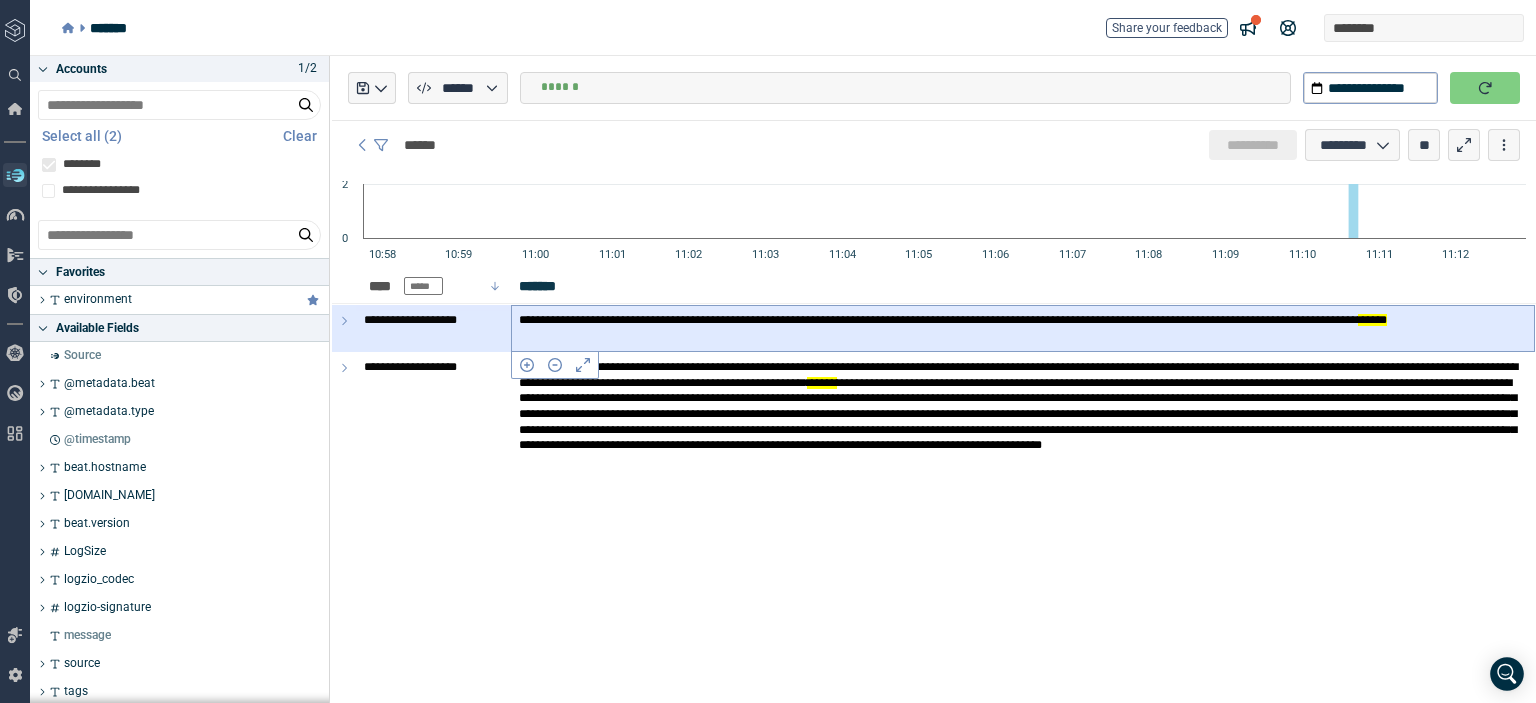 click on "**********" at bounding box center [1023, 328] 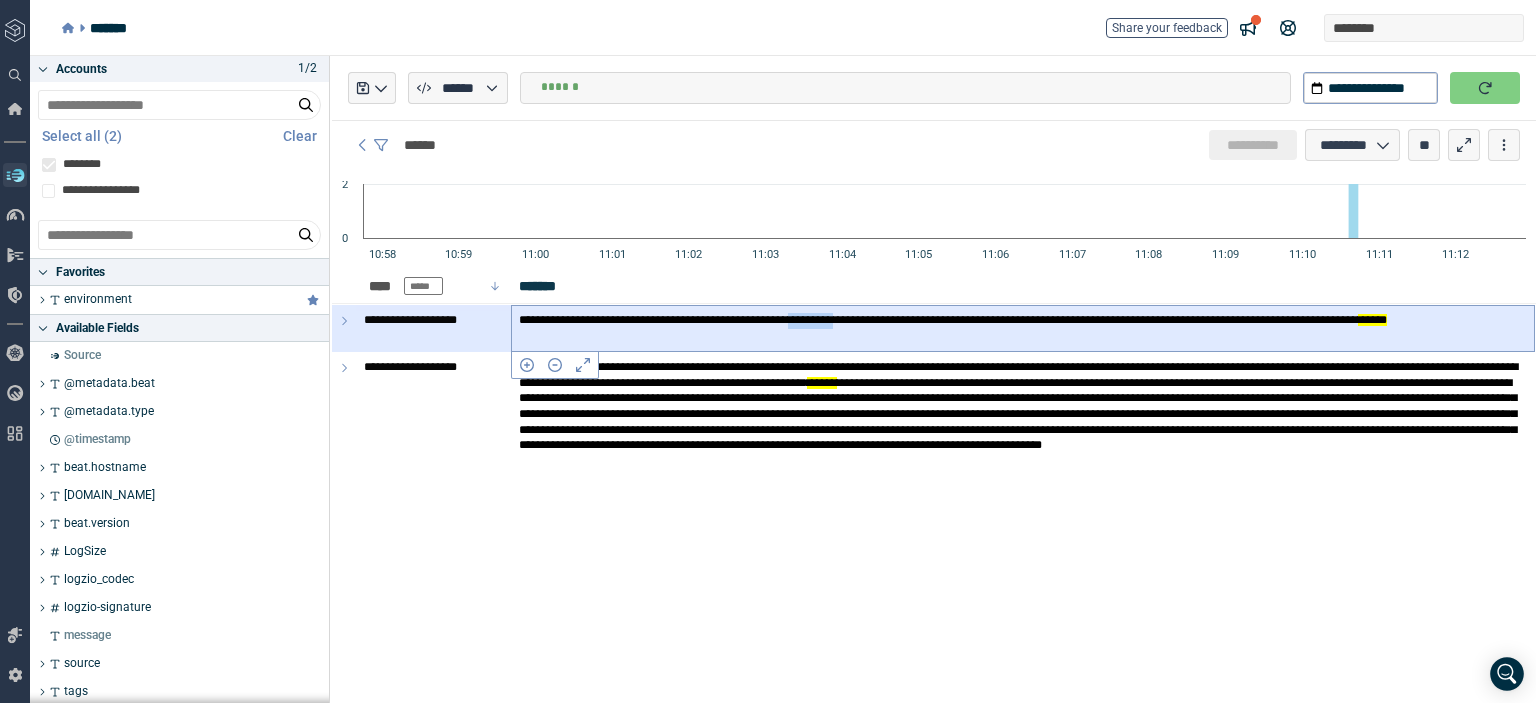 click on "**********" at bounding box center (1023, 328) 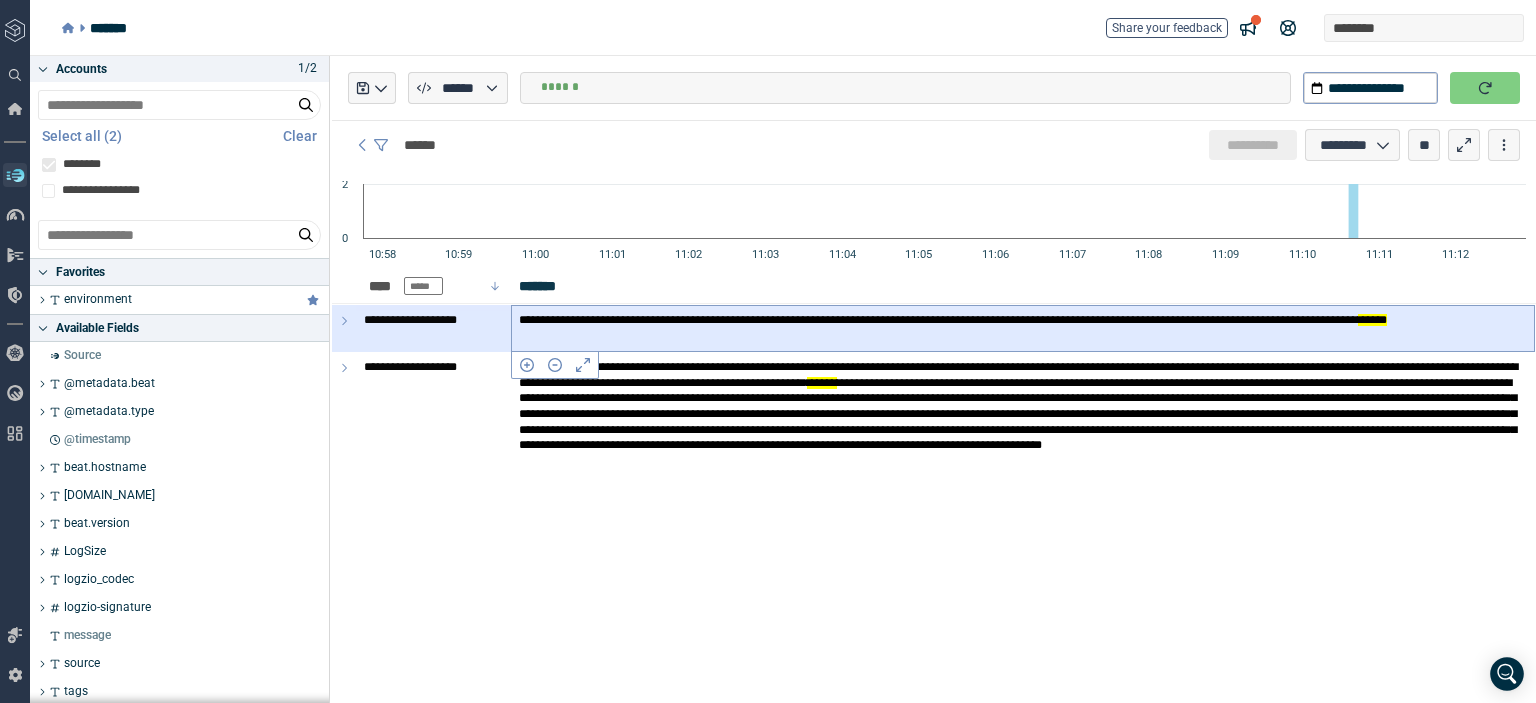 click on "**********" at bounding box center [1023, 328] 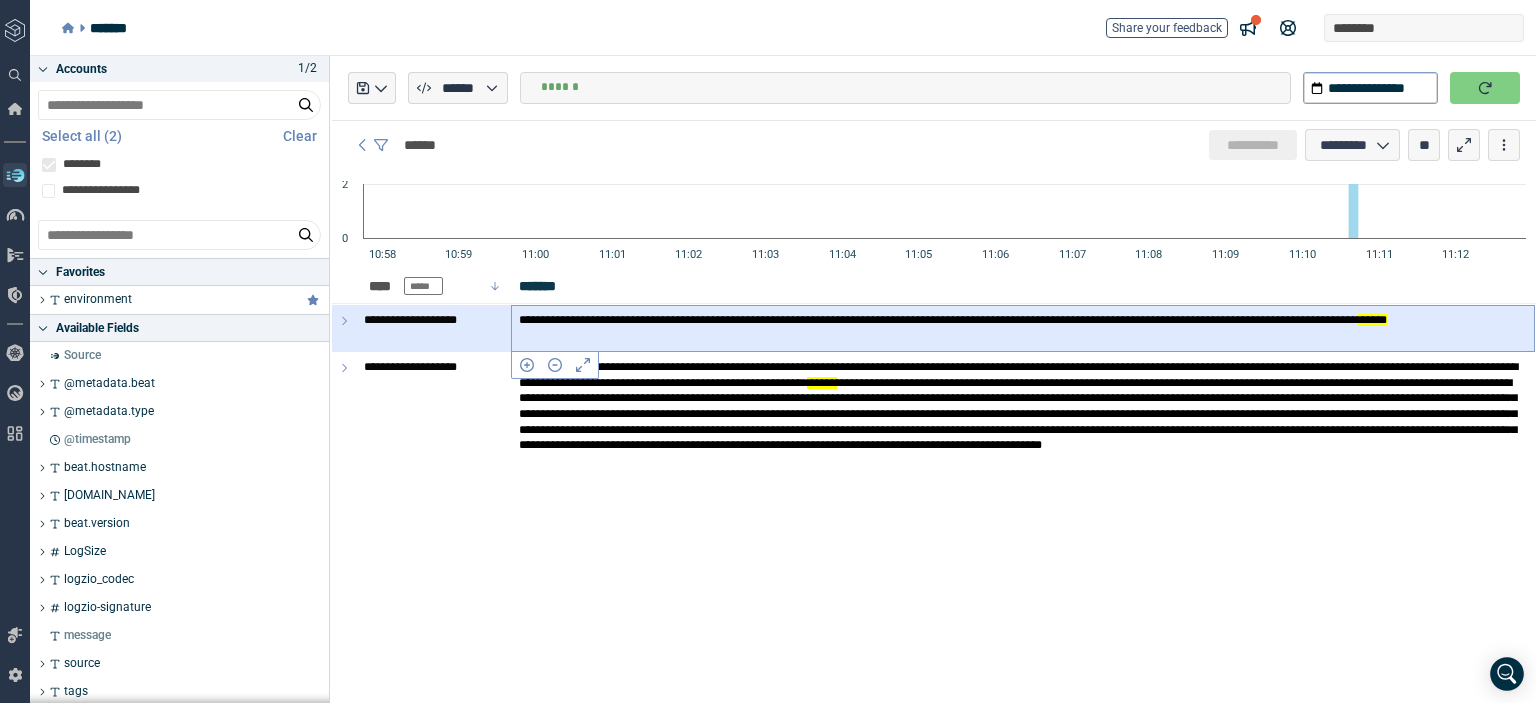 click on "**********" at bounding box center [1023, 328] 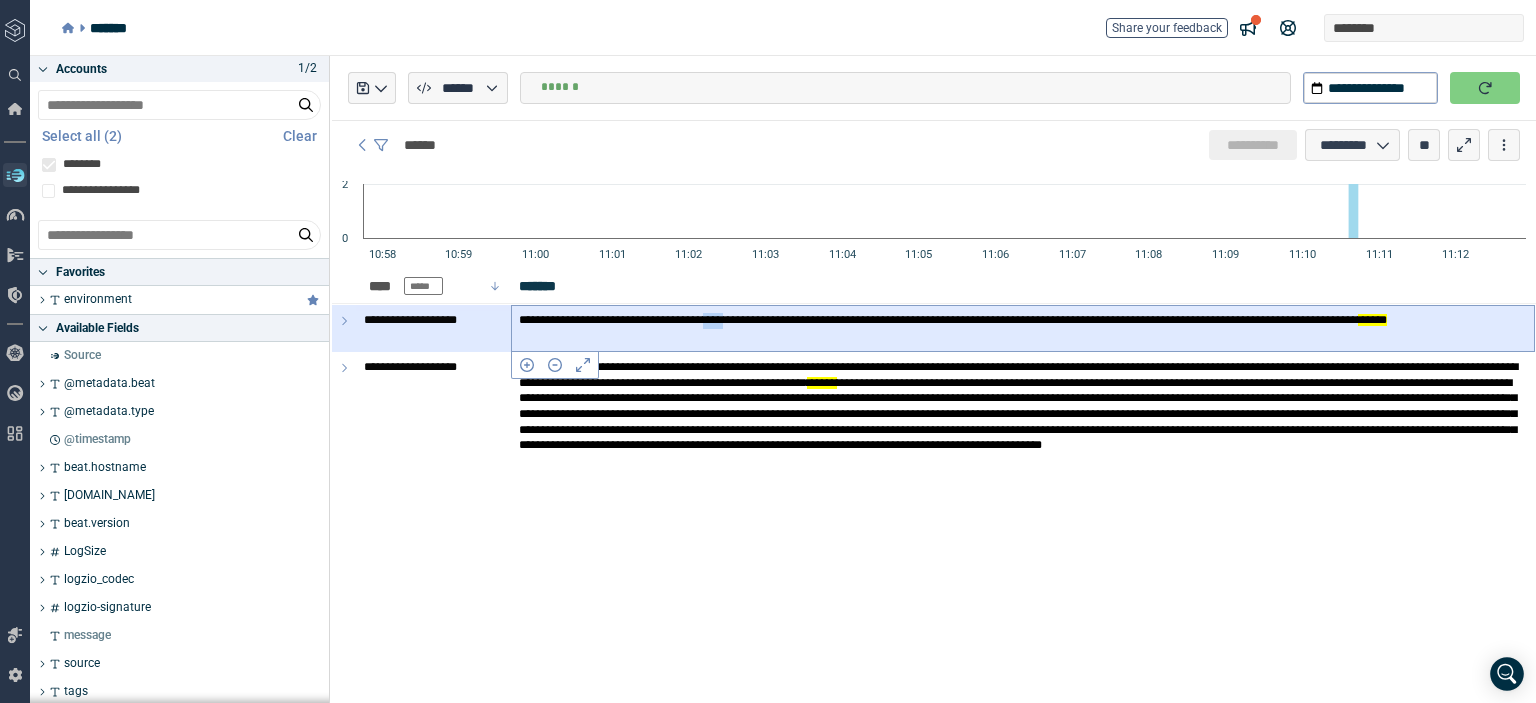 click on "**********" at bounding box center (1023, 328) 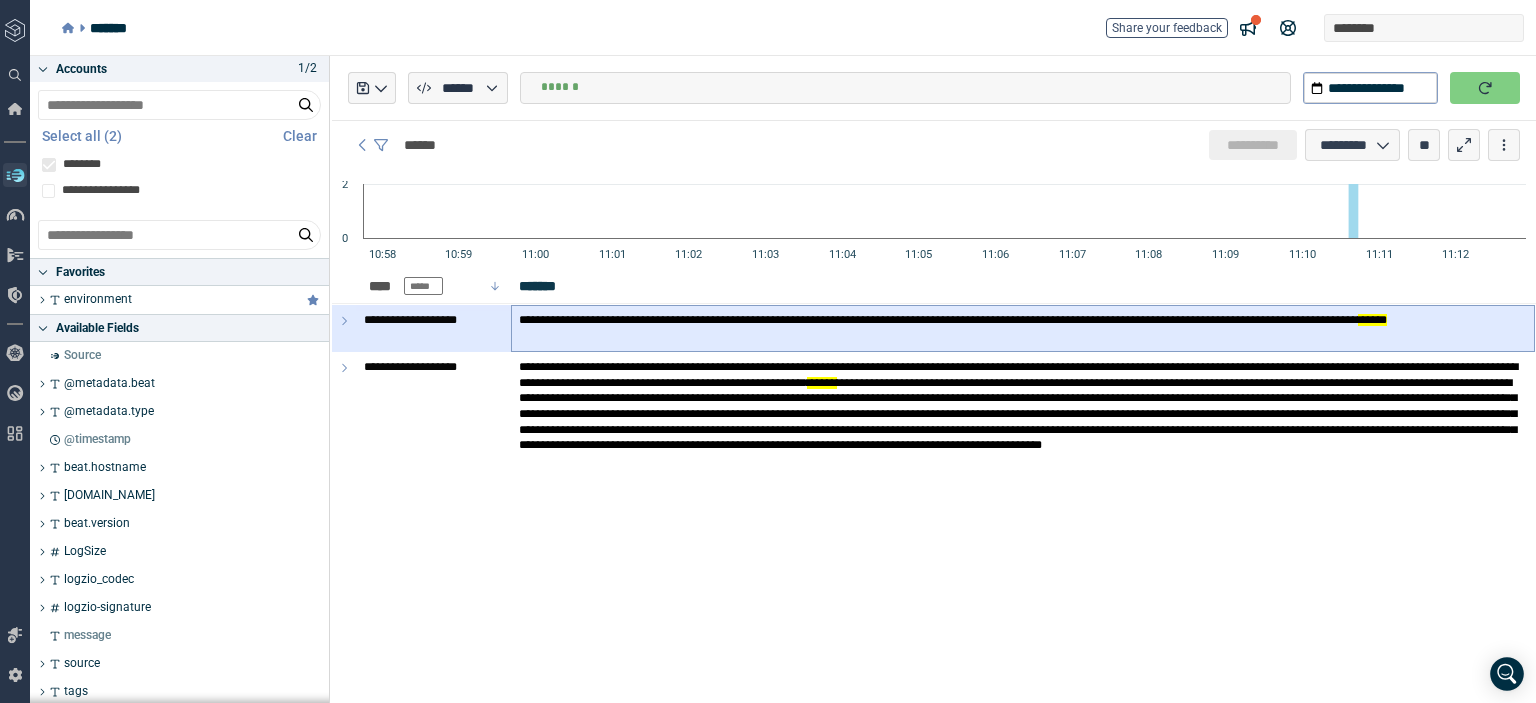 click on "**********" at bounding box center (1023, 328) 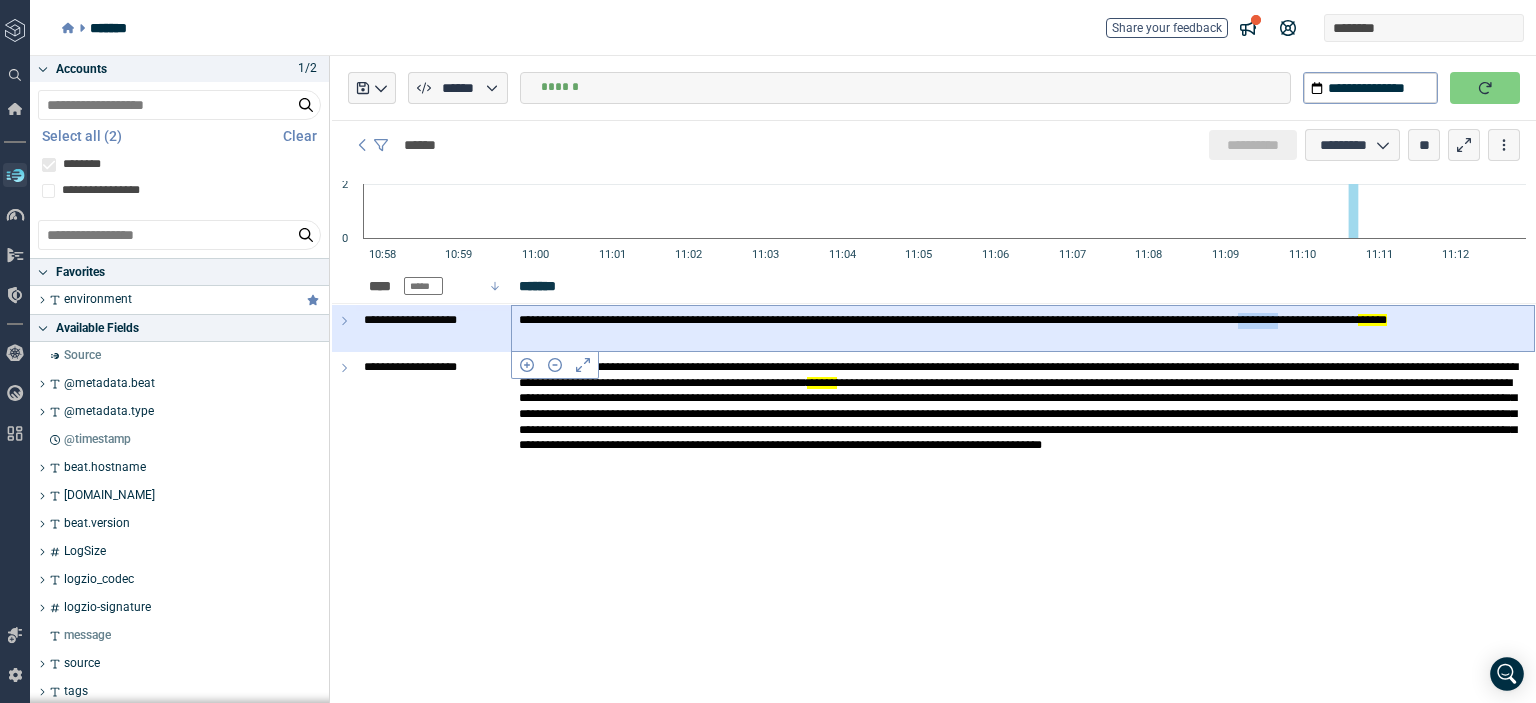 click on "**********" at bounding box center (1023, 328) 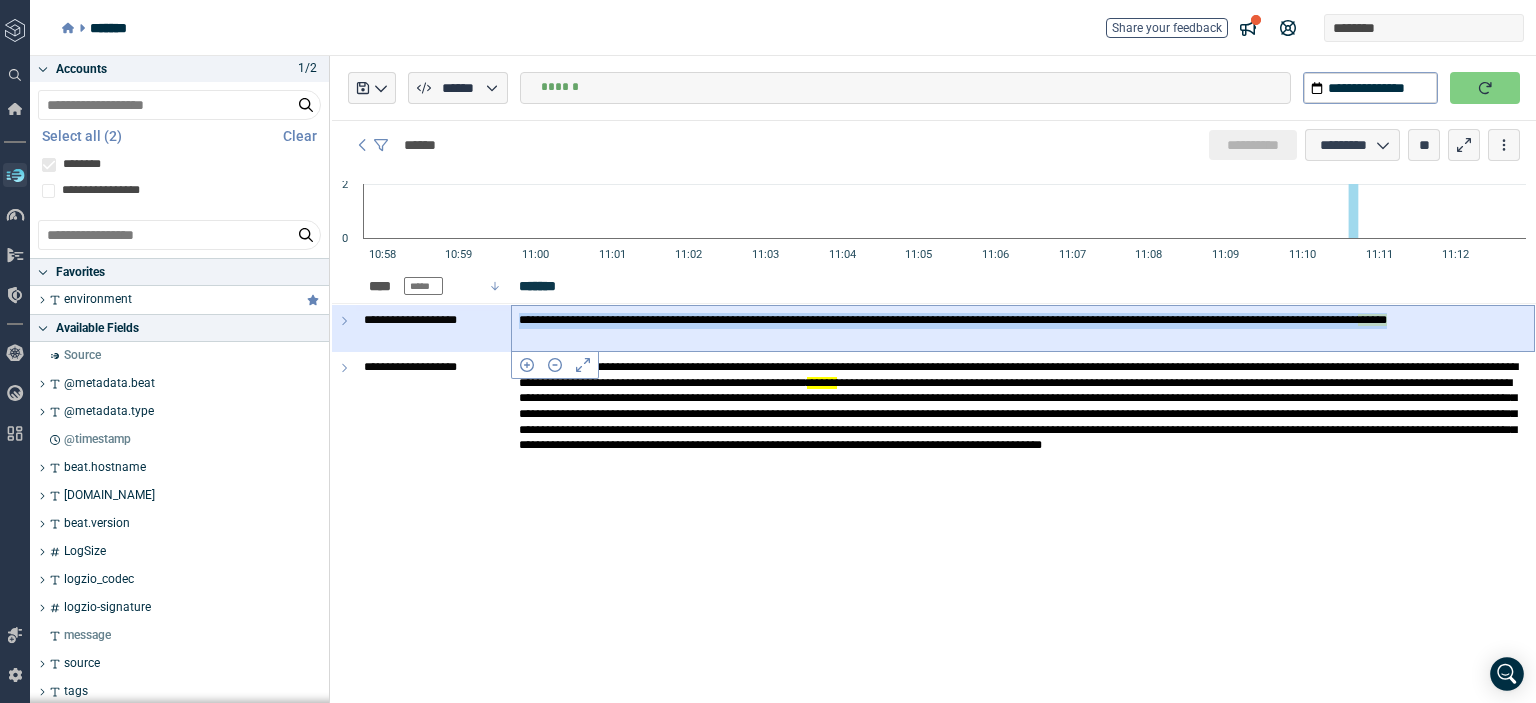 click on "**********" at bounding box center [1023, 328] 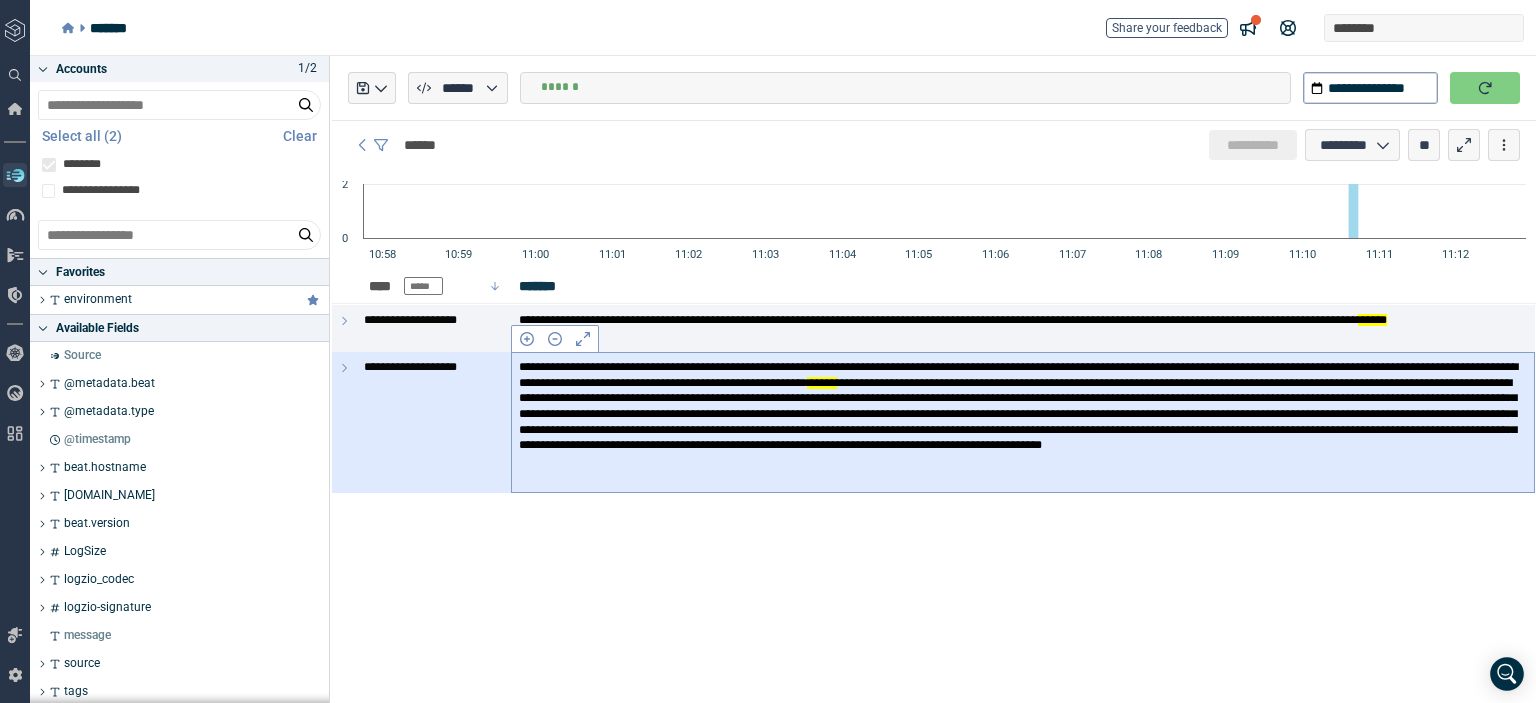 click on "**********" at bounding box center [1023, 422] 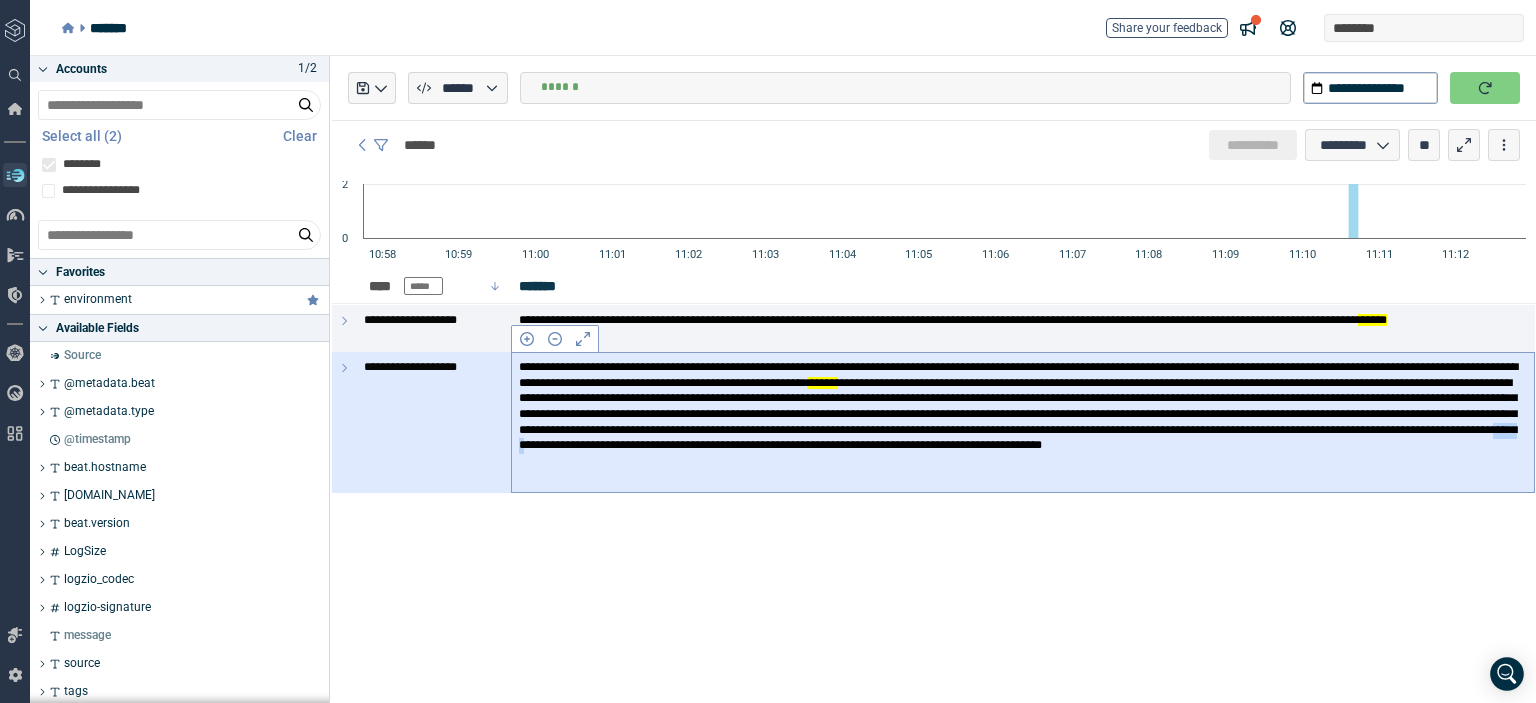 click on "**********" at bounding box center (1023, 422) 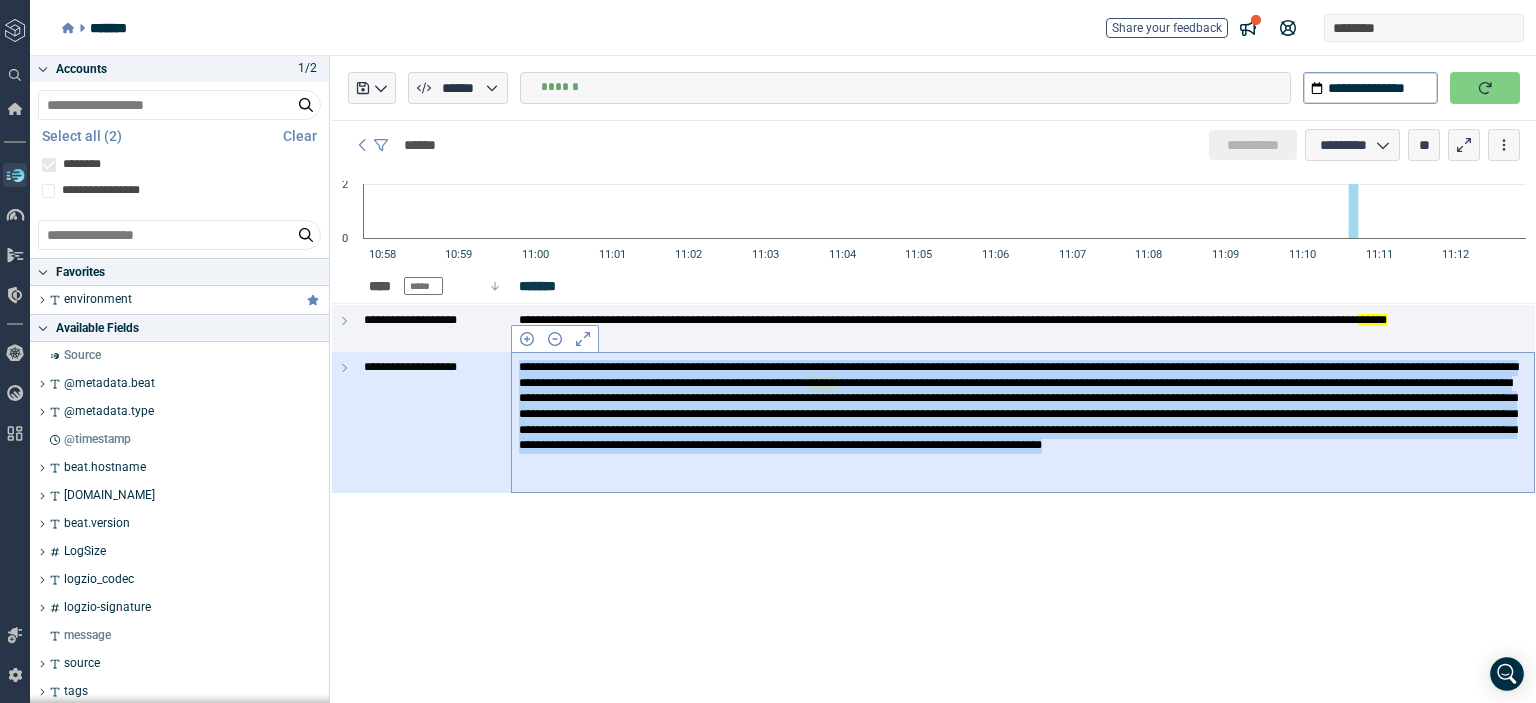 click on "**********" at bounding box center (1023, 422) 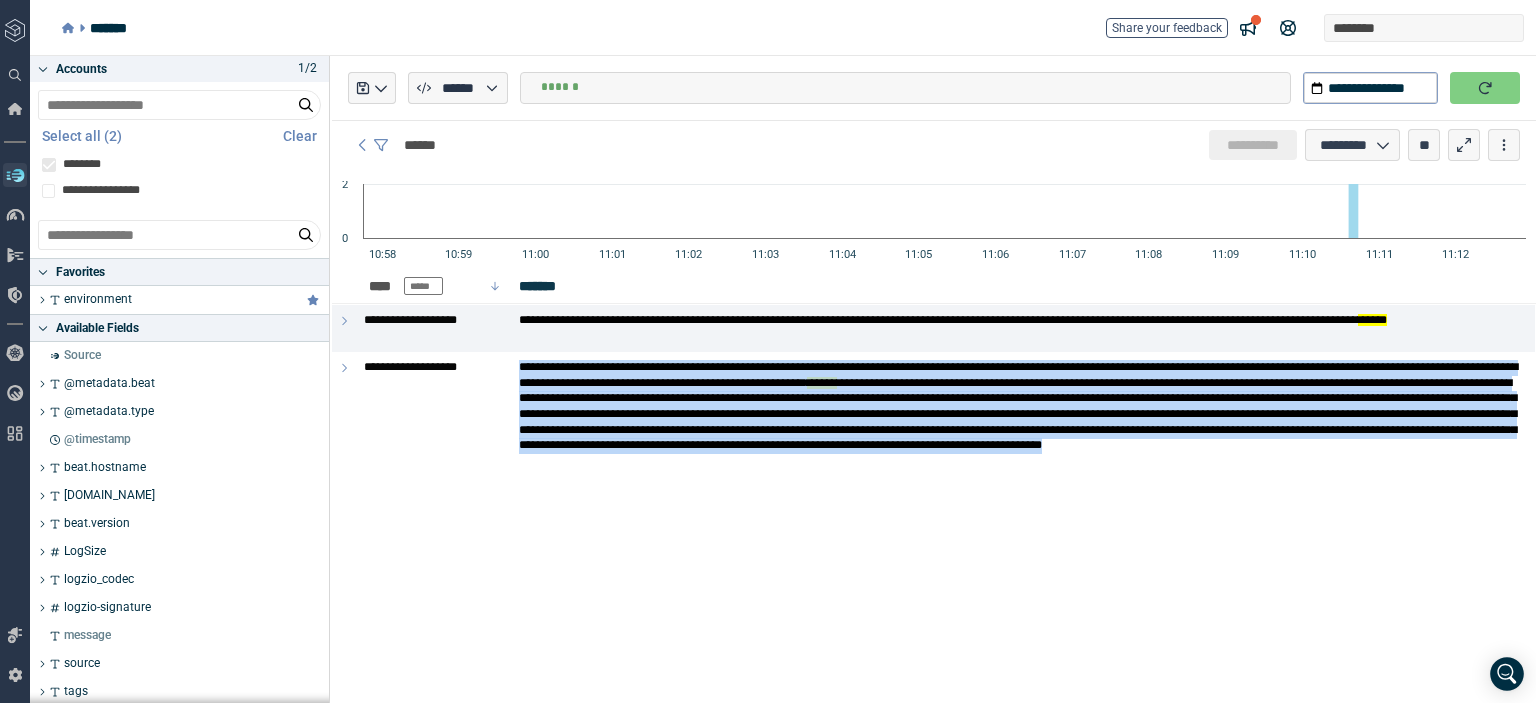 click on "**********" at bounding box center [934, 379] 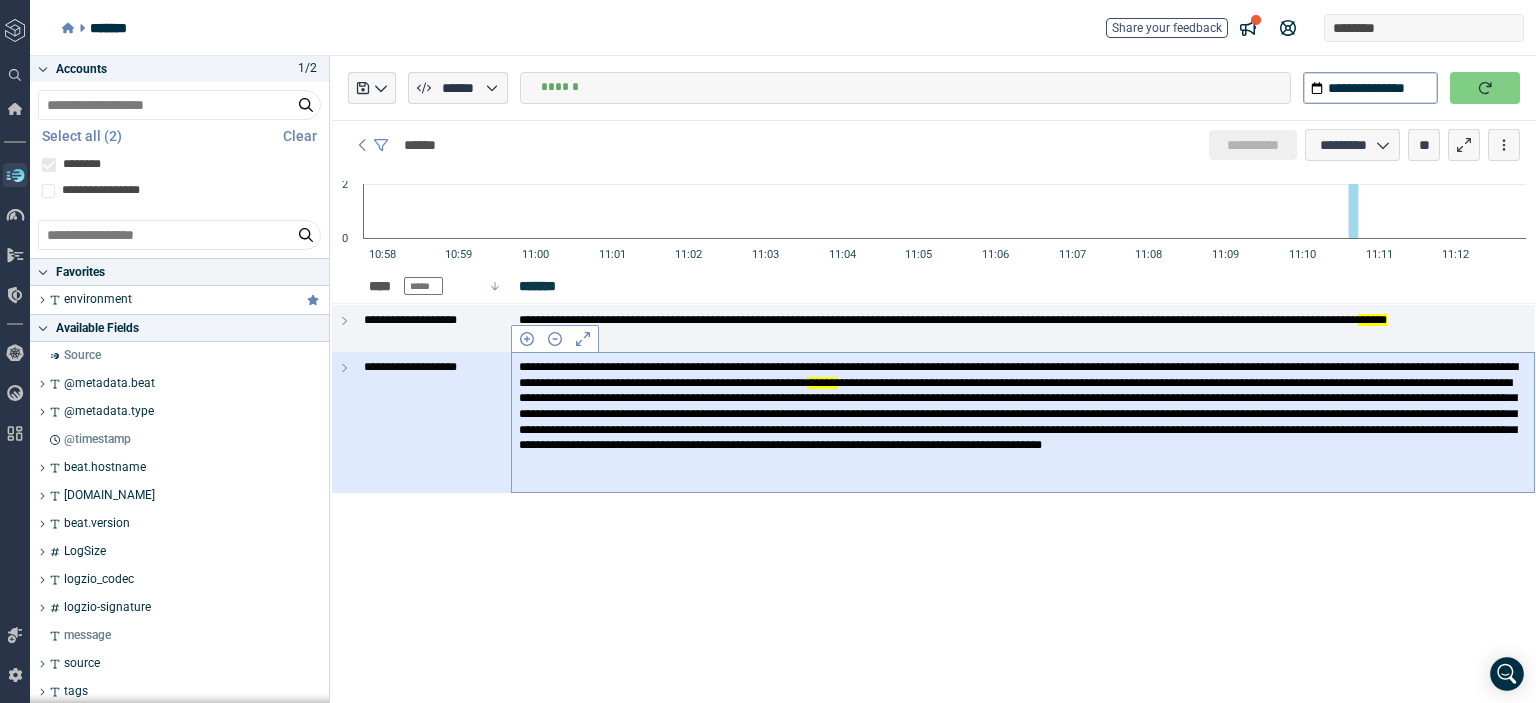 click on "**********" at bounding box center [1023, 422] 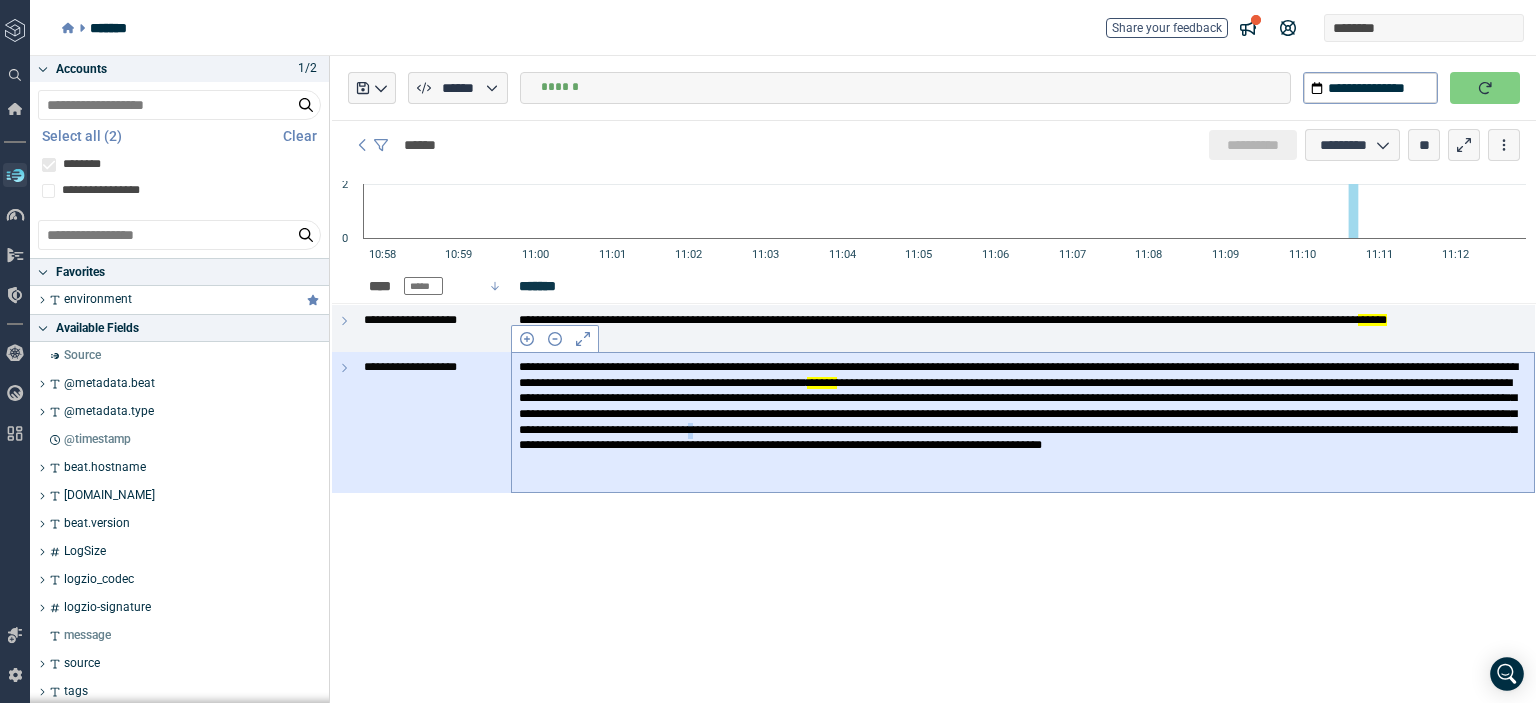 click on "**********" at bounding box center (1023, 422) 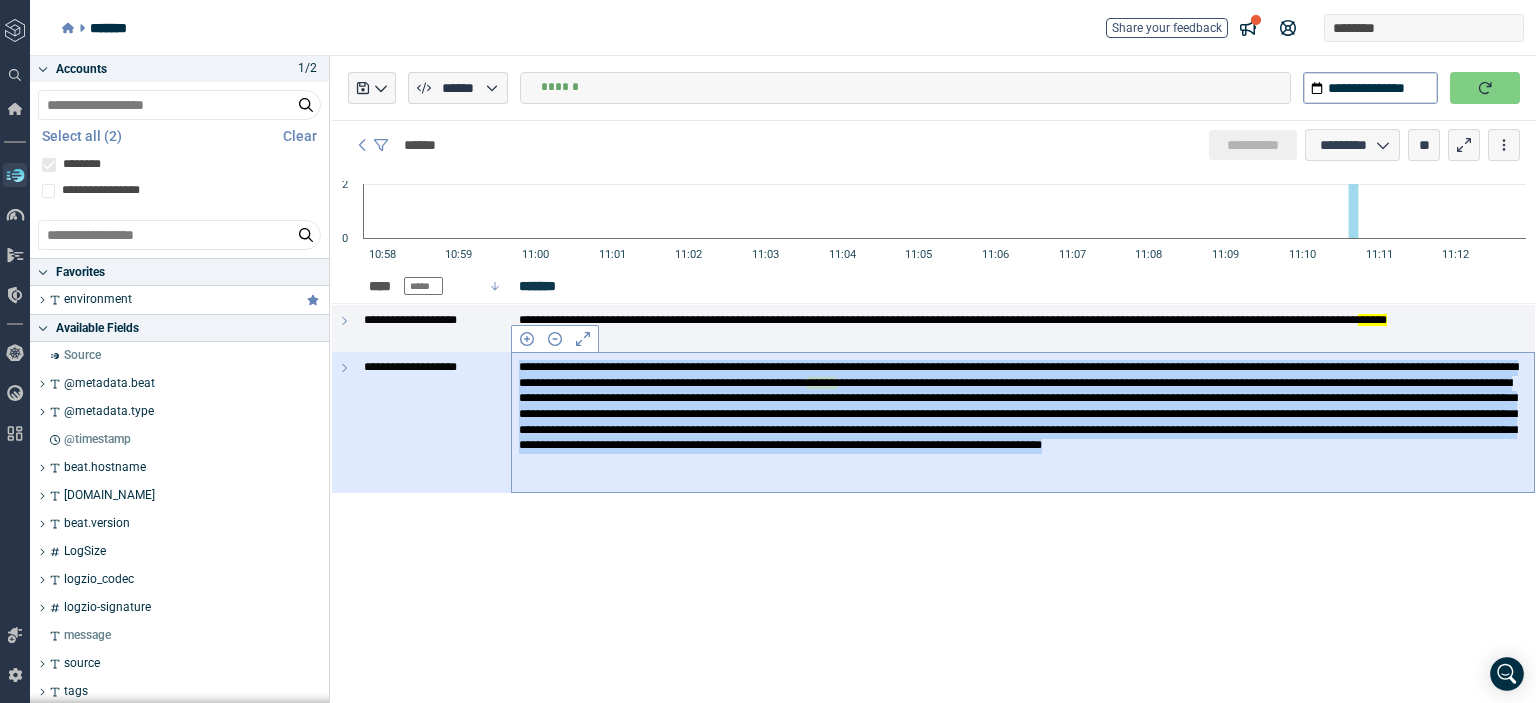 click on "**********" at bounding box center (1023, 422) 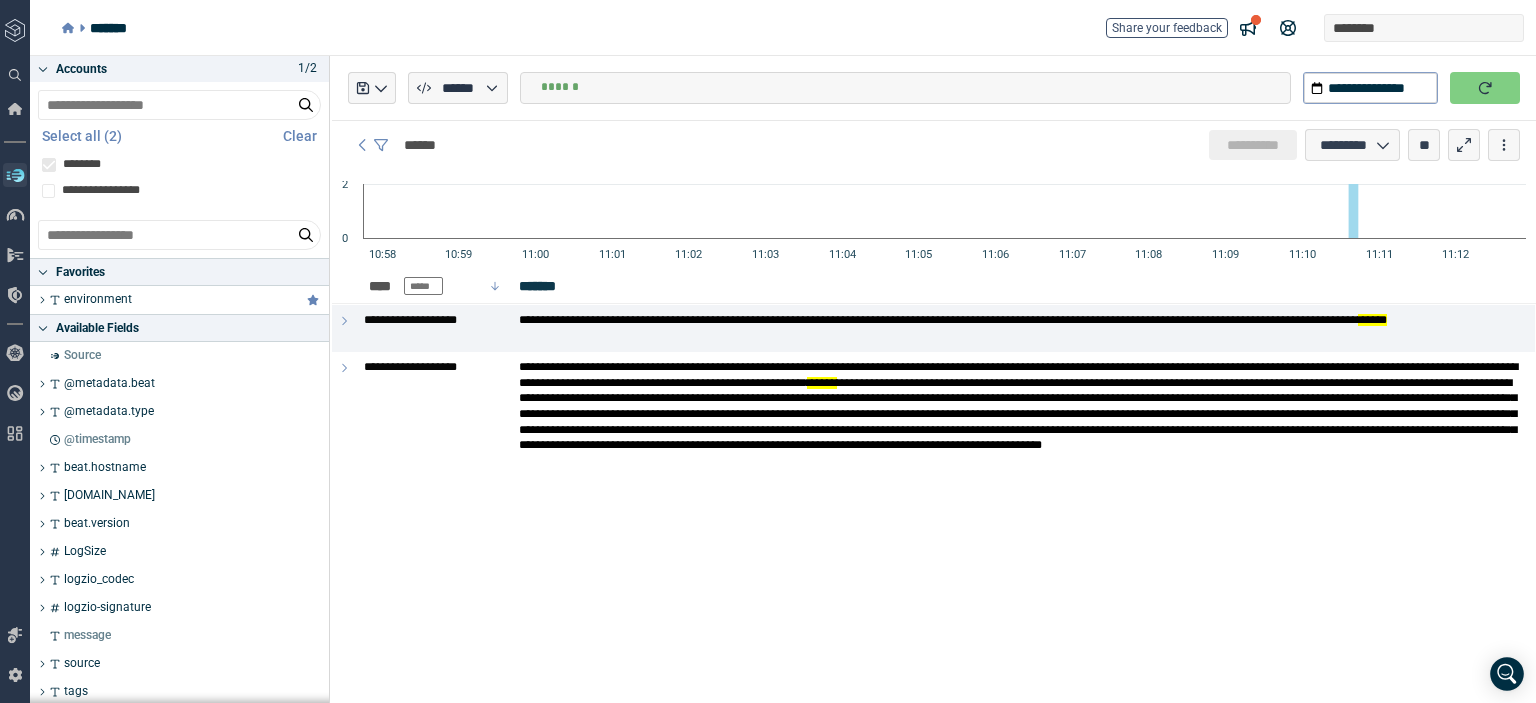 click on "**********" at bounding box center (934, 379) 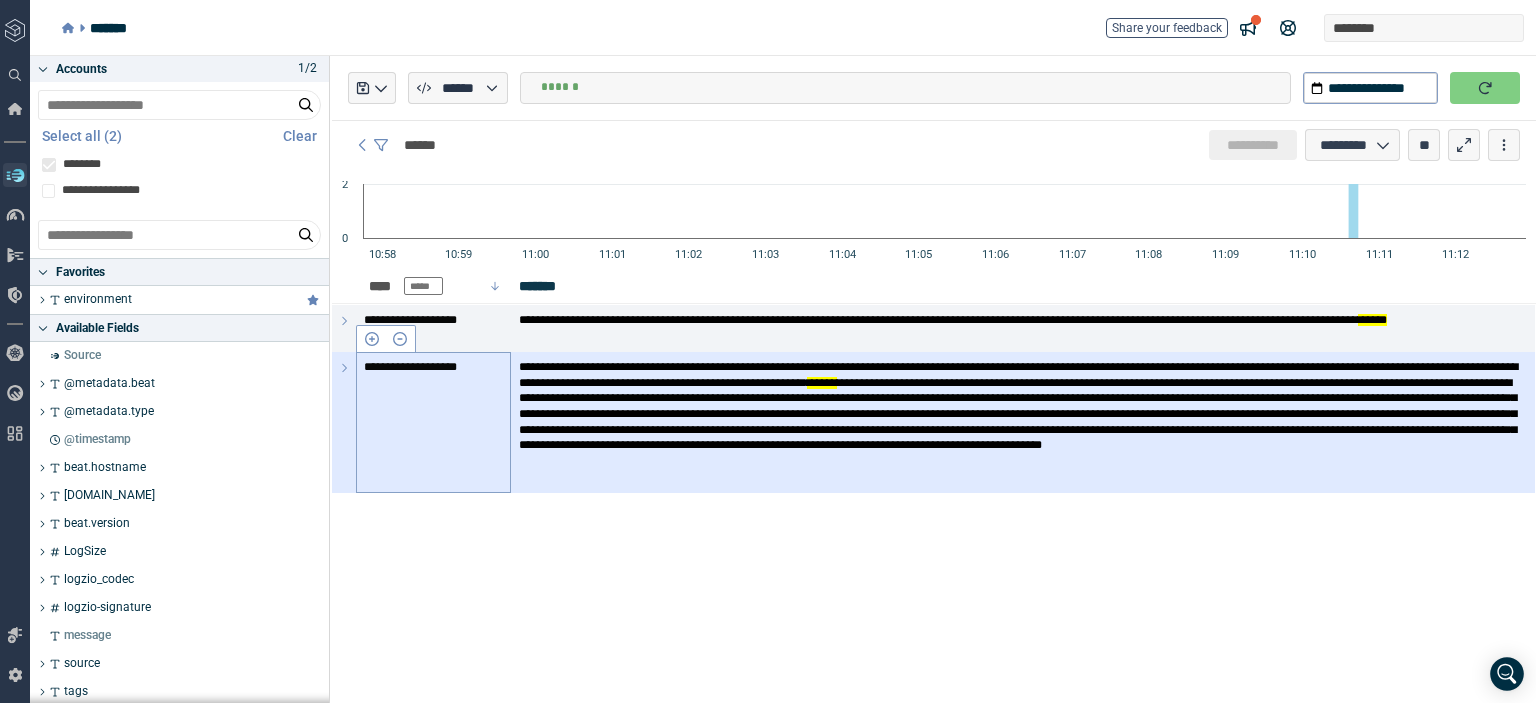 click on "**********" at bounding box center (432, 422) 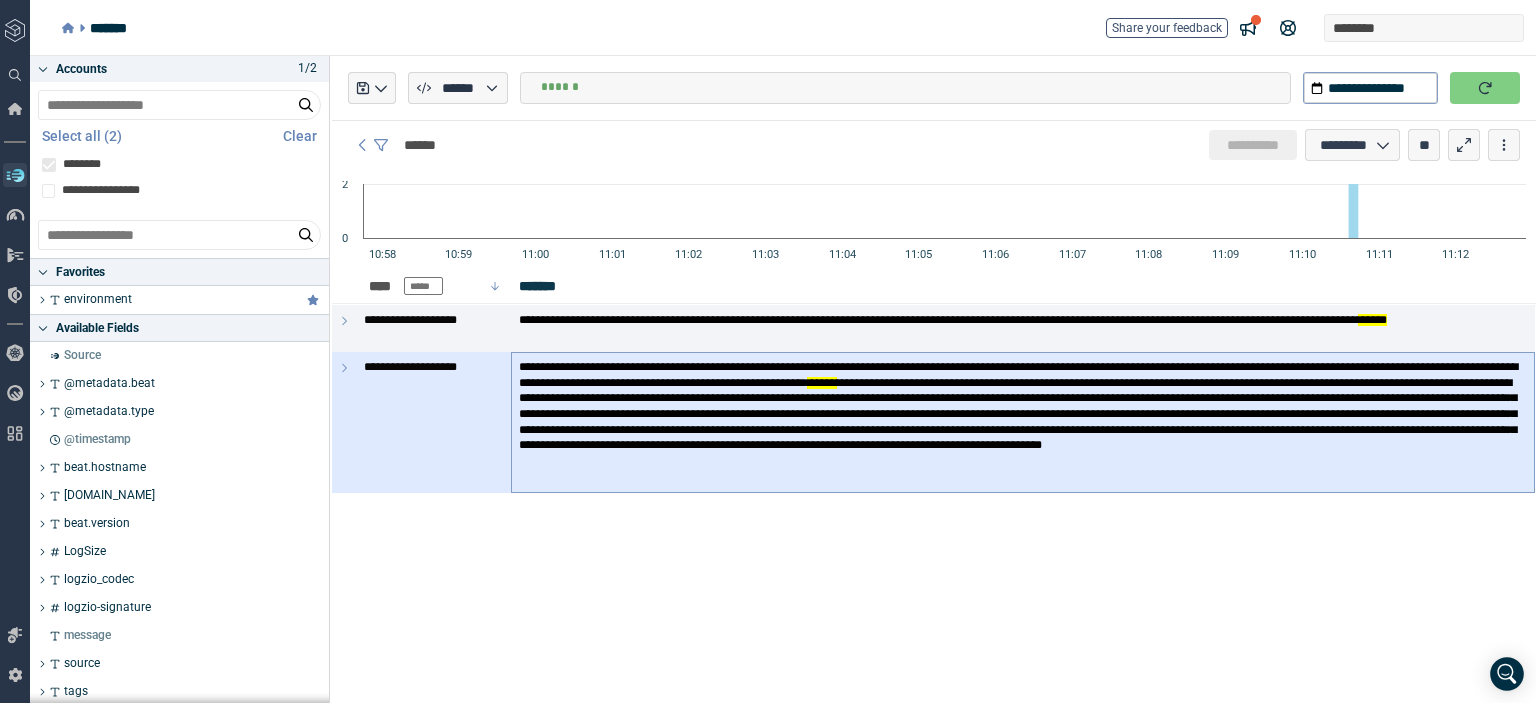 click on "**********" at bounding box center (1023, 422) 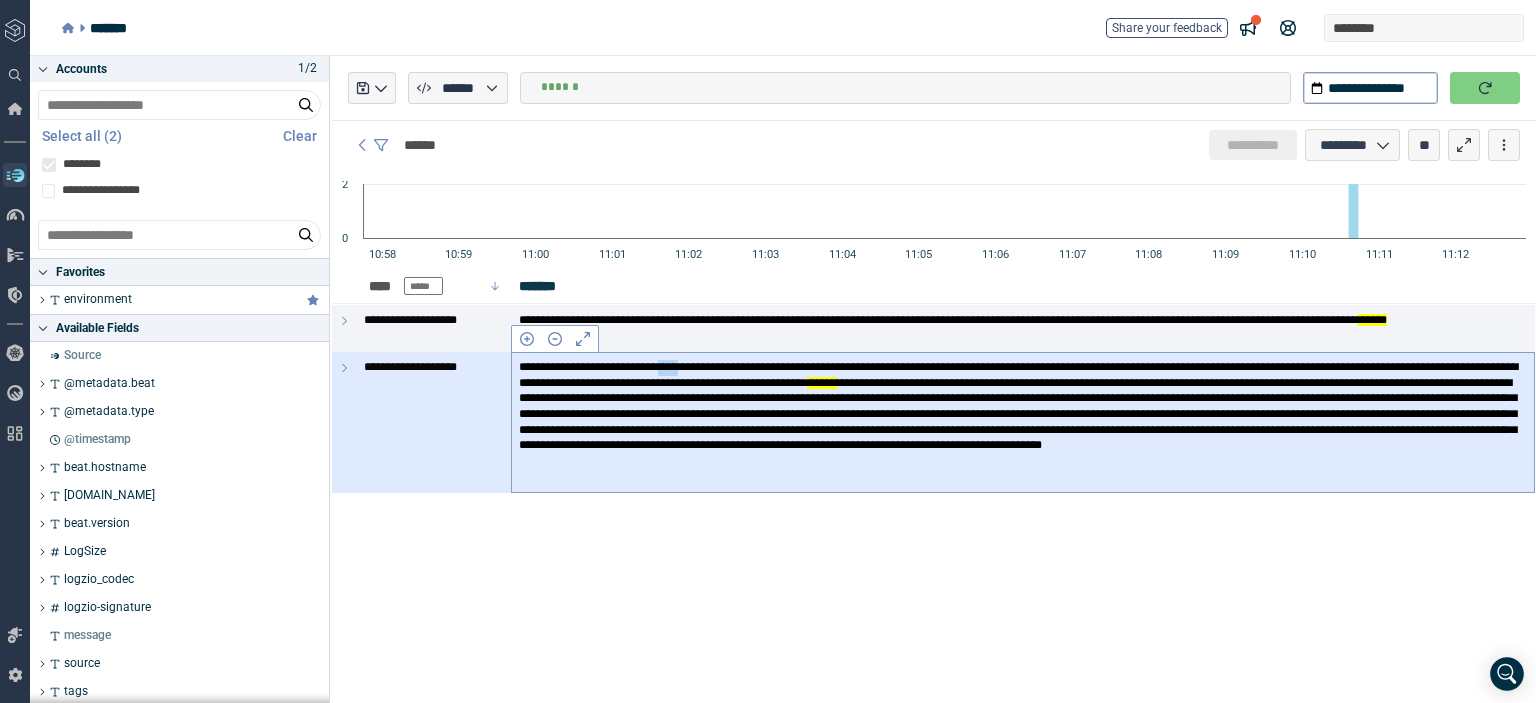 click on "**********" at bounding box center [1023, 422] 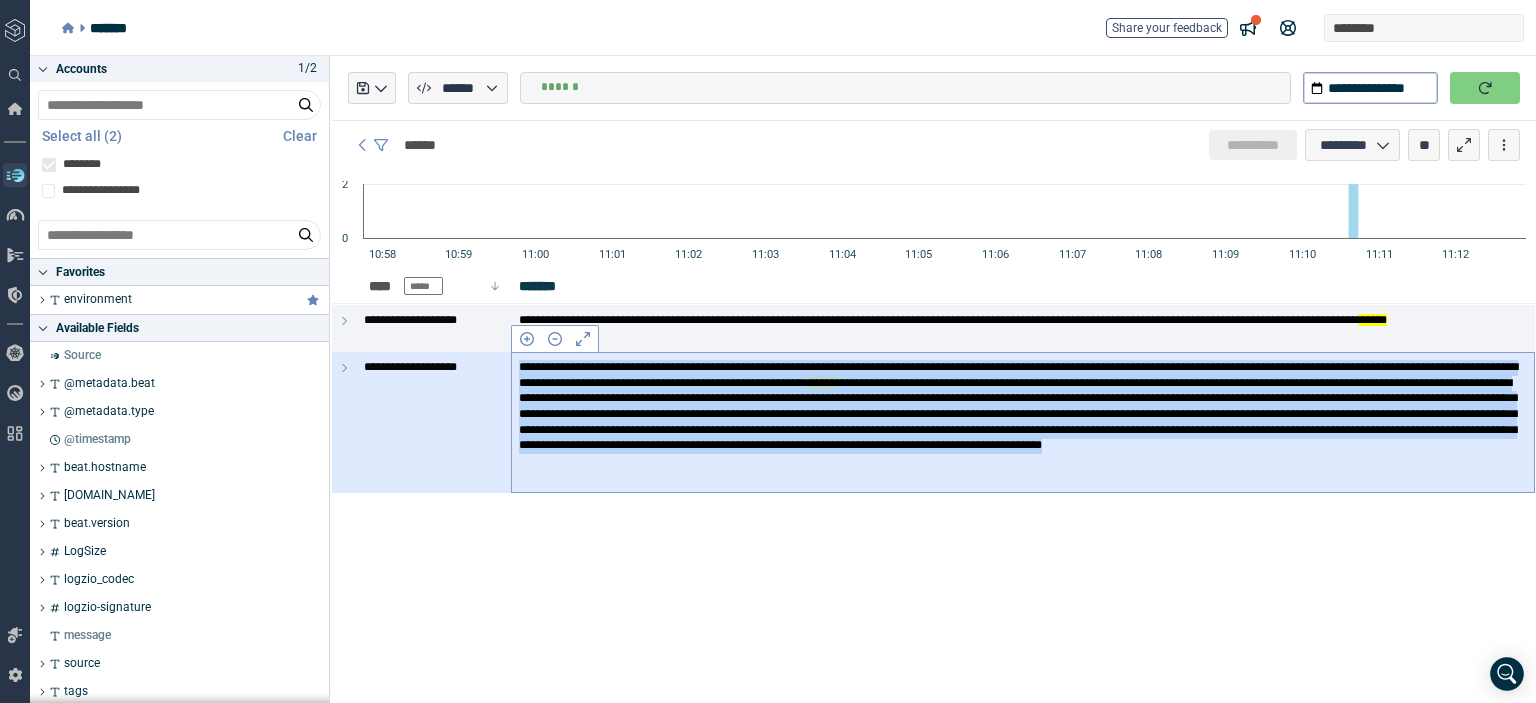 click on "**********" at bounding box center (1023, 422) 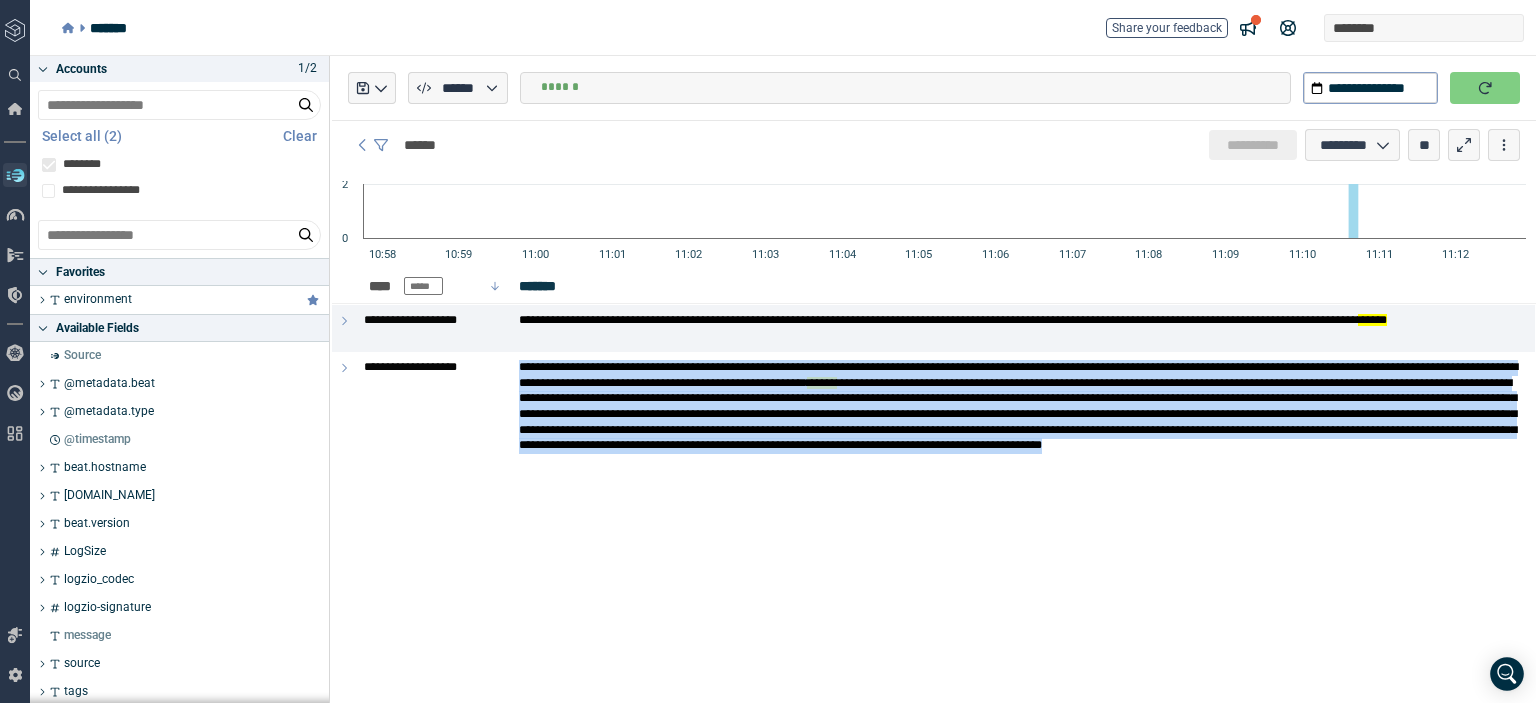 click on "**********" at bounding box center [934, 379] 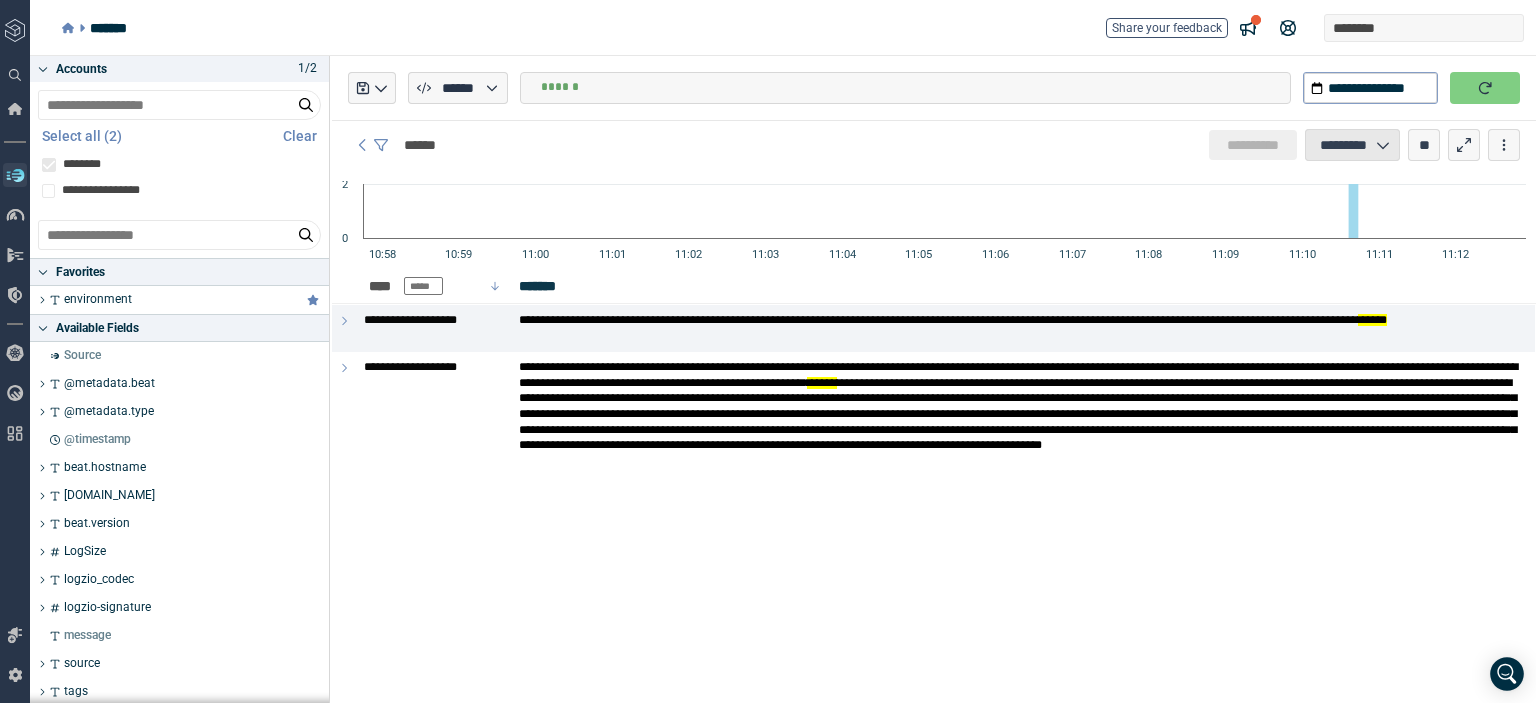 click on "*********" at bounding box center (1352, 145) 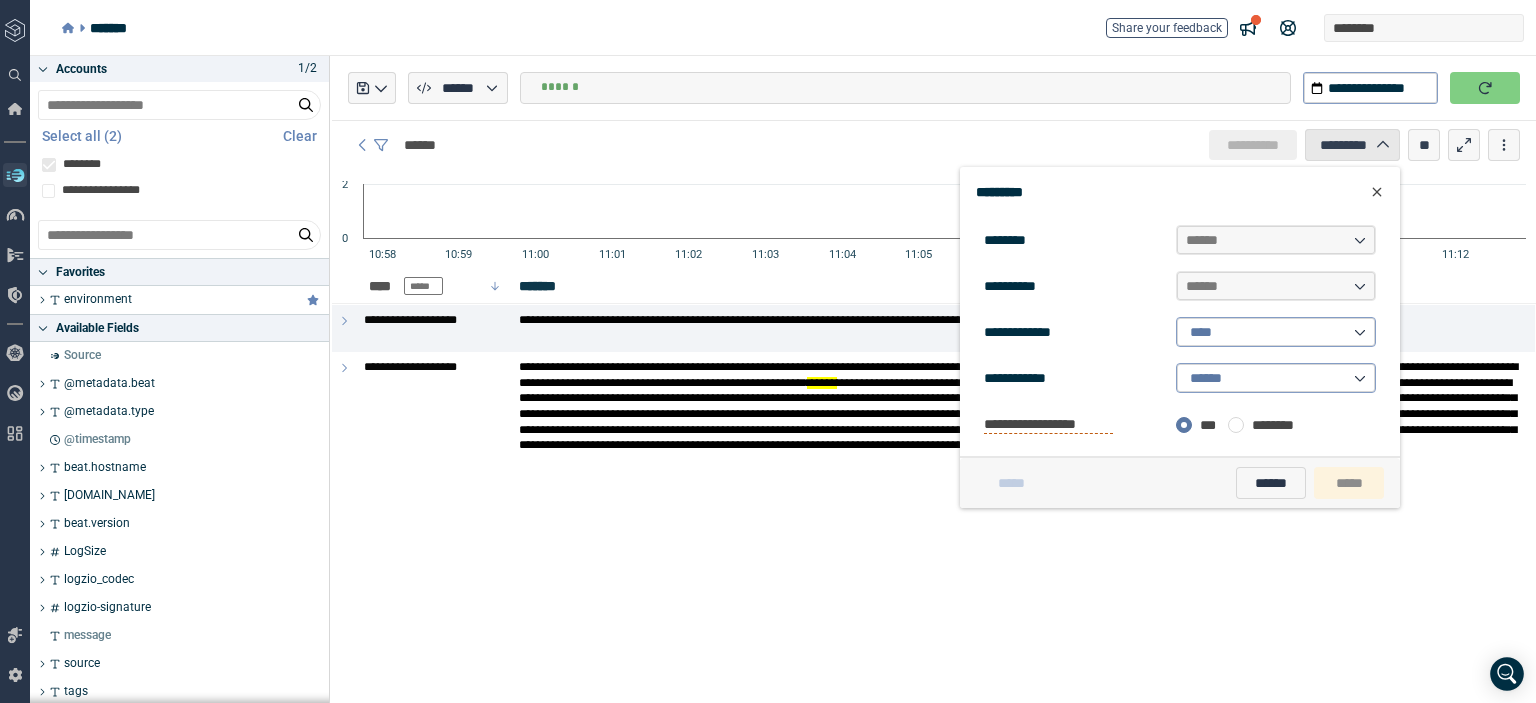 click 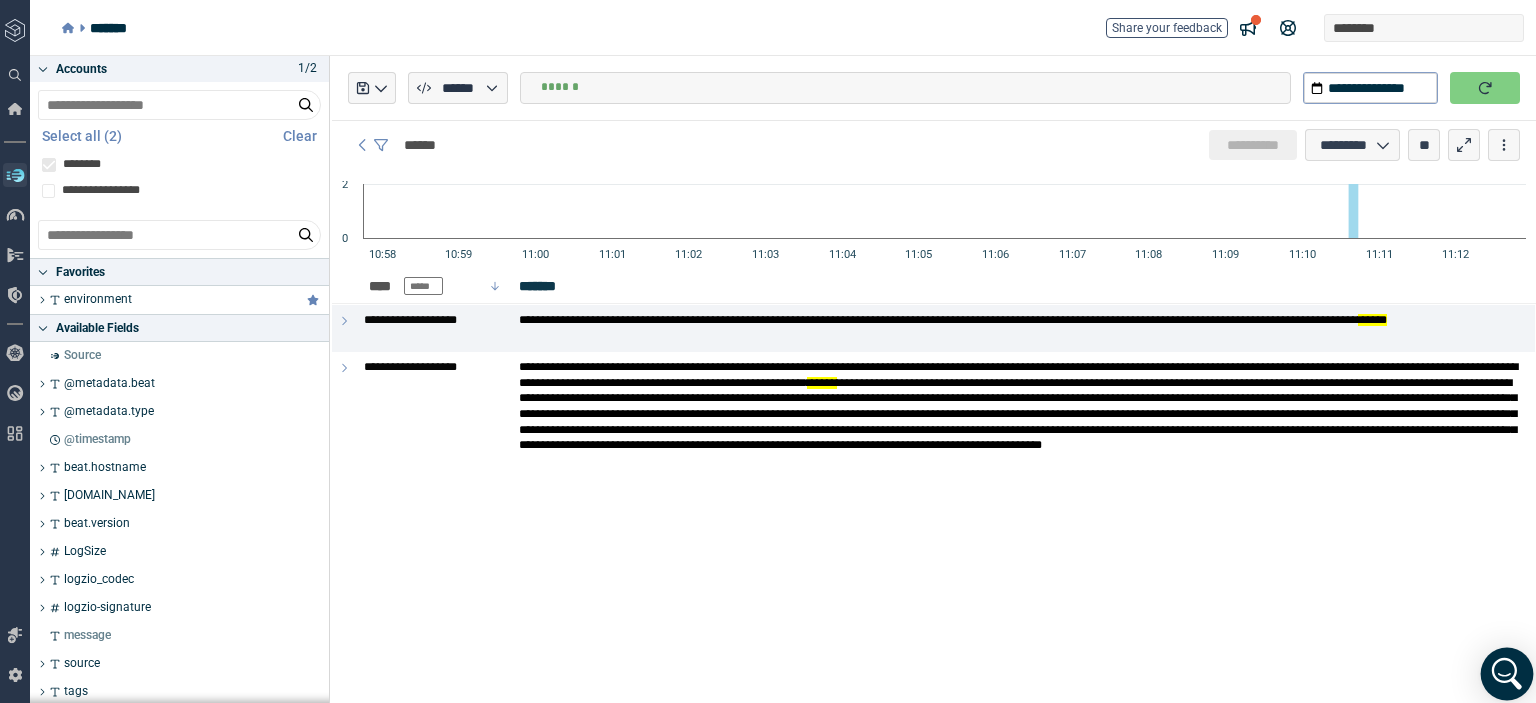click 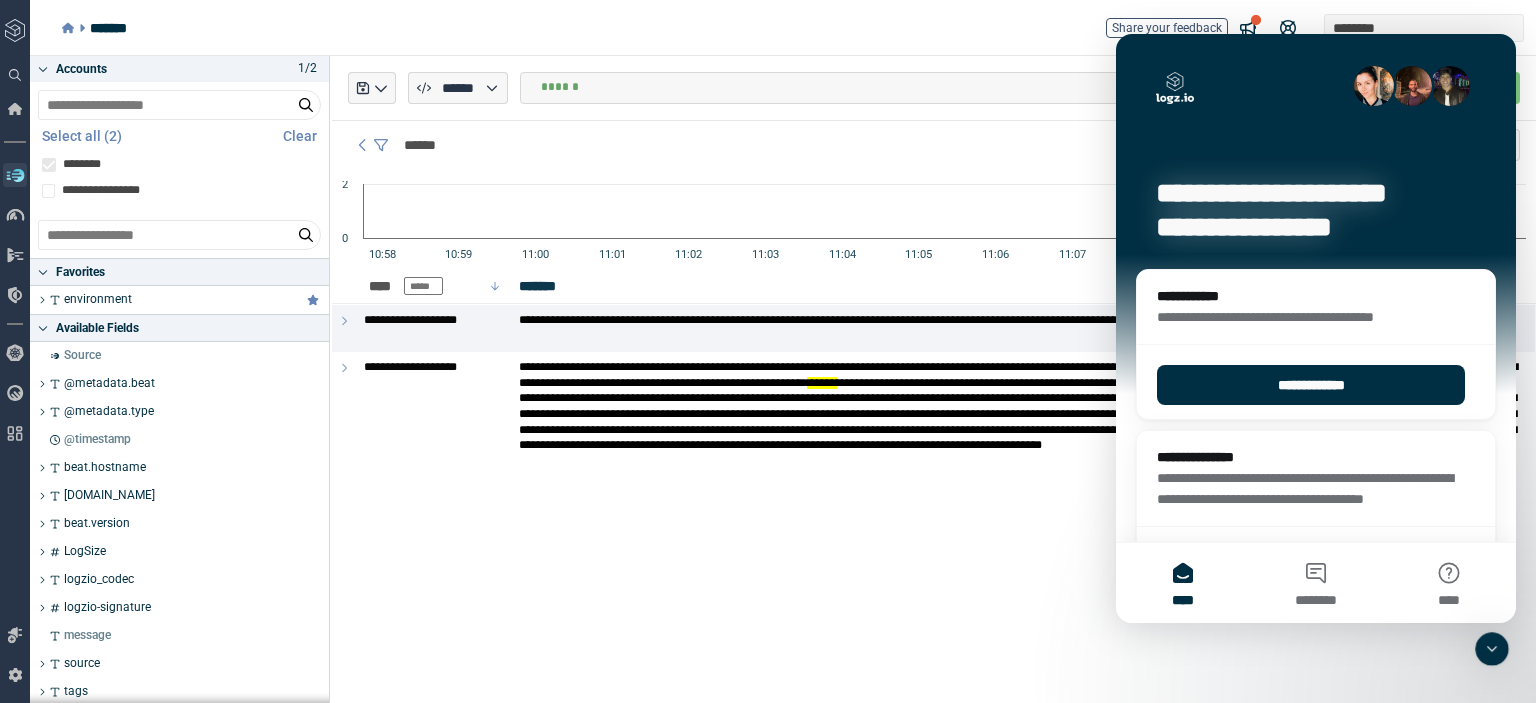scroll, scrollTop: 0, scrollLeft: 0, axis: both 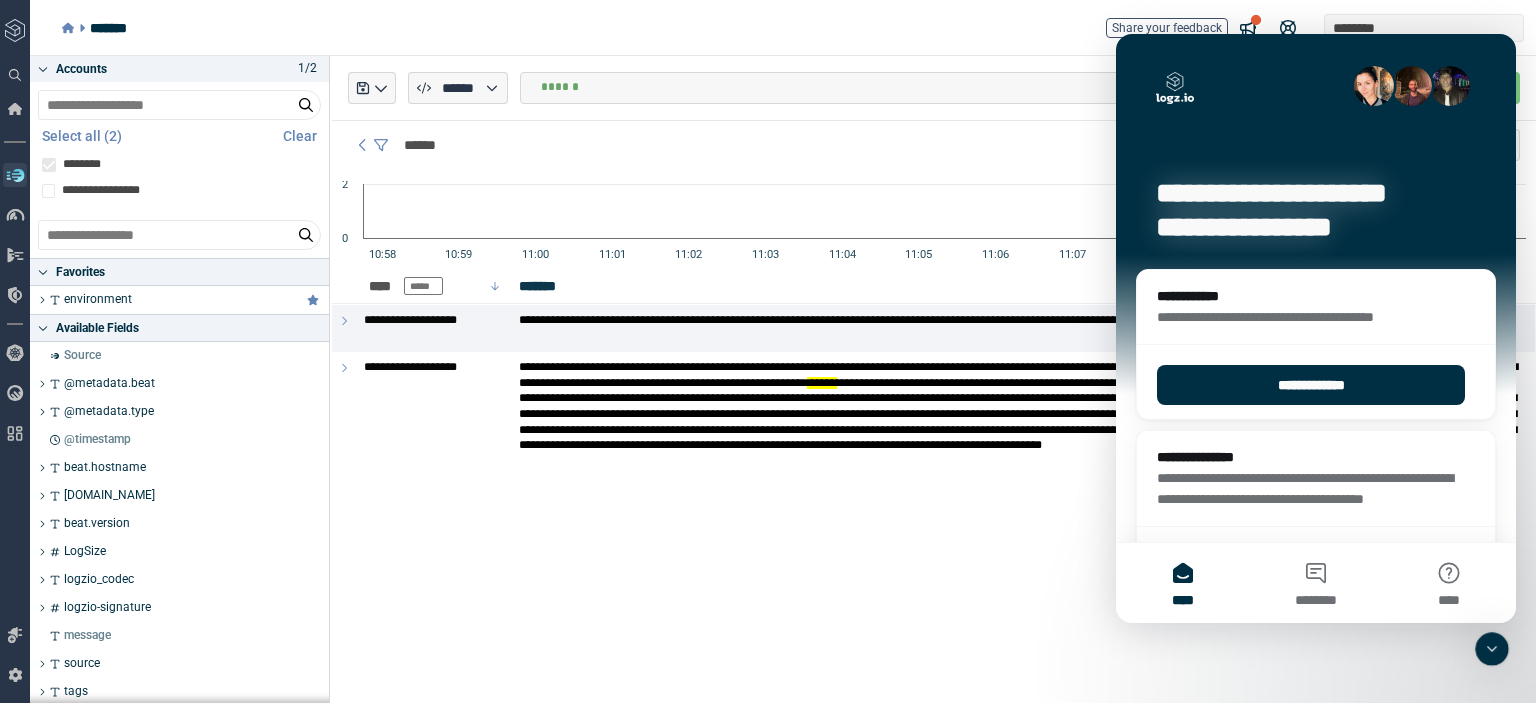 click on "**********" at bounding box center (934, 379) 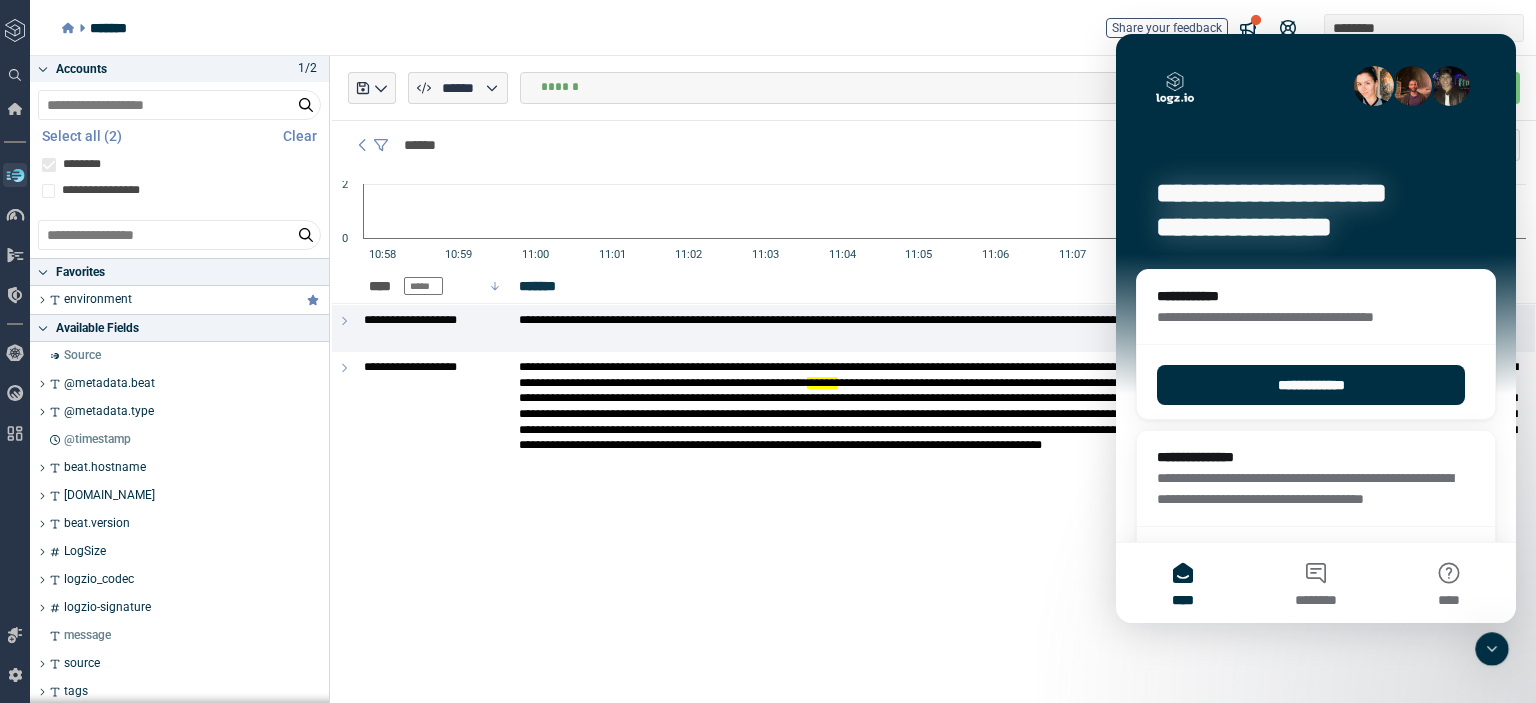 click 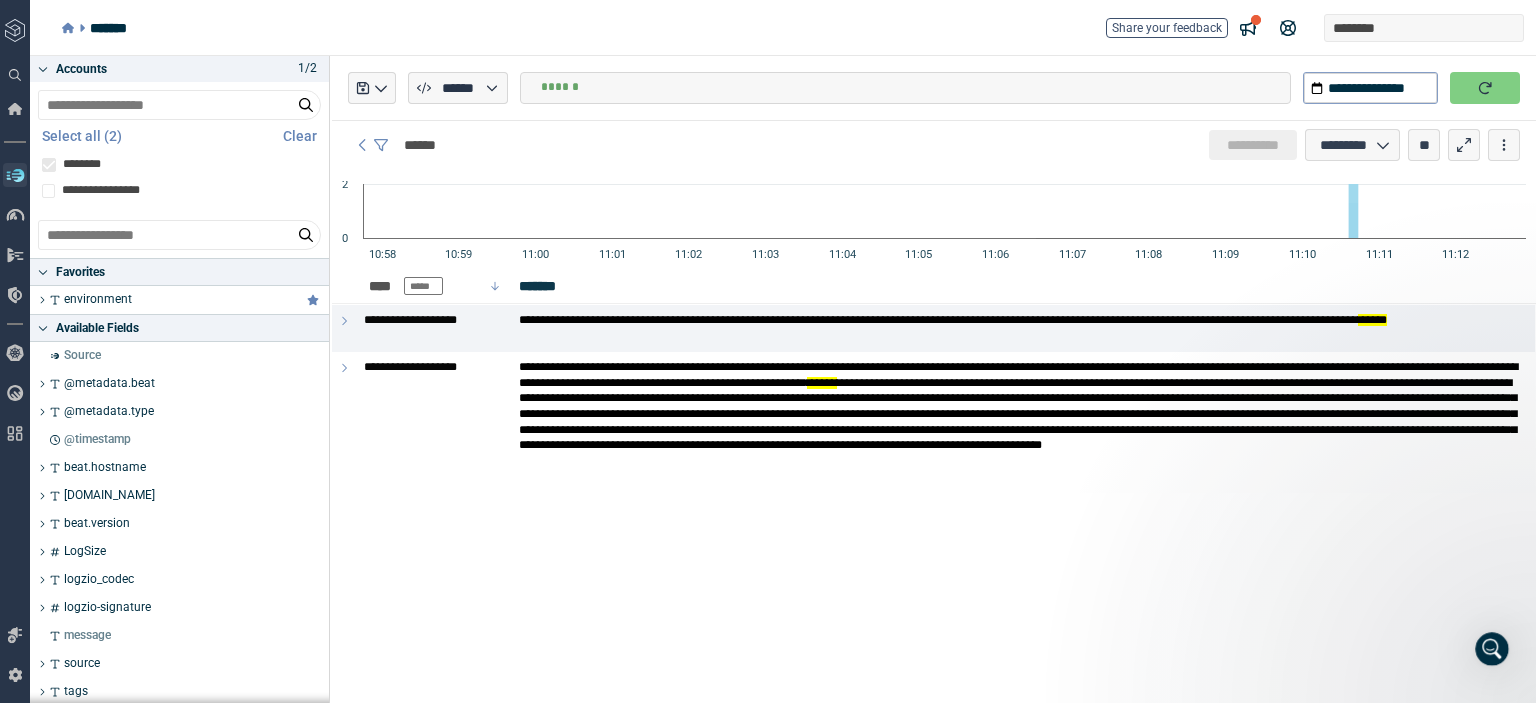 scroll, scrollTop: 0, scrollLeft: 0, axis: both 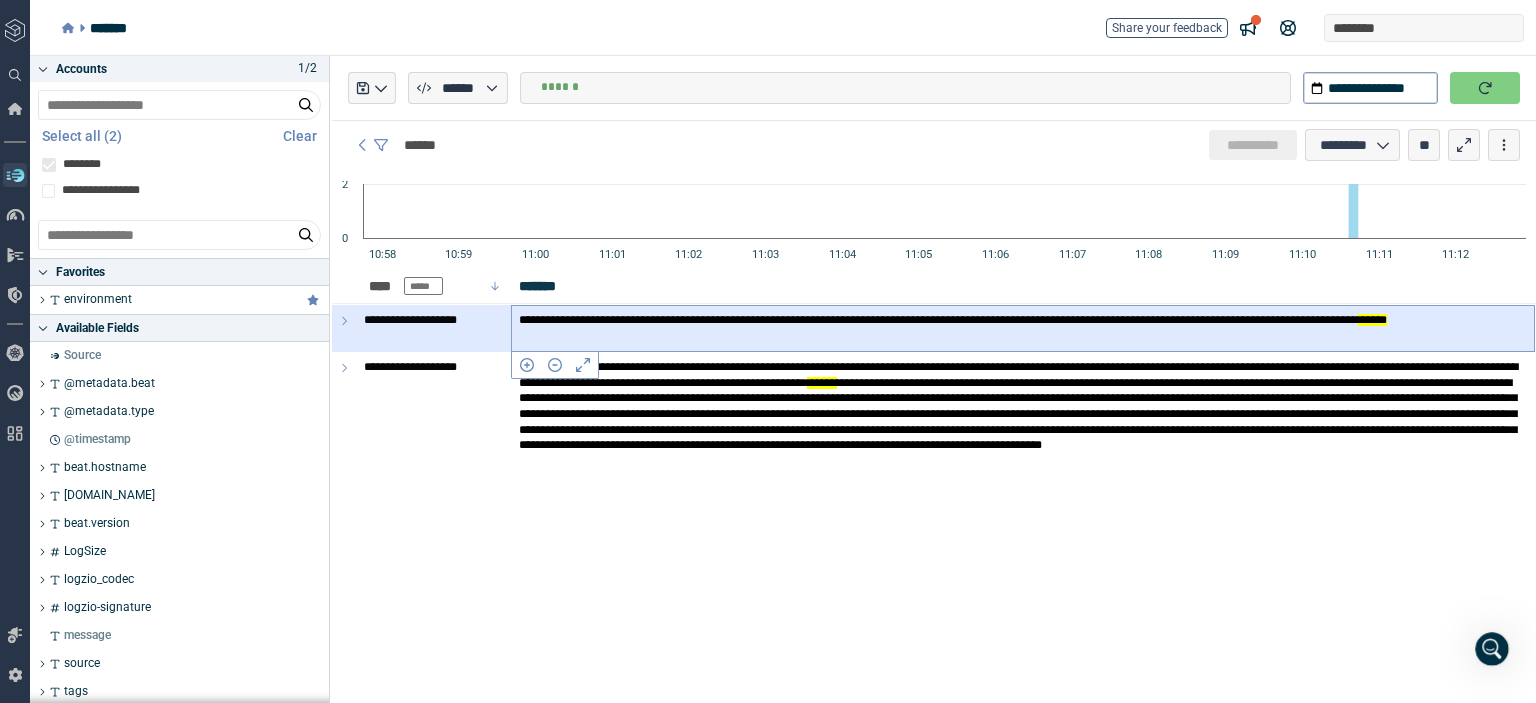 click on "**********" at bounding box center (1023, 328) 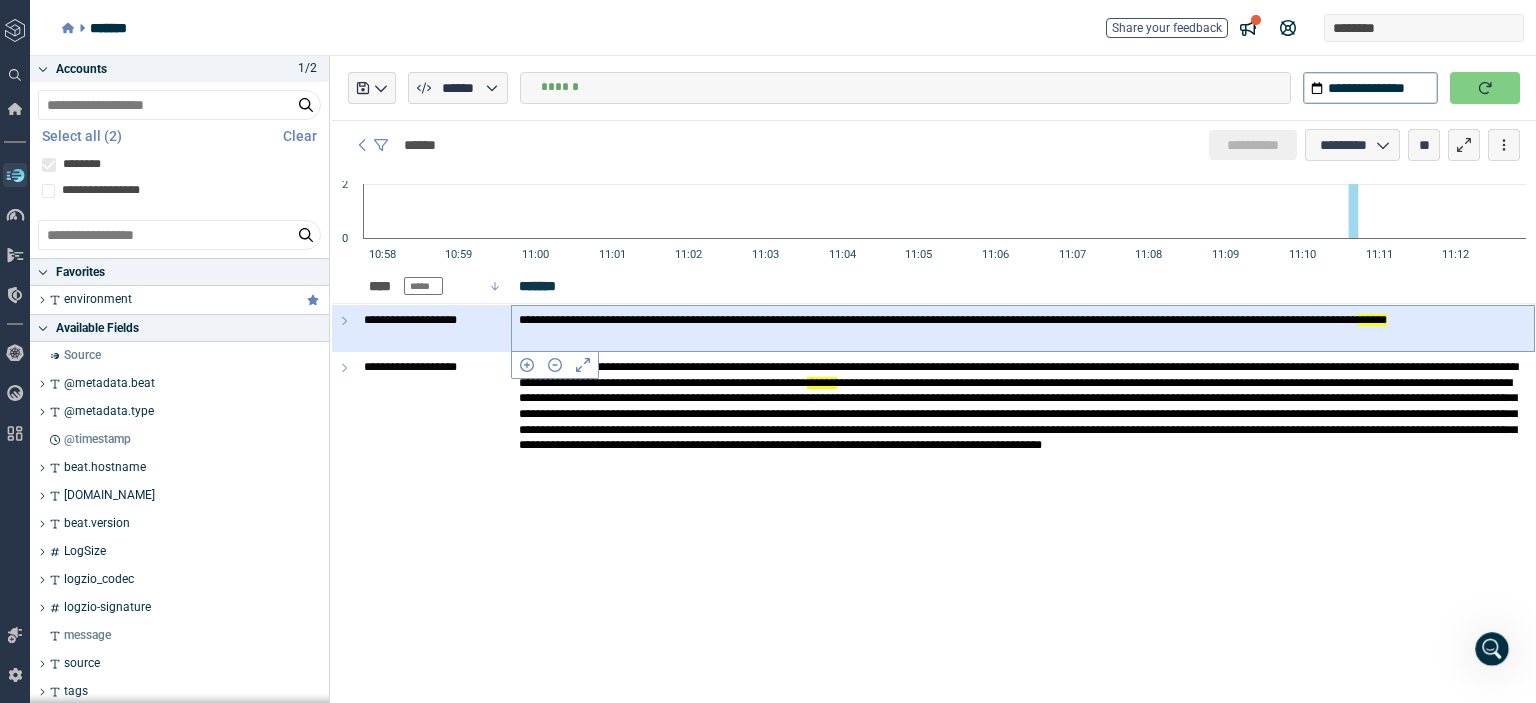click on "**********" at bounding box center (1023, 328) 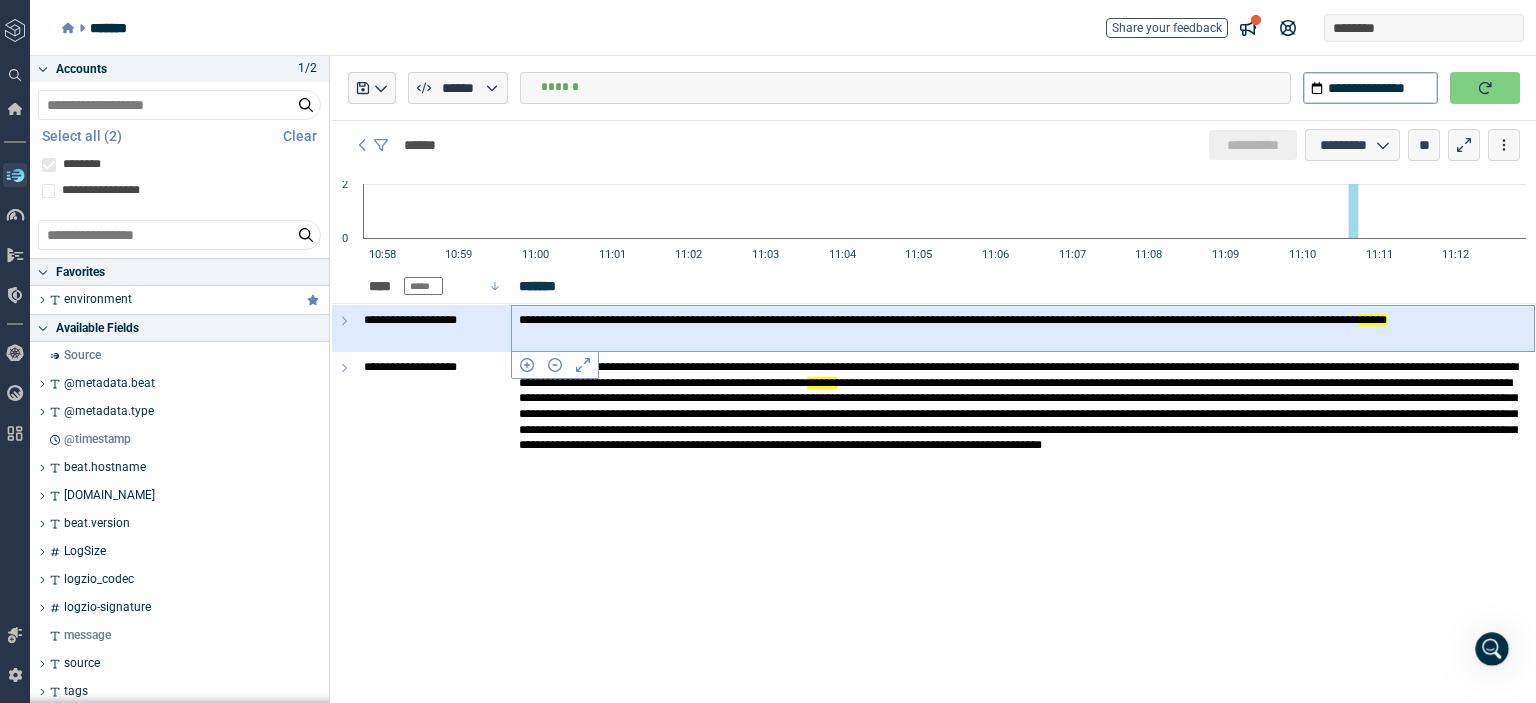 click on "**********" at bounding box center (1023, 328) 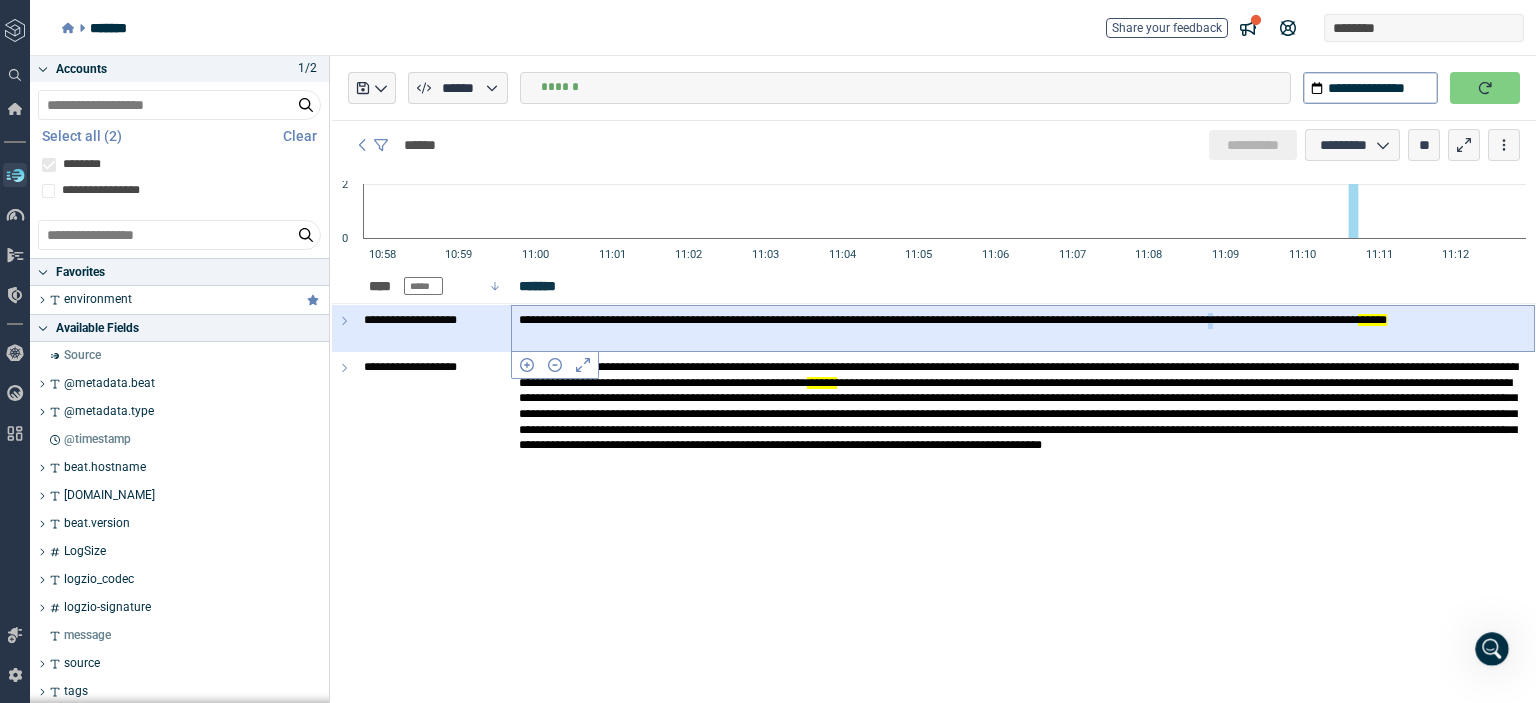 click on "**********" at bounding box center [1023, 328] 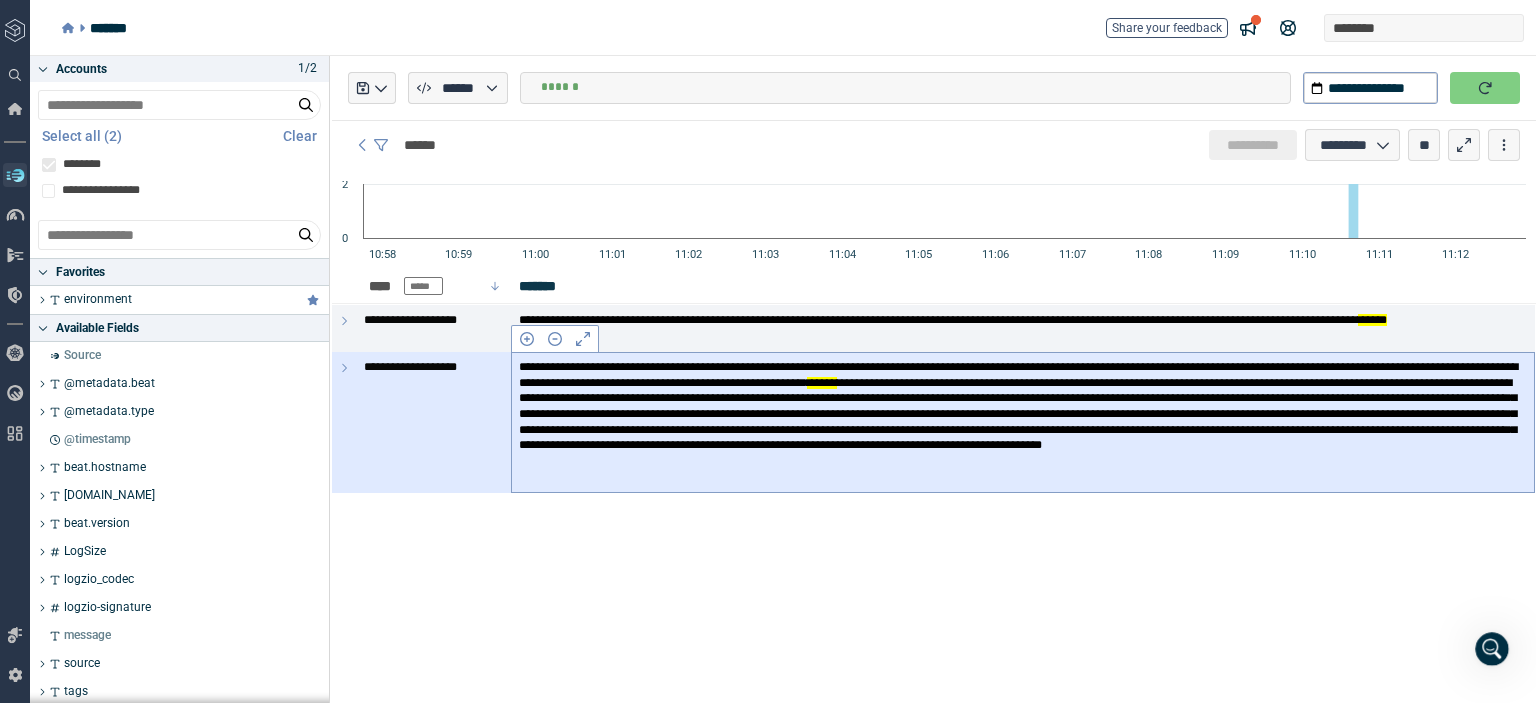 click on "**********" at bounding box center [1023, 422] 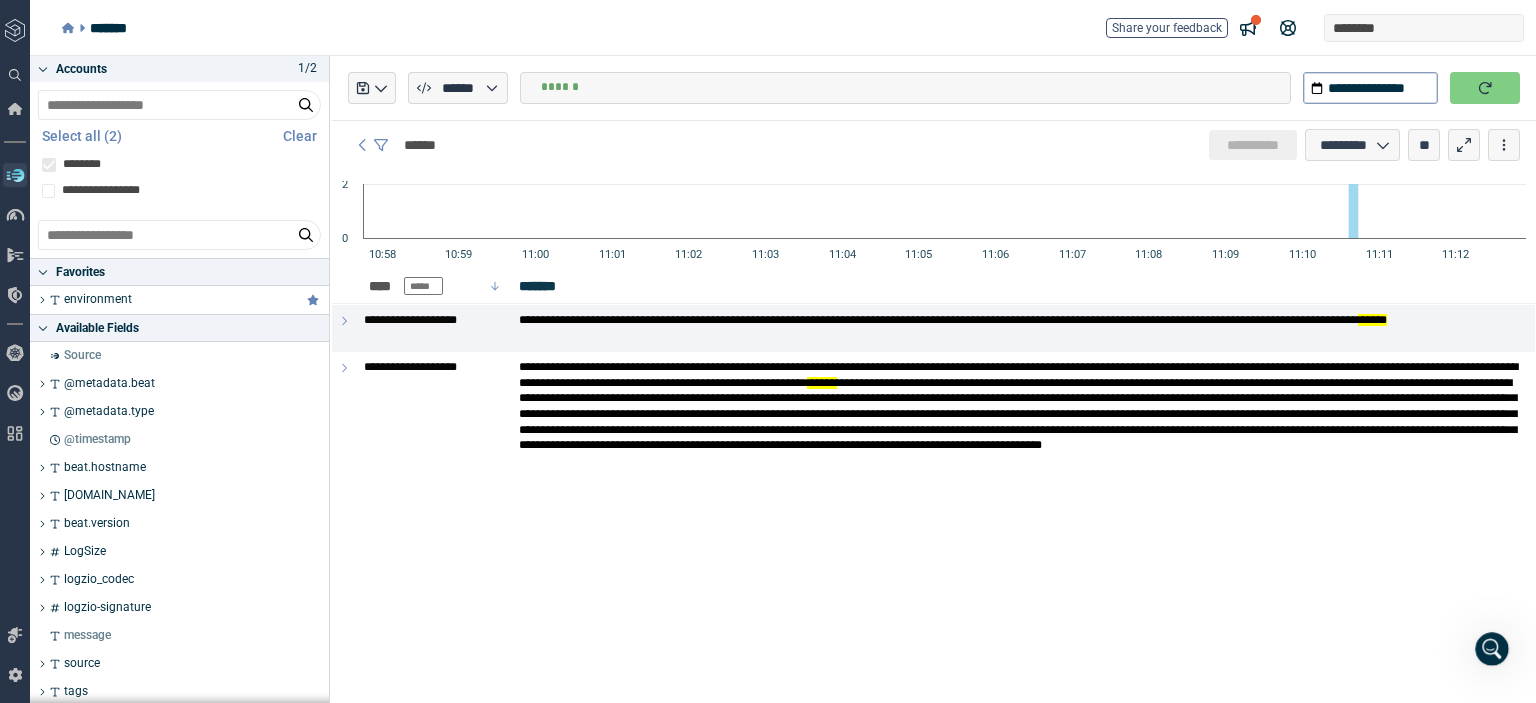click on "* ****" at bounding box center [425, 145] 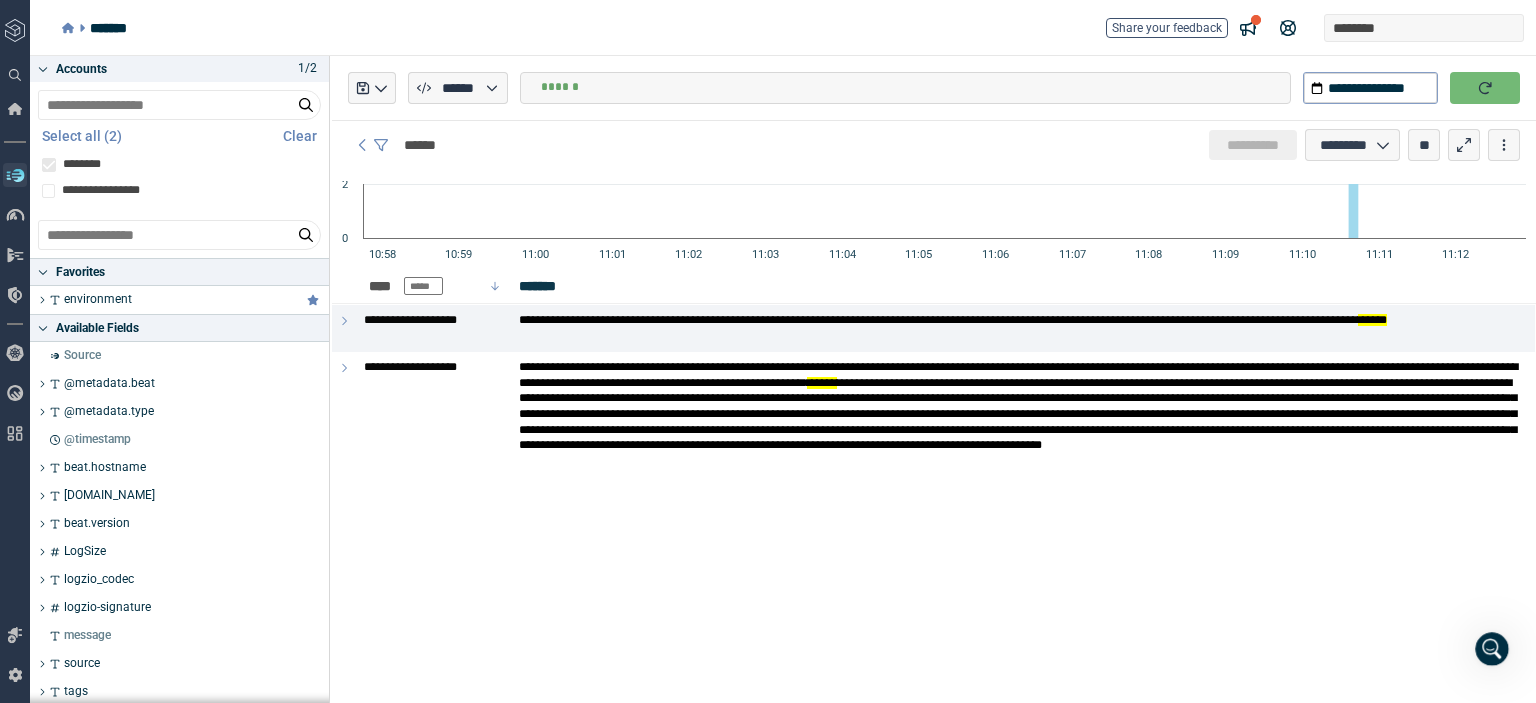 click at bounding box center (1485, 88) 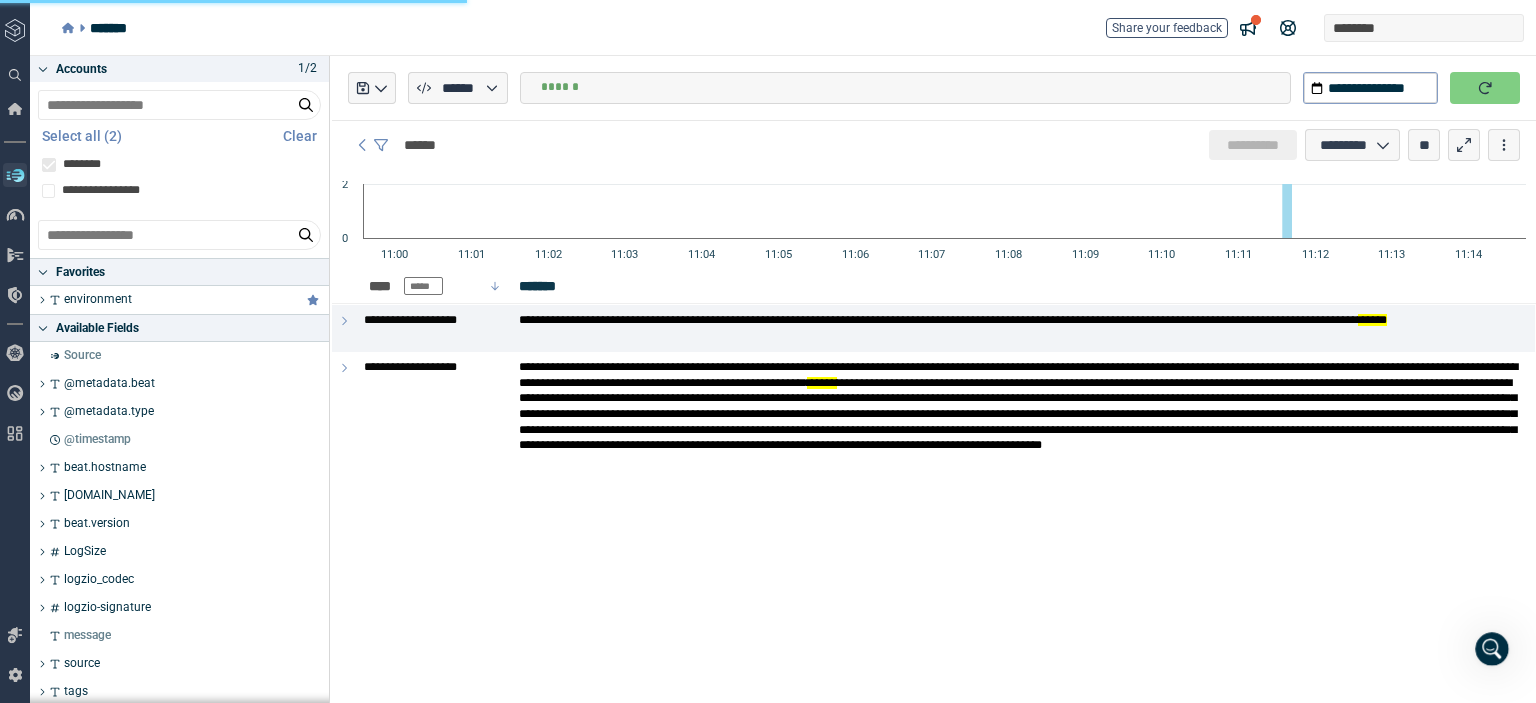 type on "*" 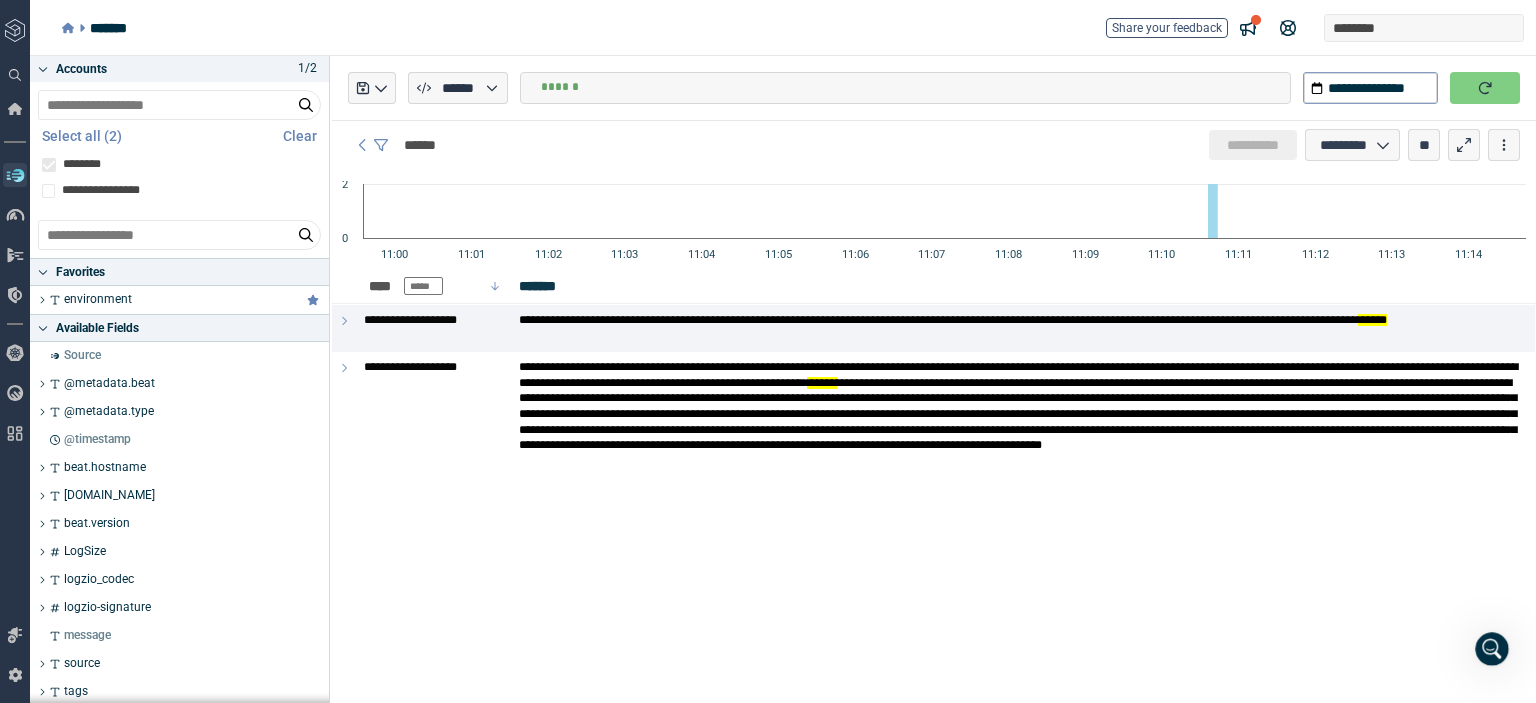 click on "**********" at bounding box center (905, 88) 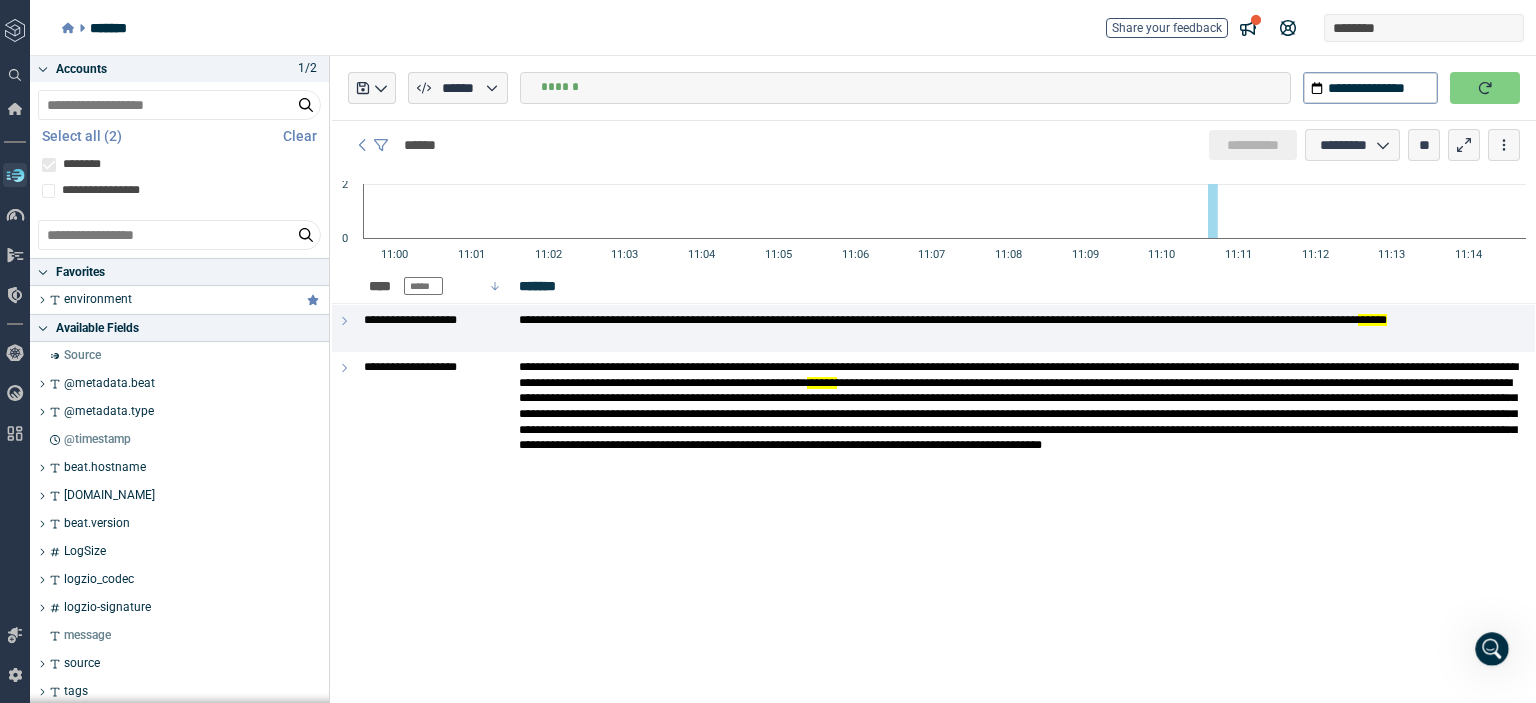 scroll, scrollTop: 0, scrollLeft: 0, axis: both 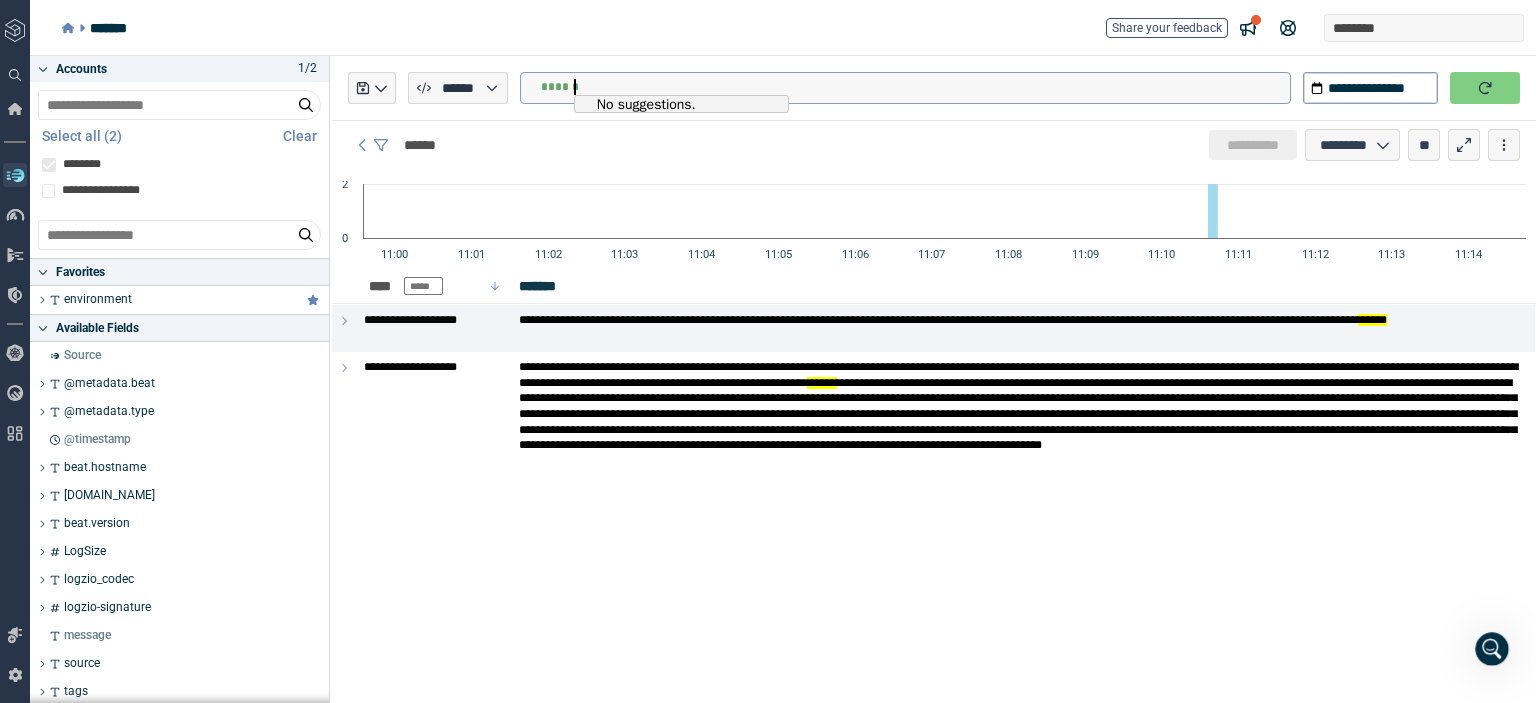 click on "******" at bounding box center (915, 87) 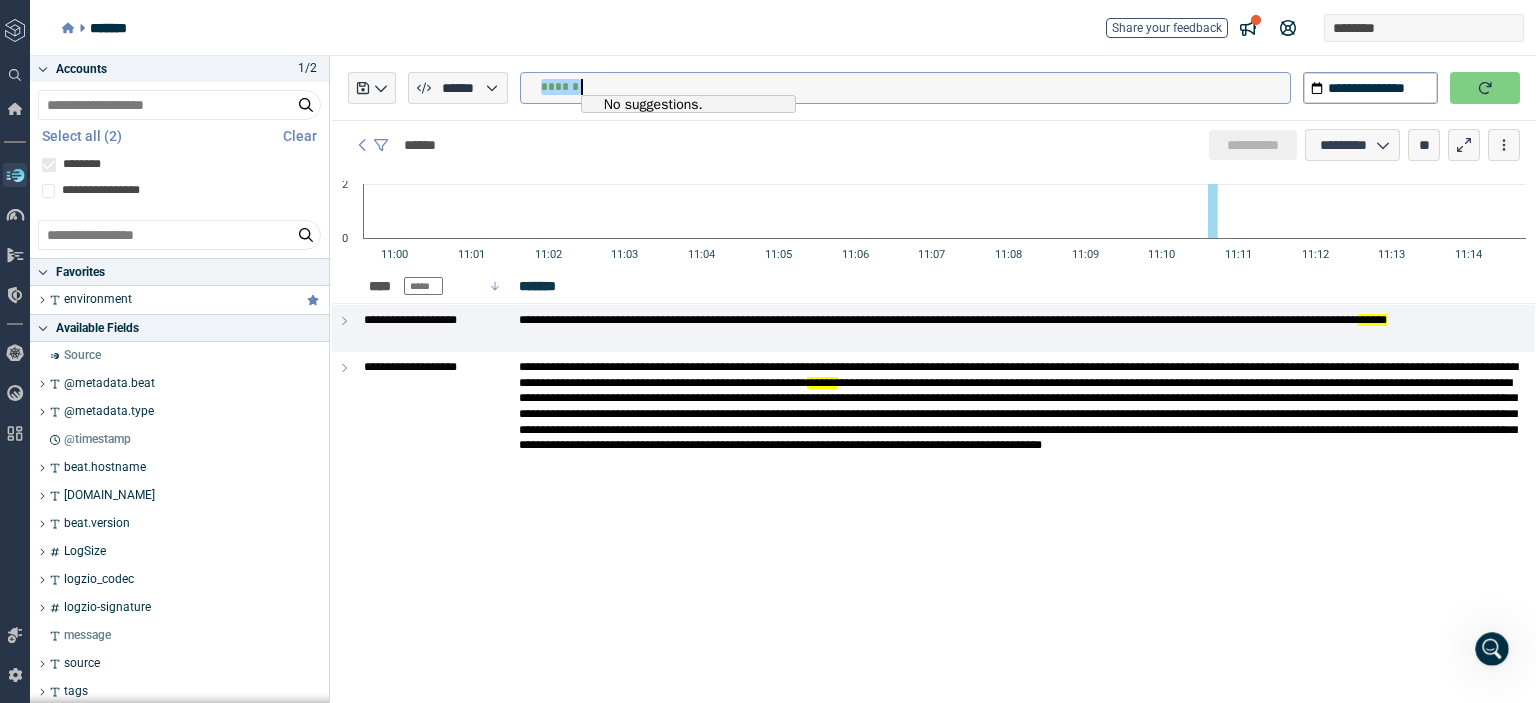 click on "******" at bounding box center [915, 87] 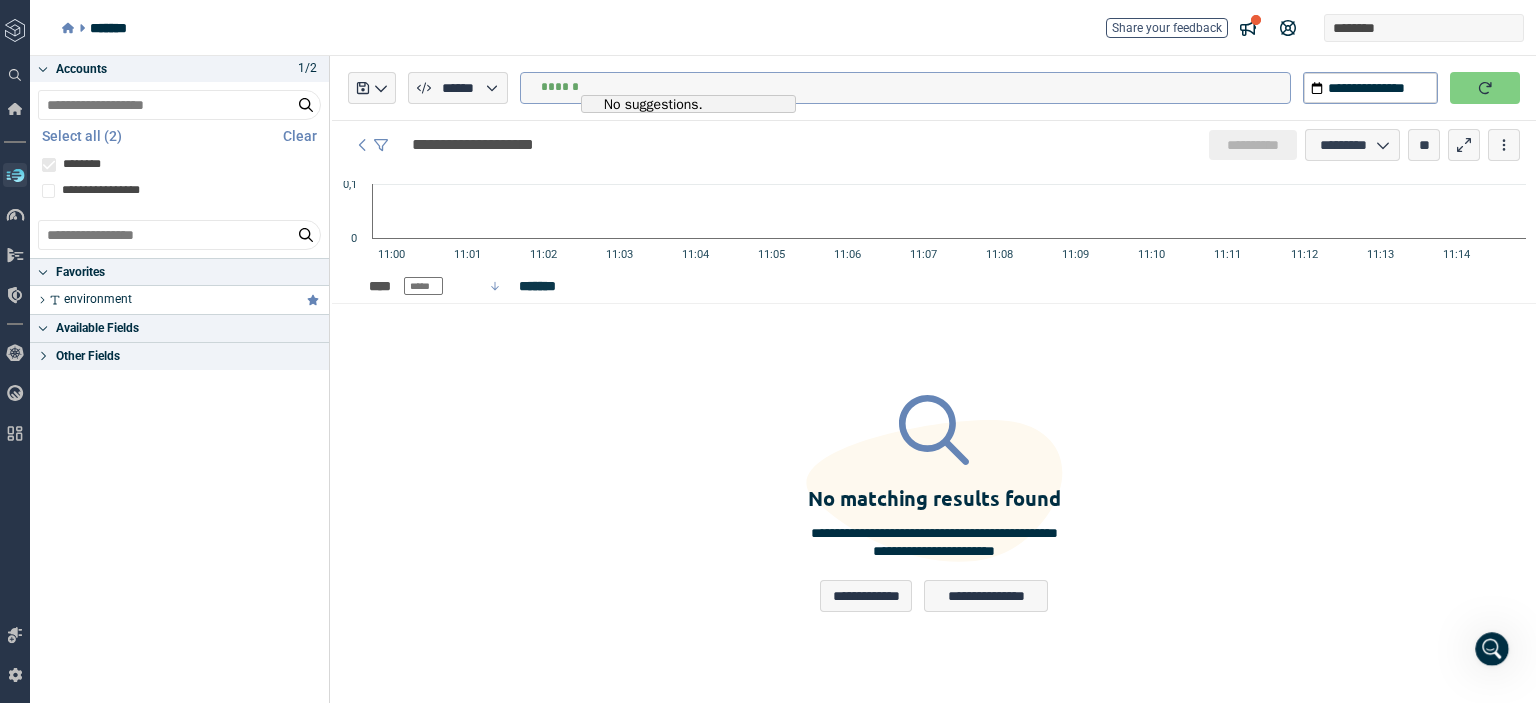 click on "******" at bounding box center [915, 87] 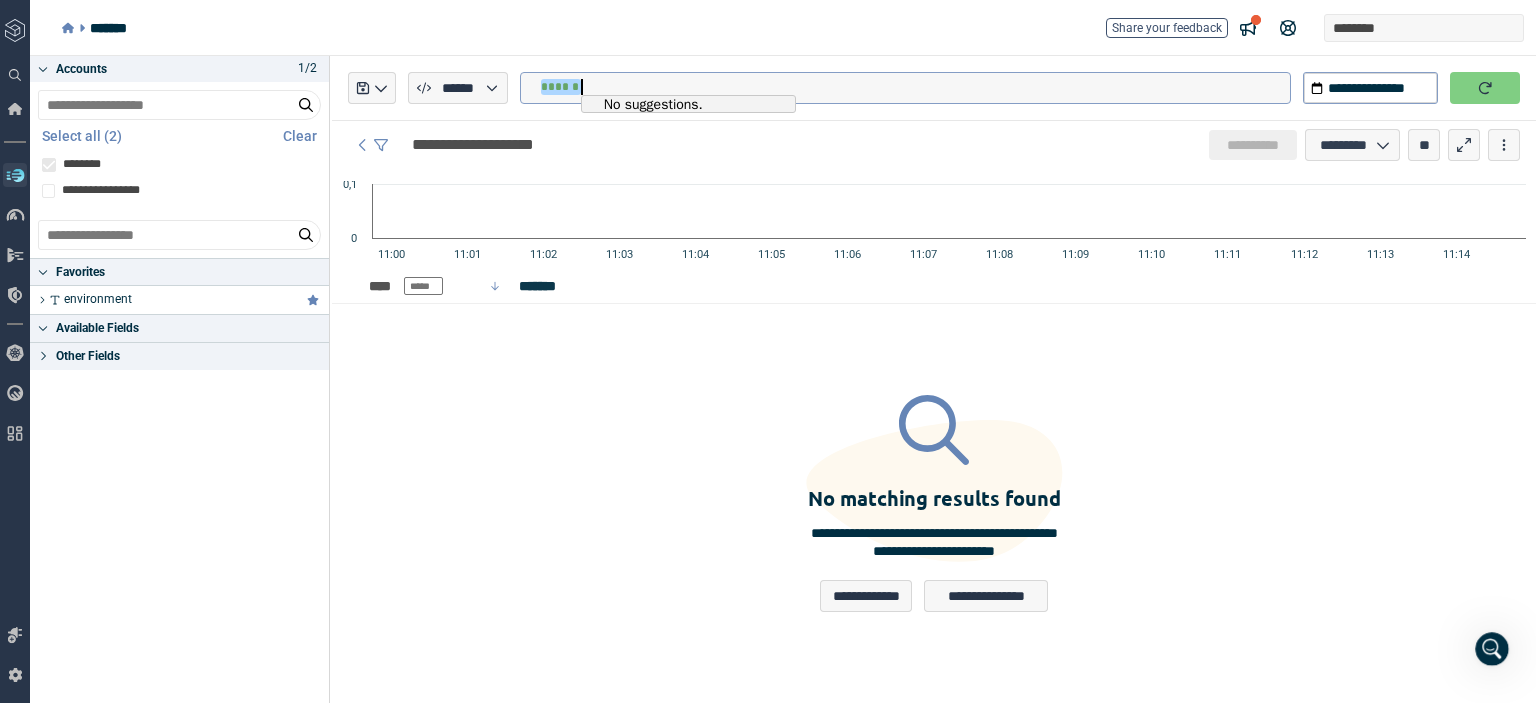 click on "******" at bounding box center (915, 87) 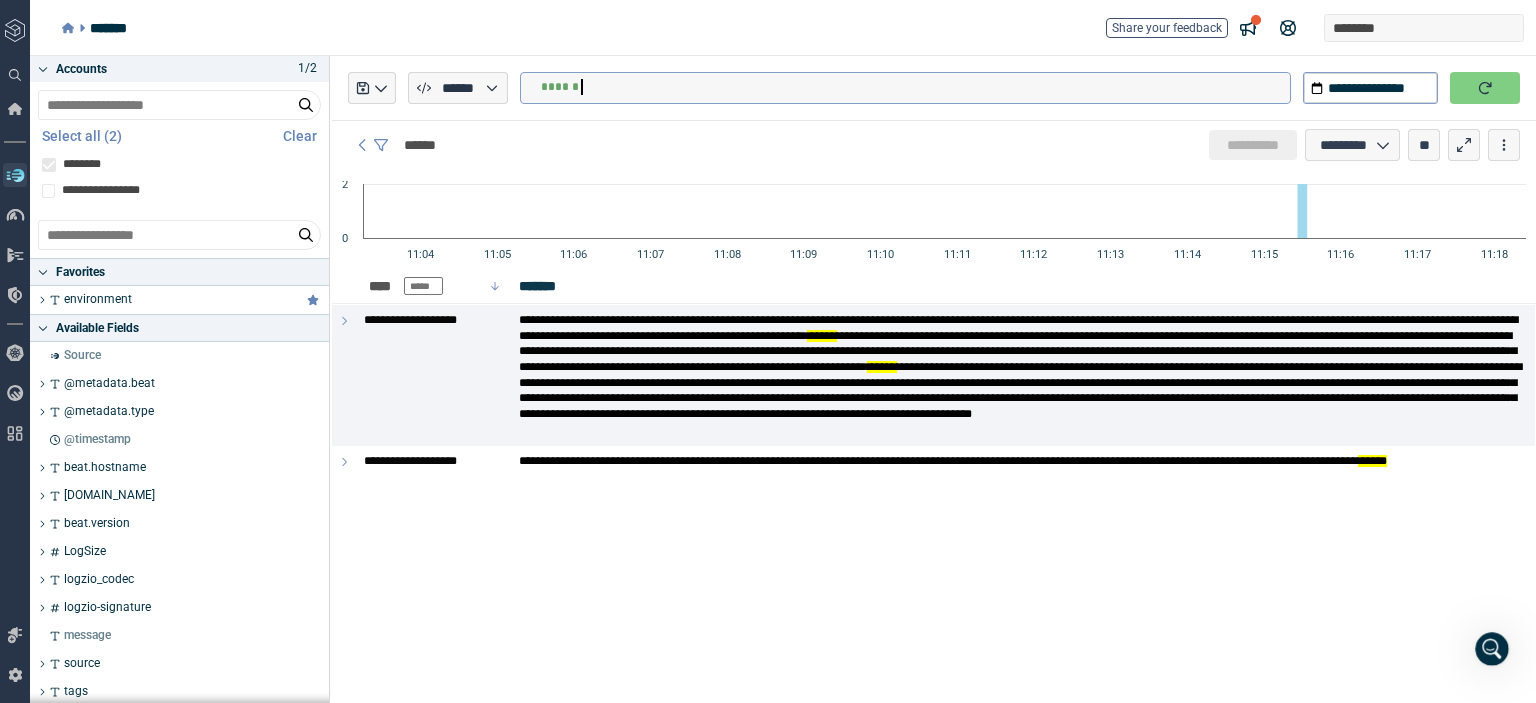 click on "**********" at bounding box center [934, 379] 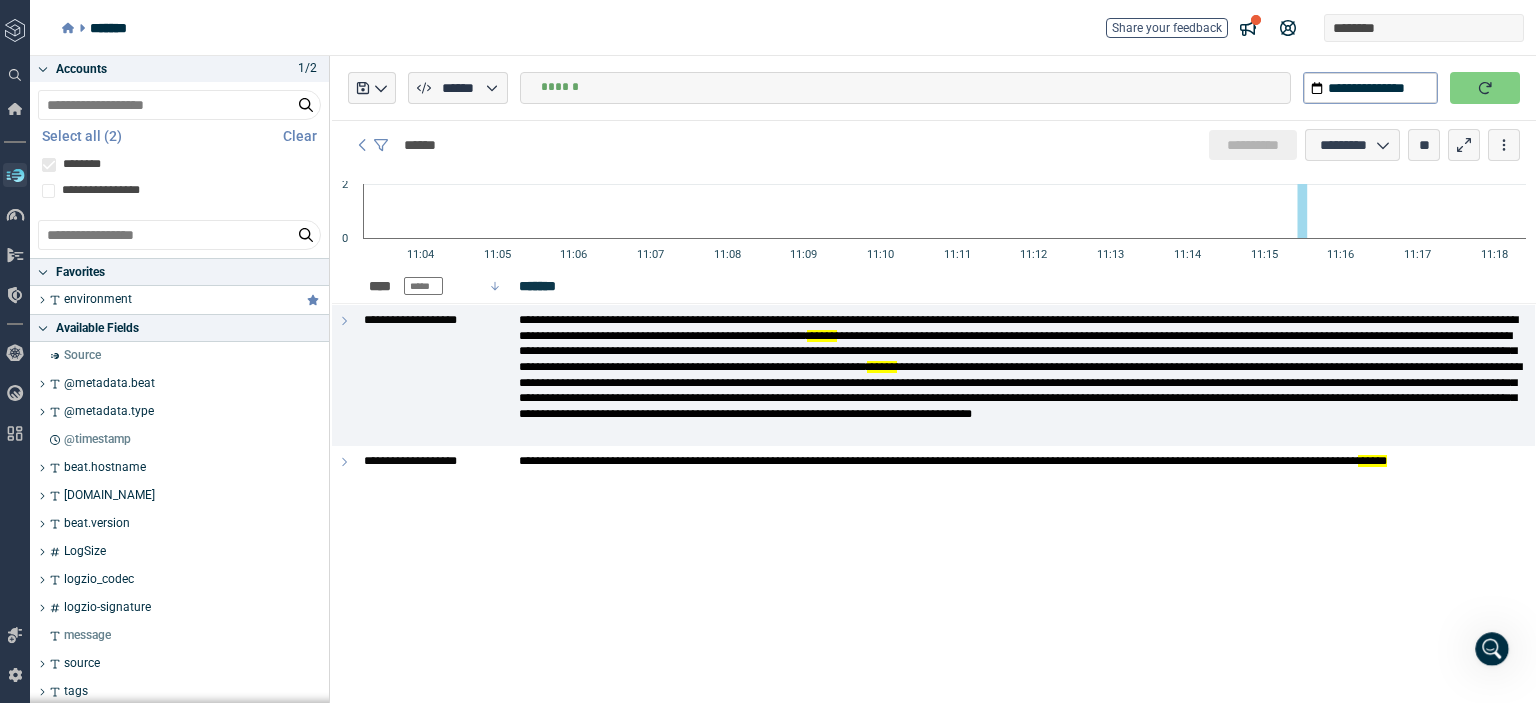 click on "**********" at bounding box center (934, 379) 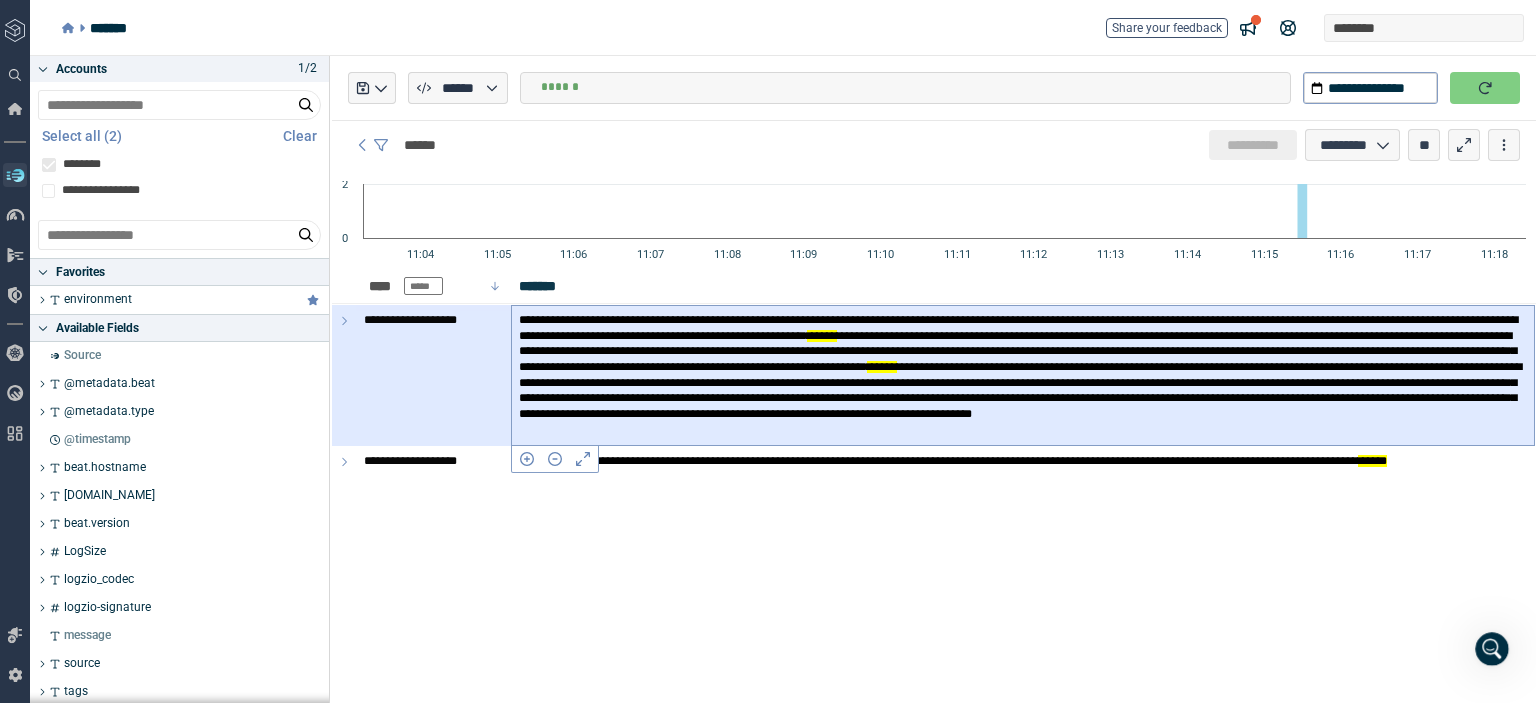 click on "**********" at bounding box center [1023, 375] 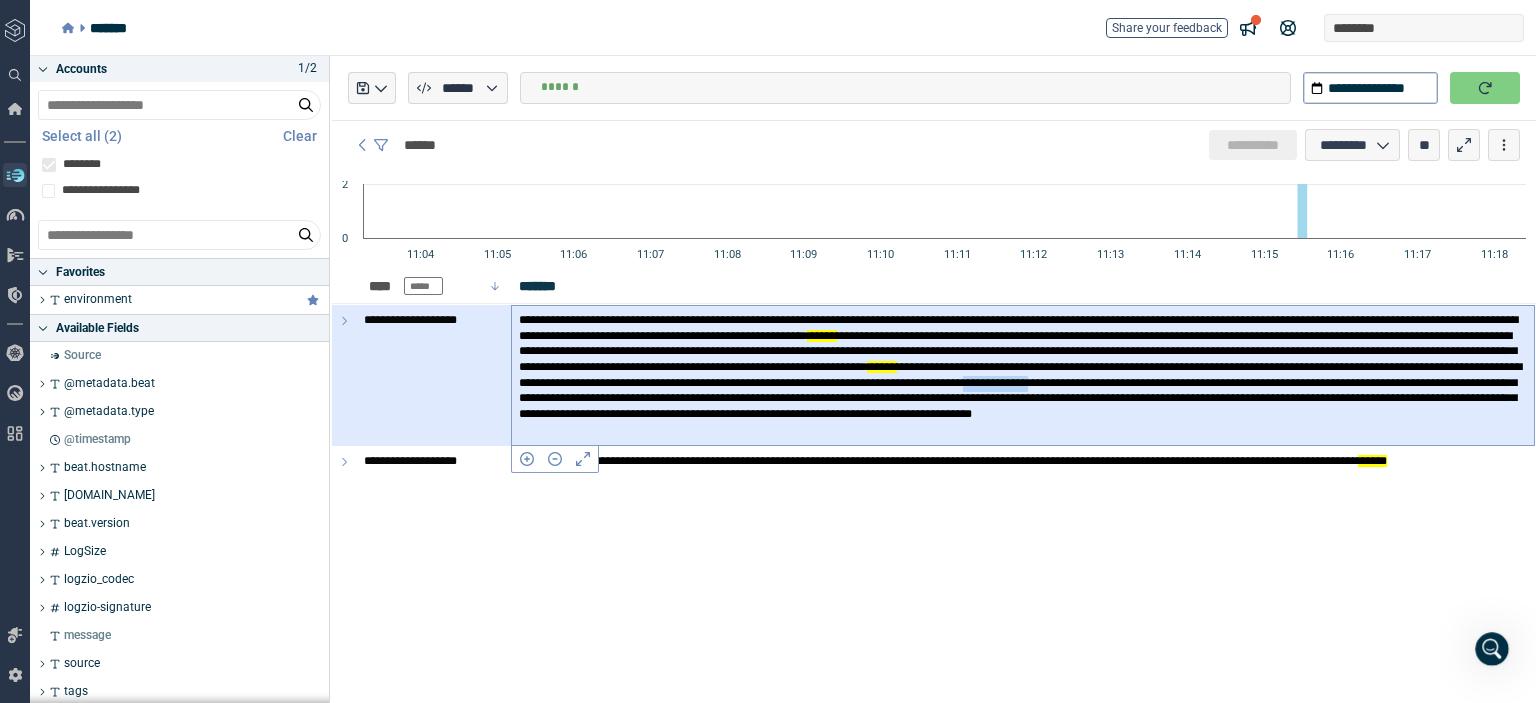 click on "**********" at bounding box center (1023, 375) 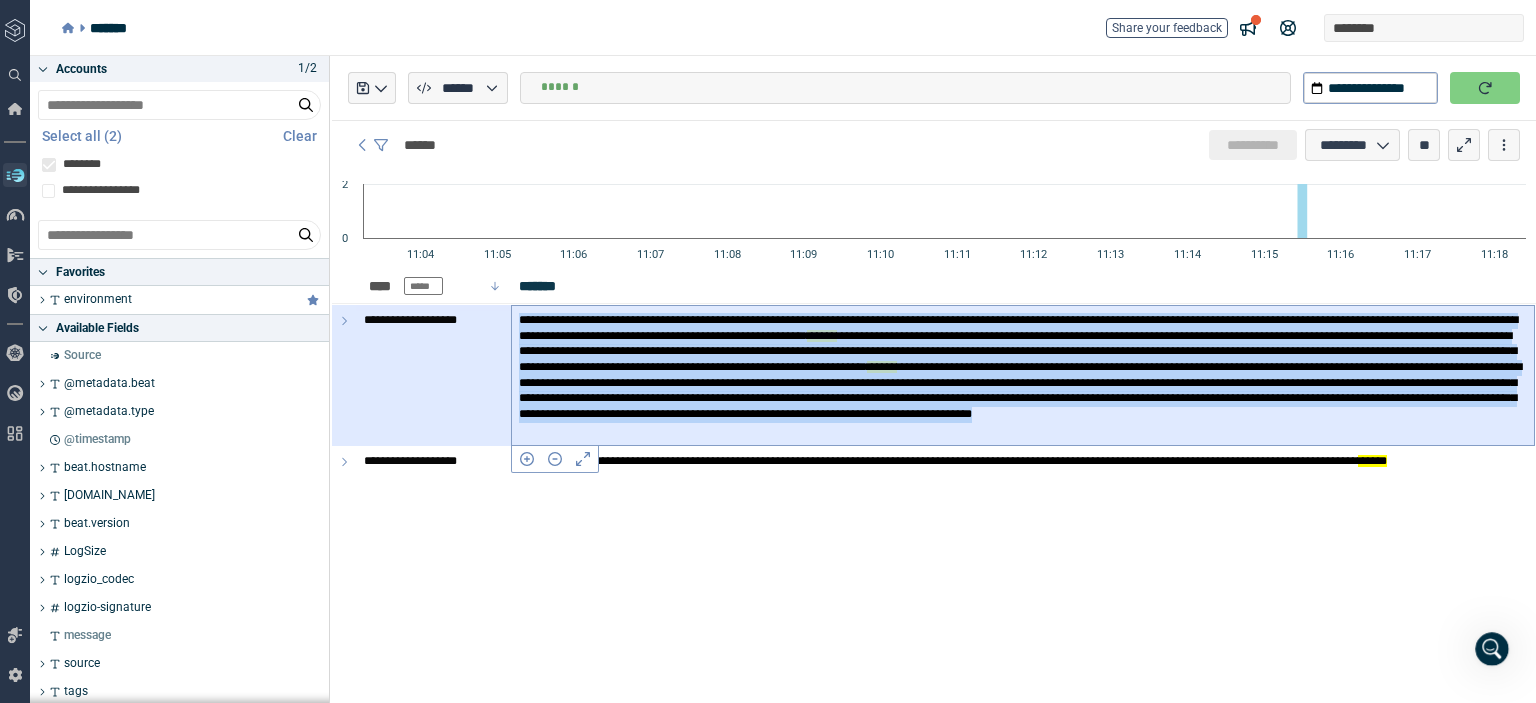 click on "**********" at bounding box center (1023, 375) 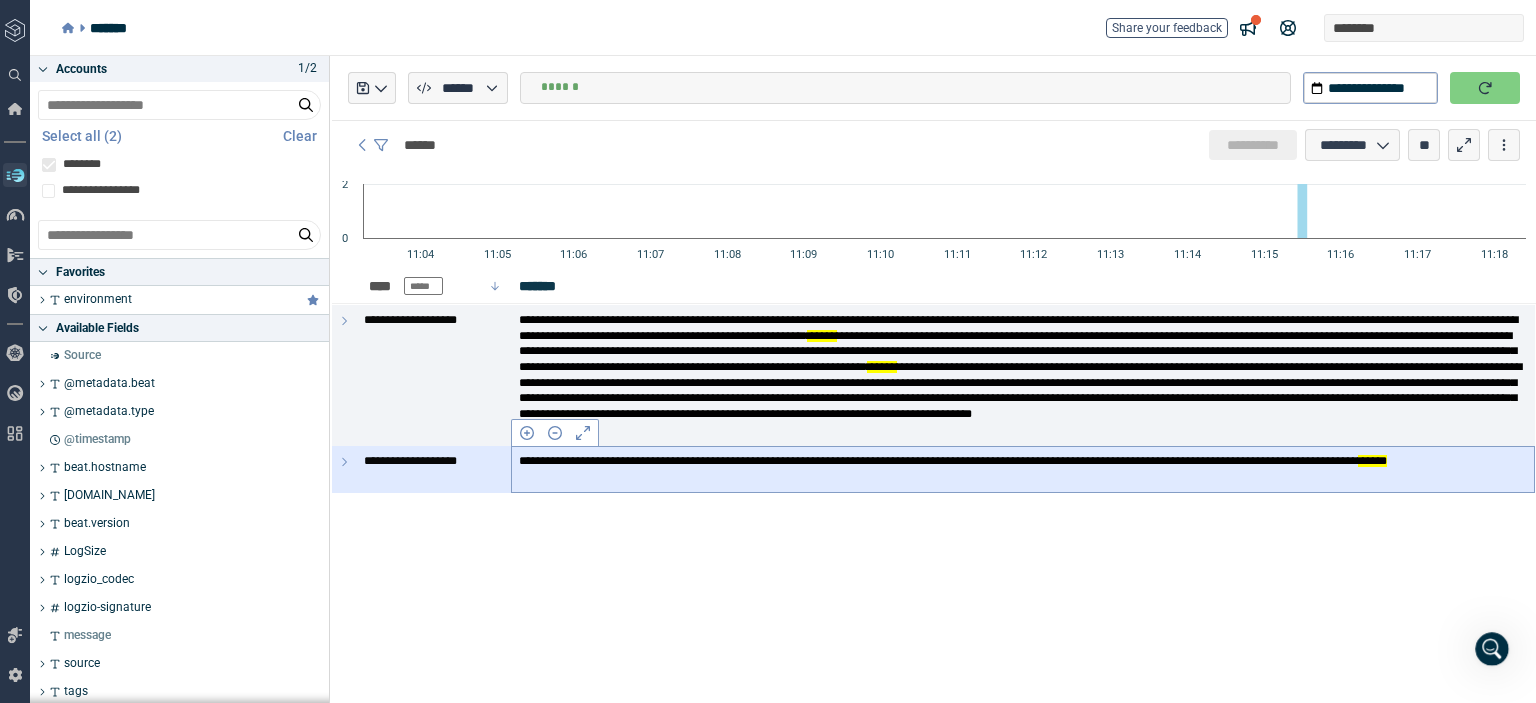 click on "**********" at bounding box center [1023, 469] 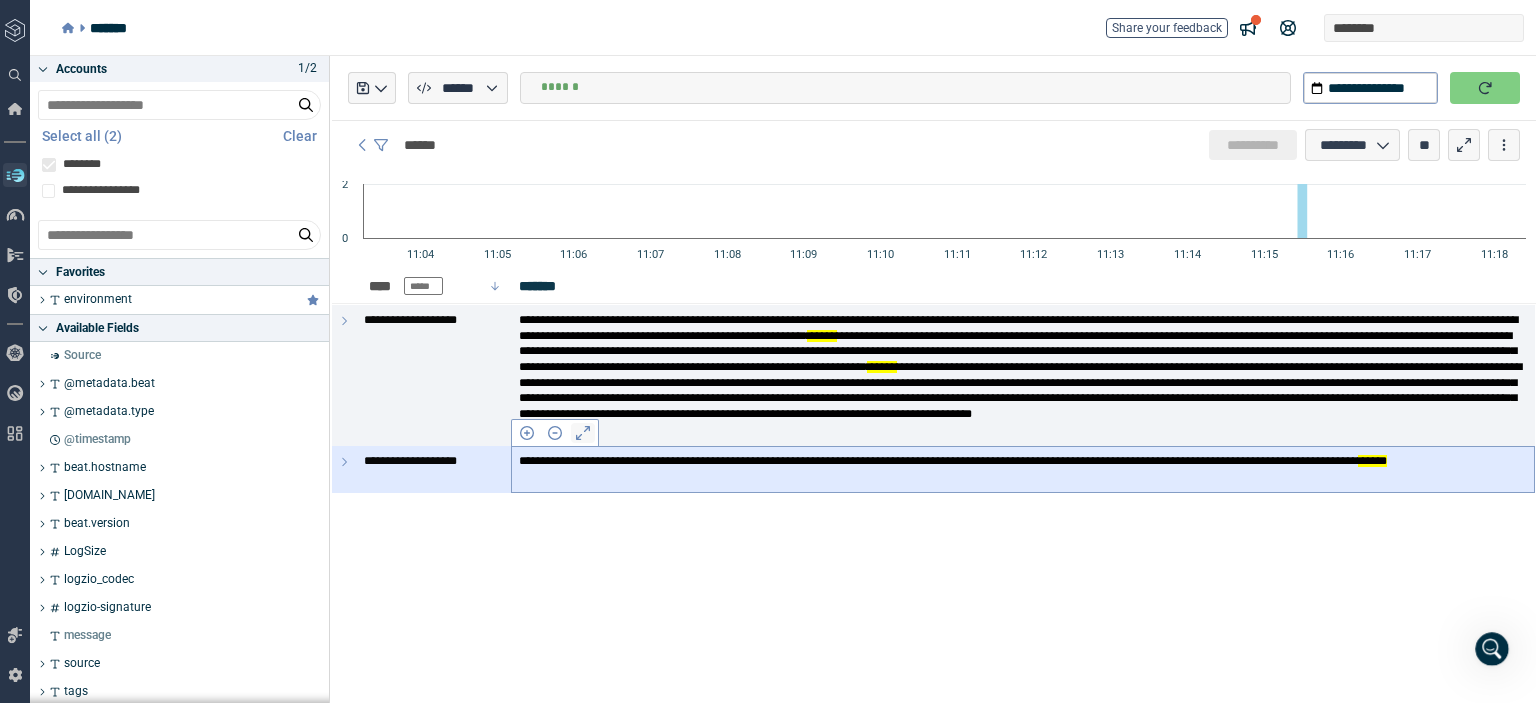 click 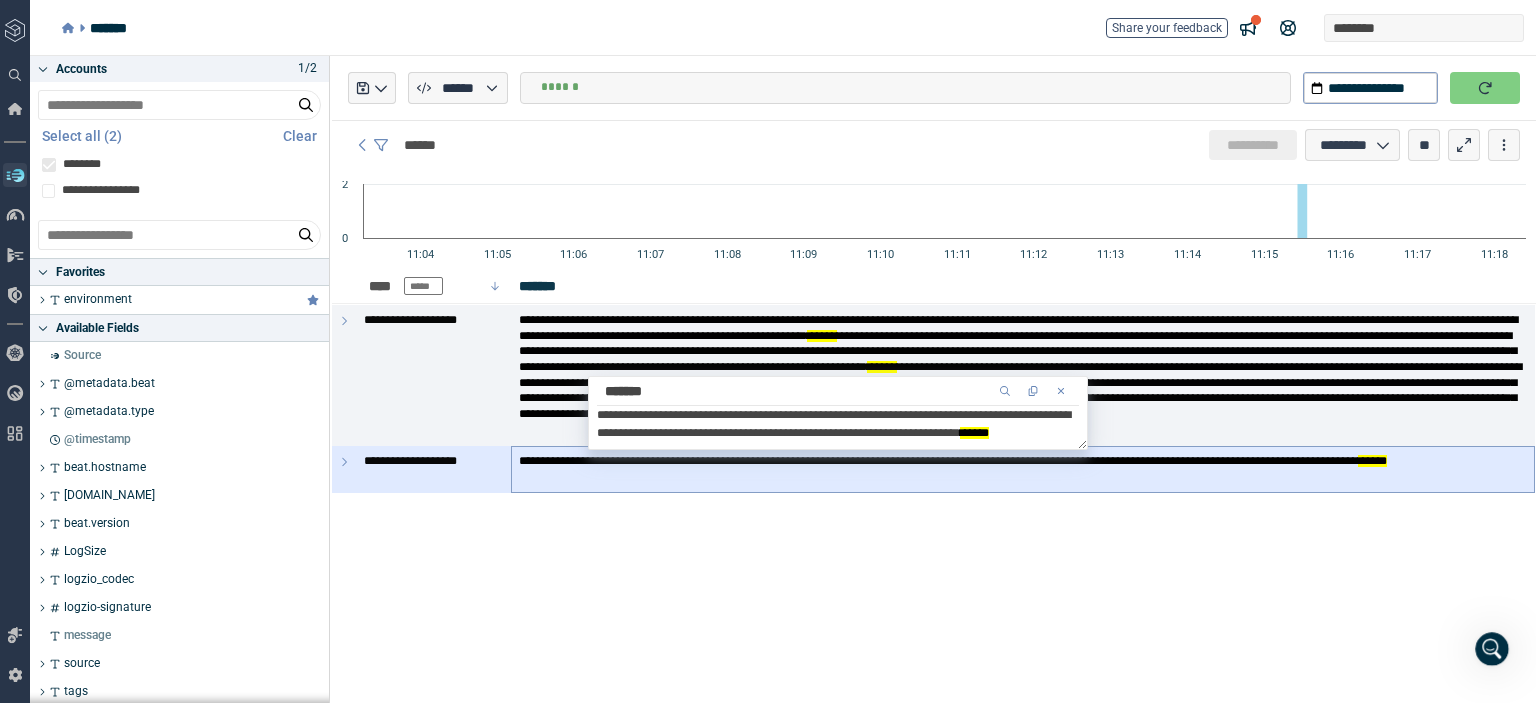 click on "**********" at bounding box center (934, 379) 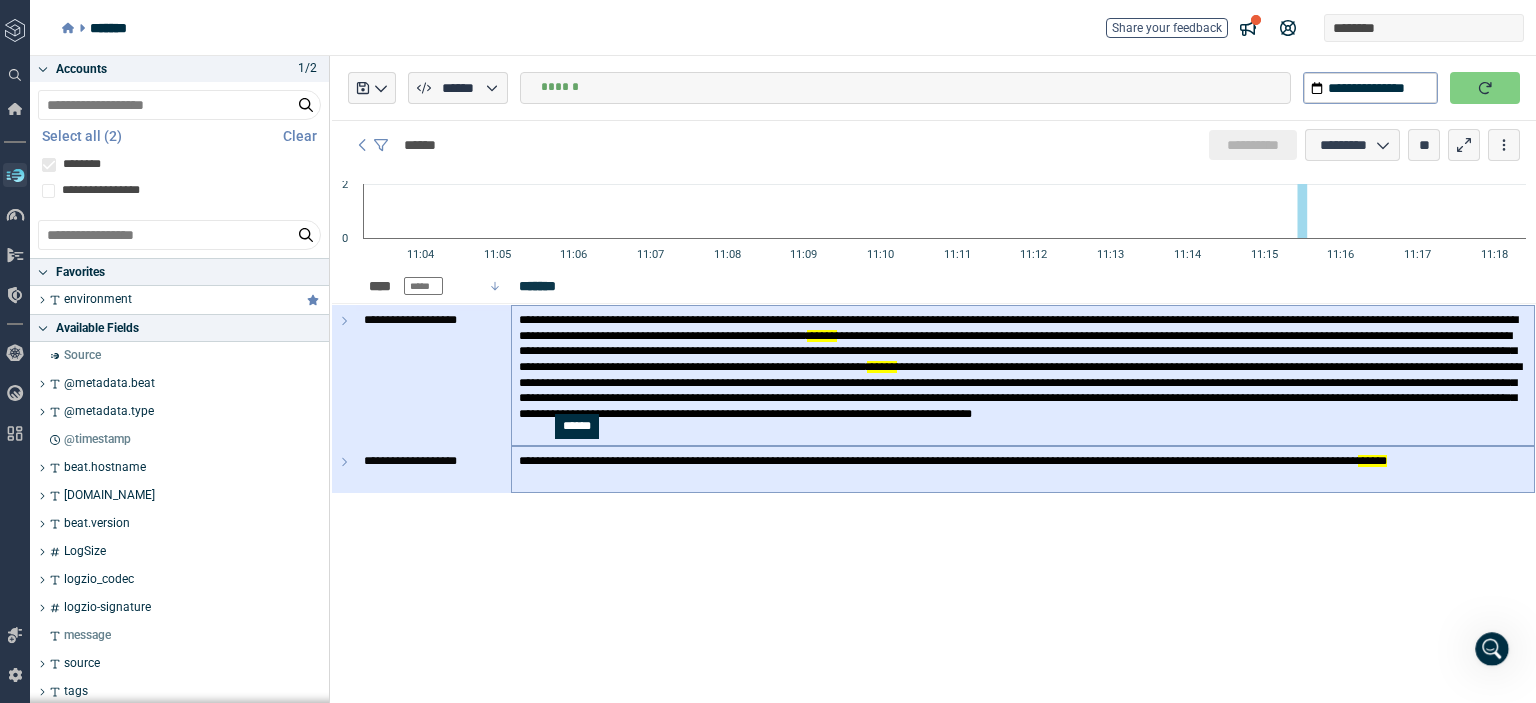 click 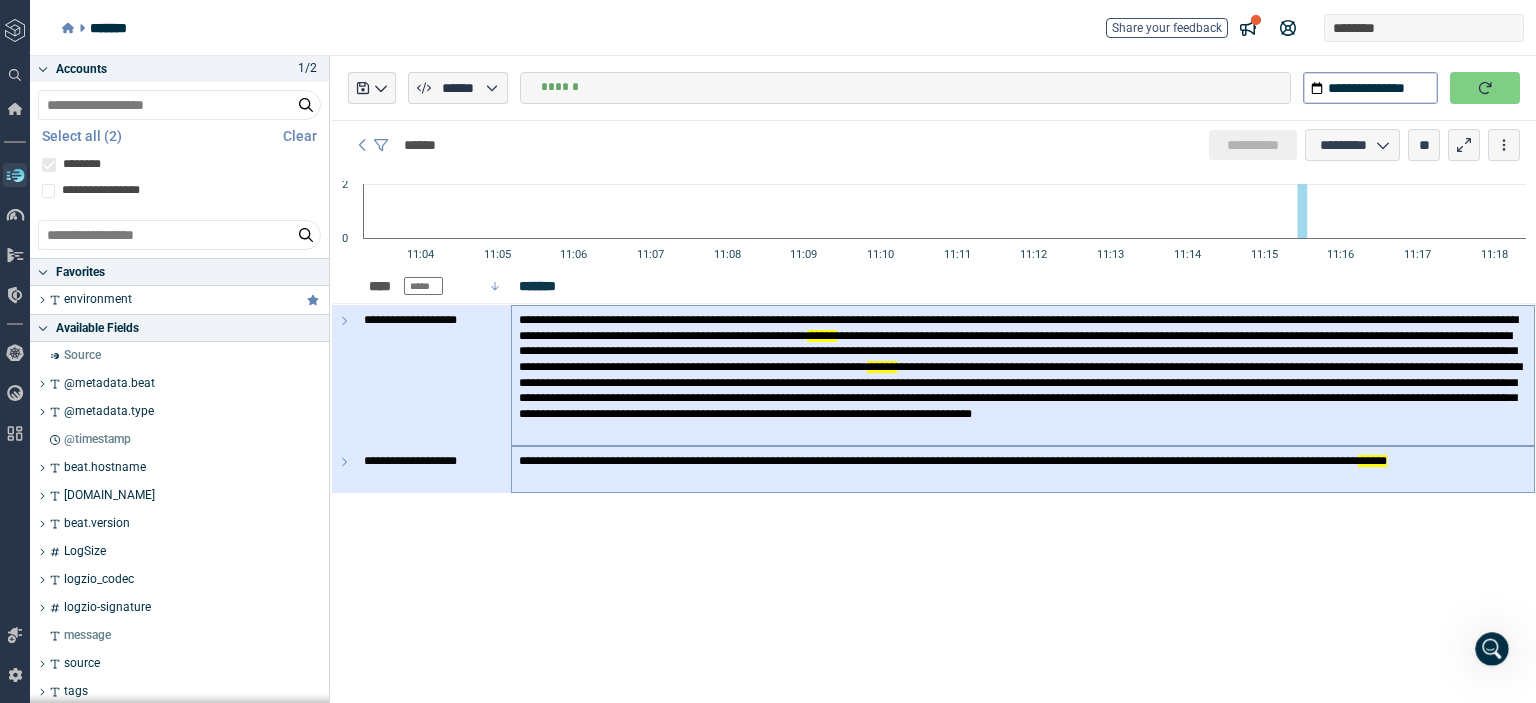 click on "**********" at bounding box center (934, 379) 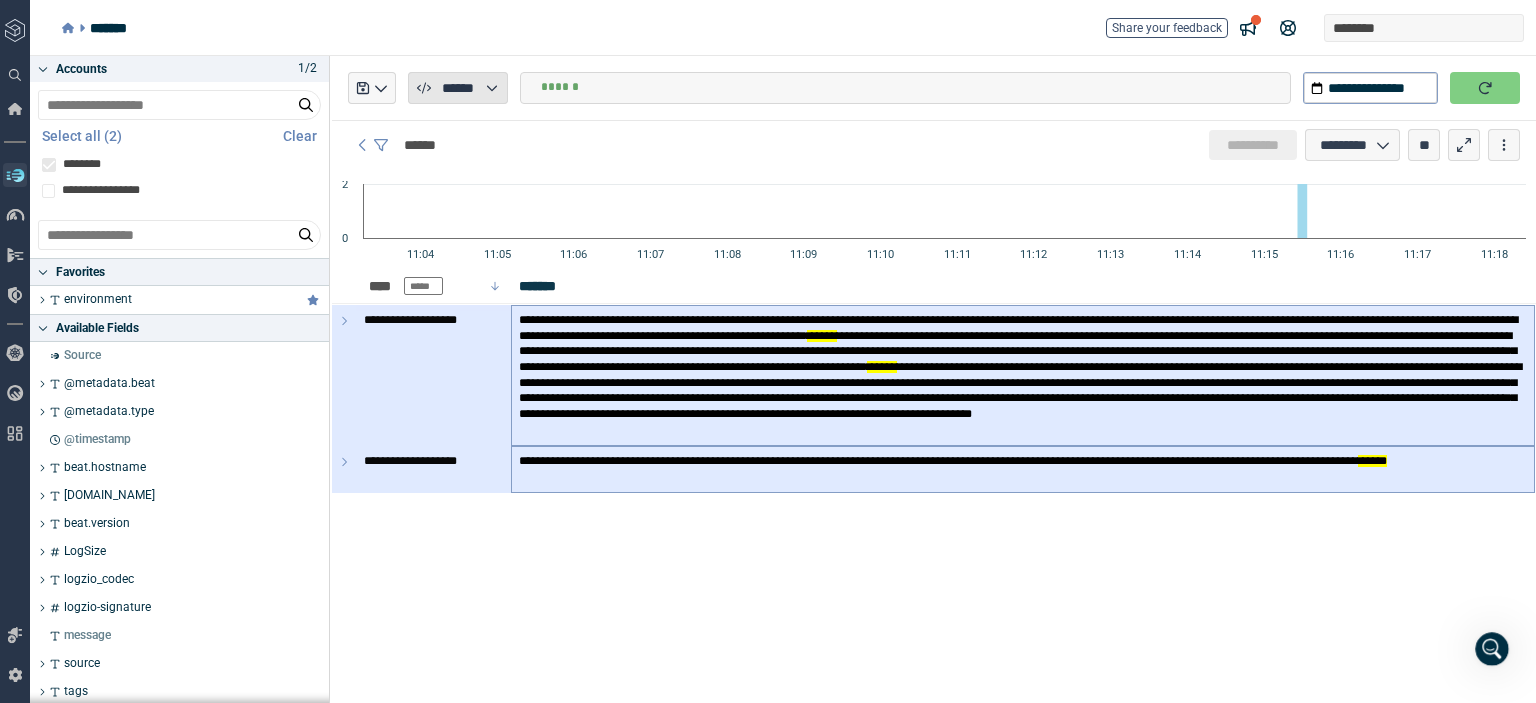 click 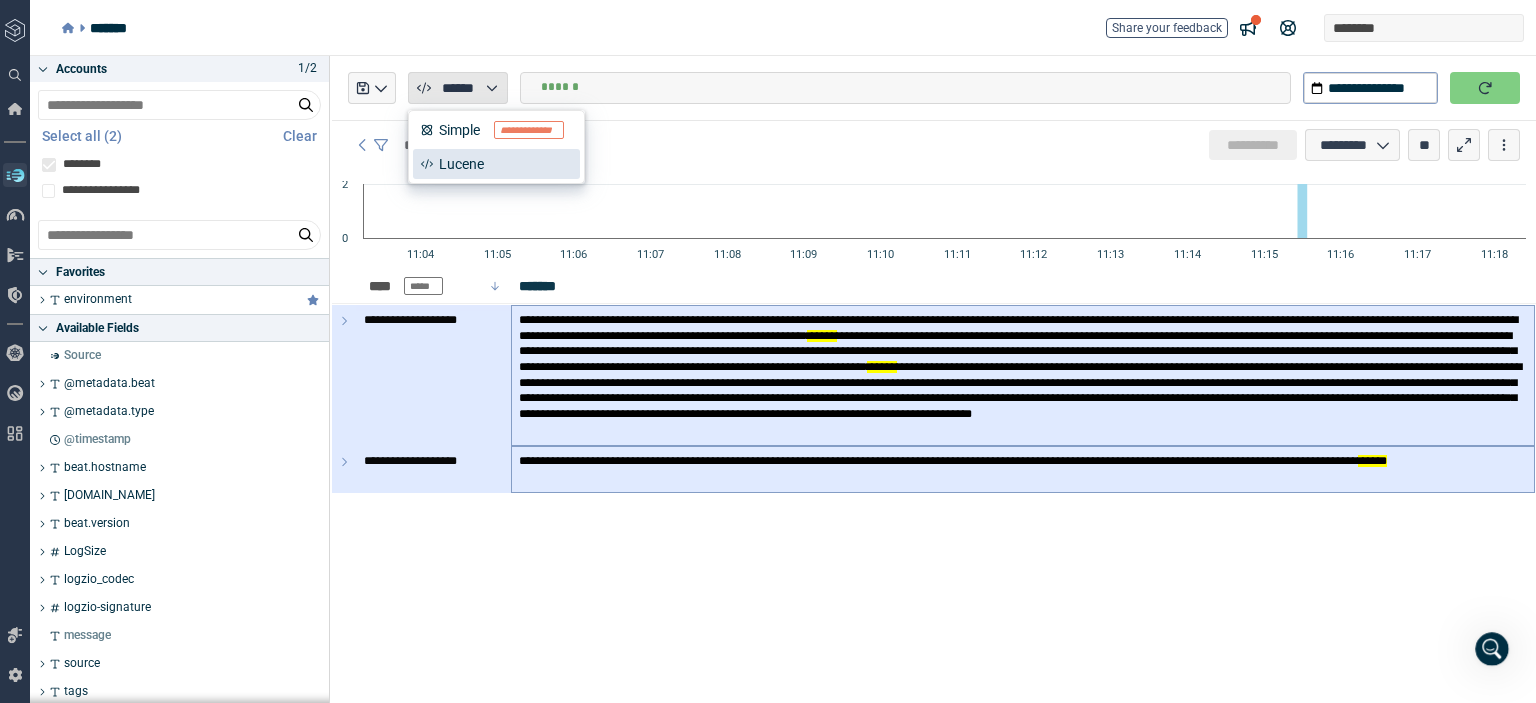 click 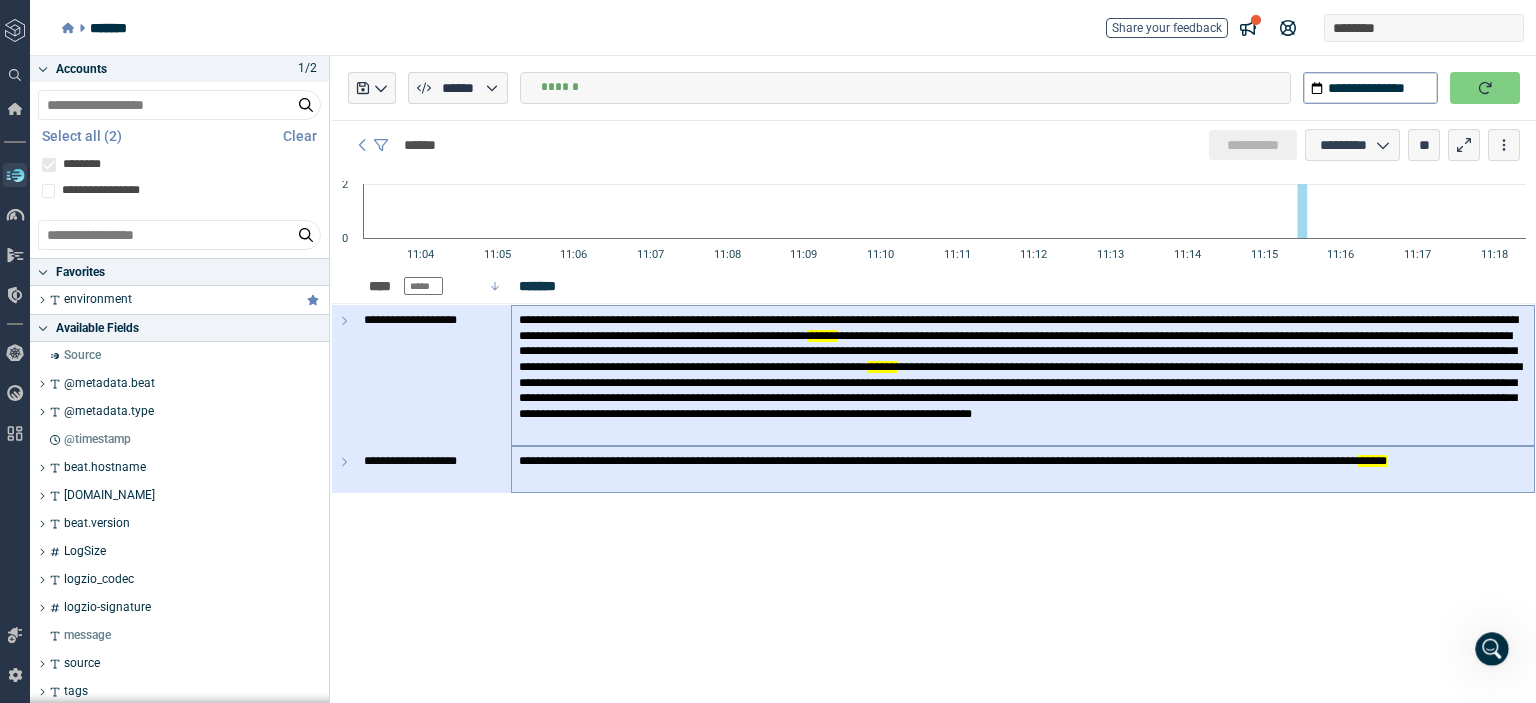 click on "**********" at bounding box center [1023, 375] 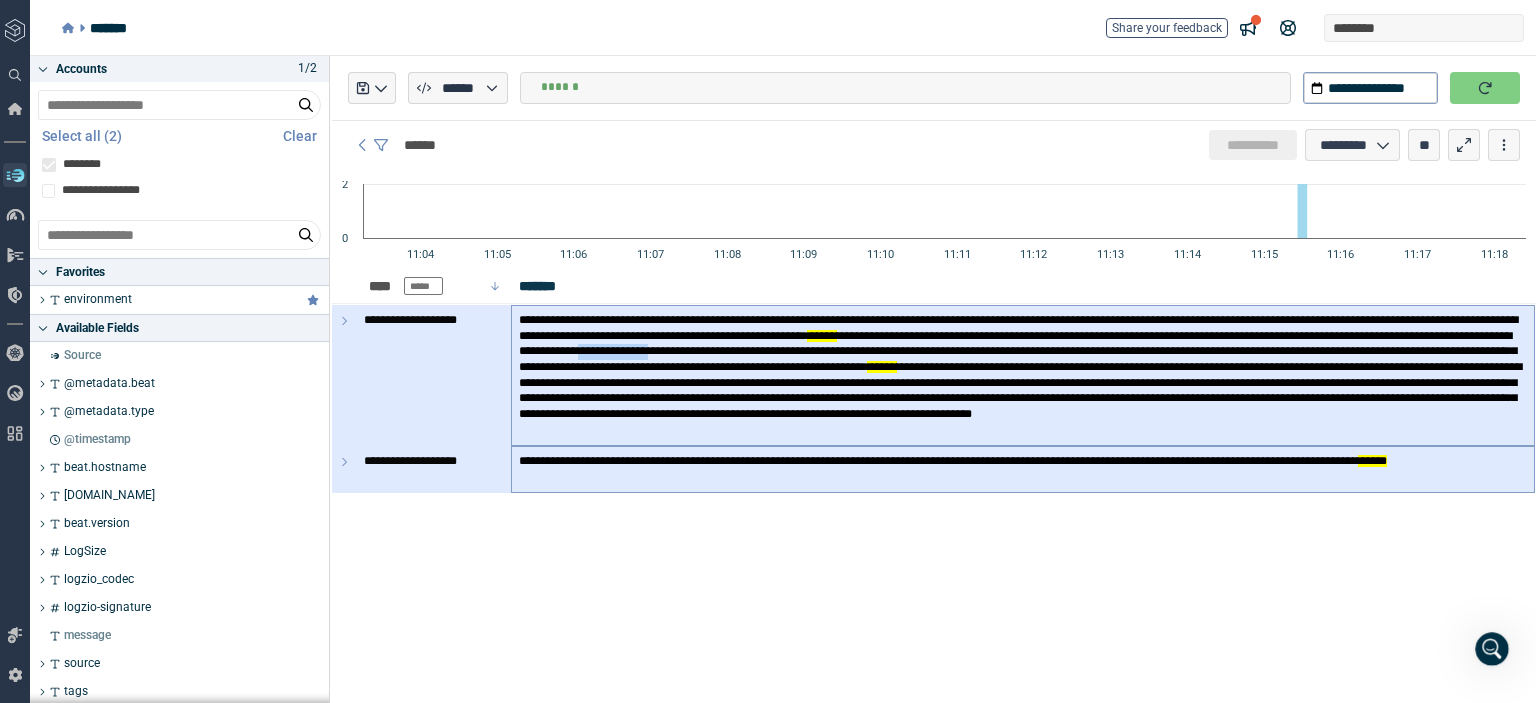 click on "**********" at bounding box center [1023, 375] 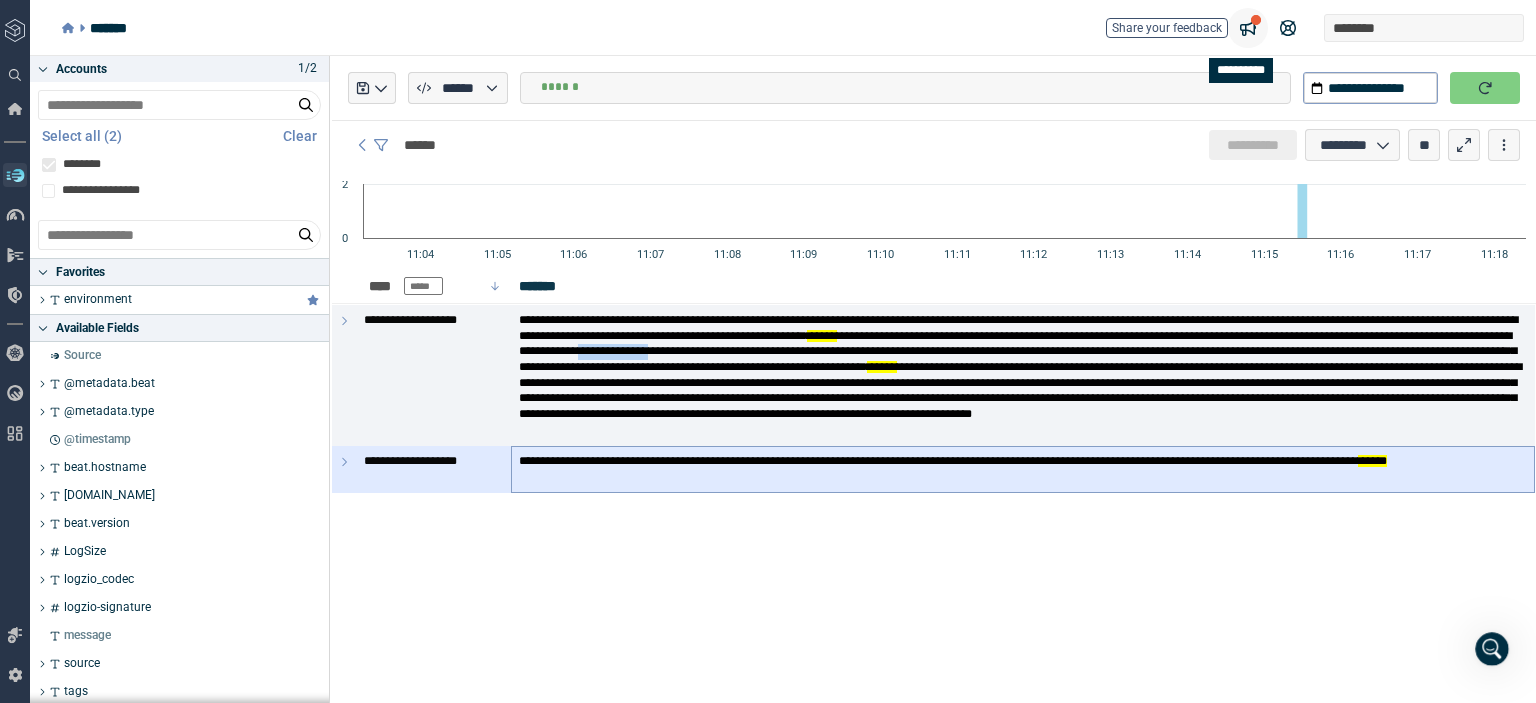 click 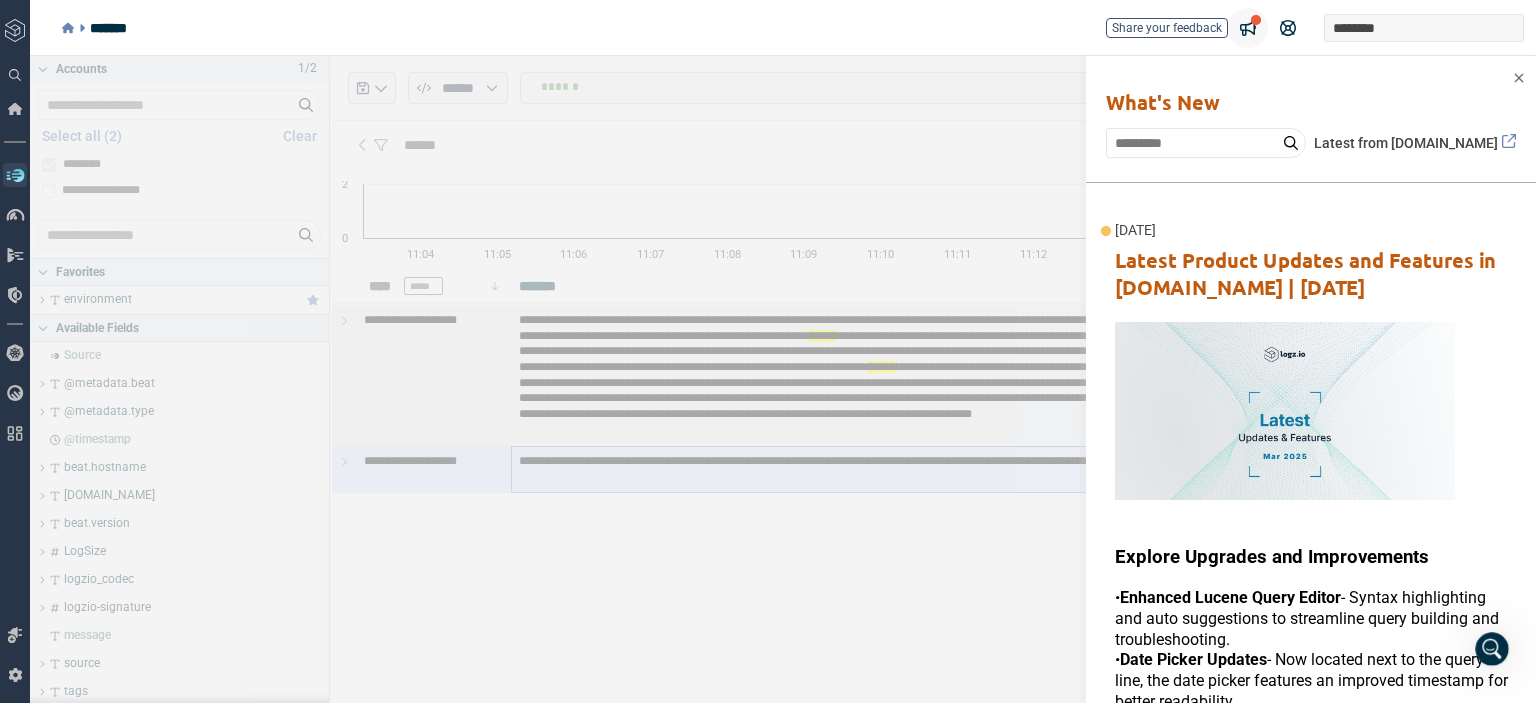 click on "What's New Latest from [DOMAIN_NAME]" at bounding box center [1311, 121] 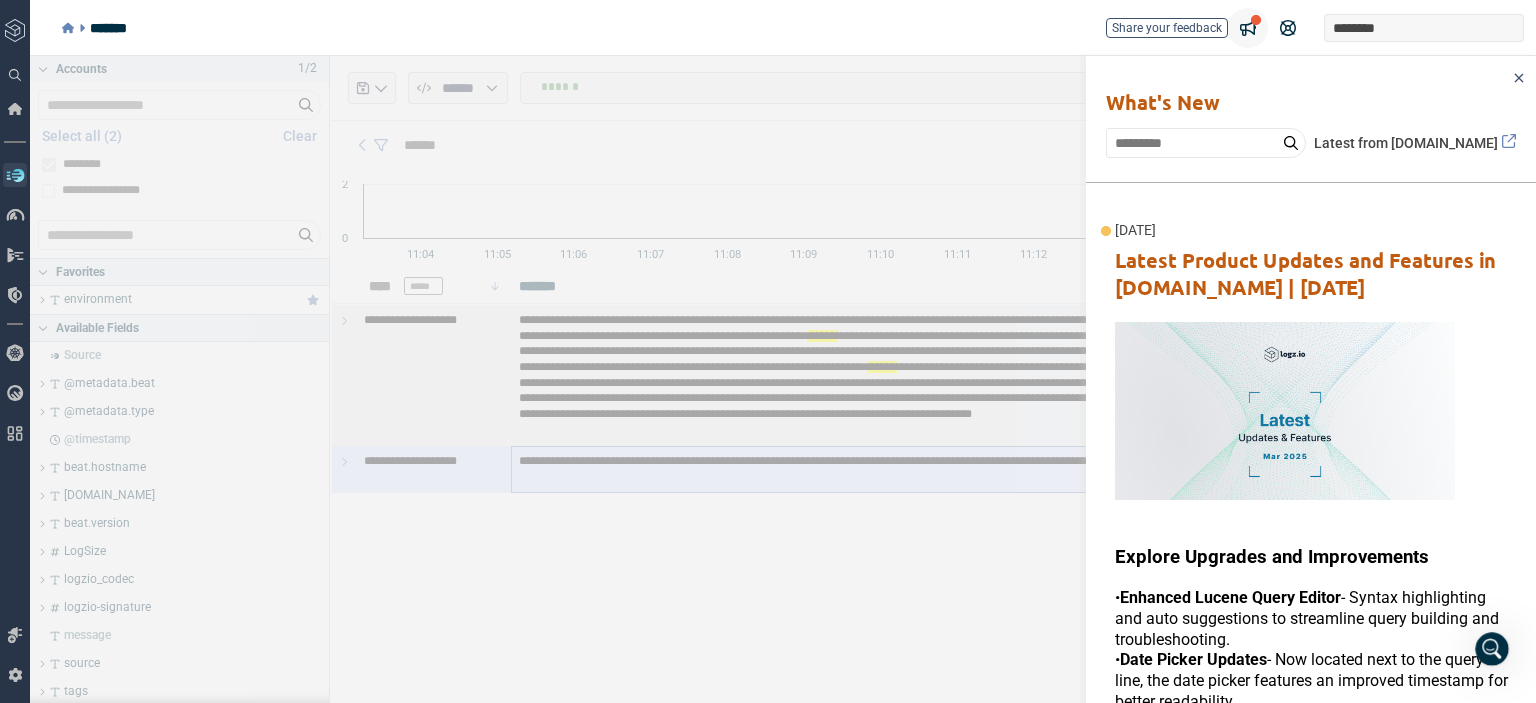 click 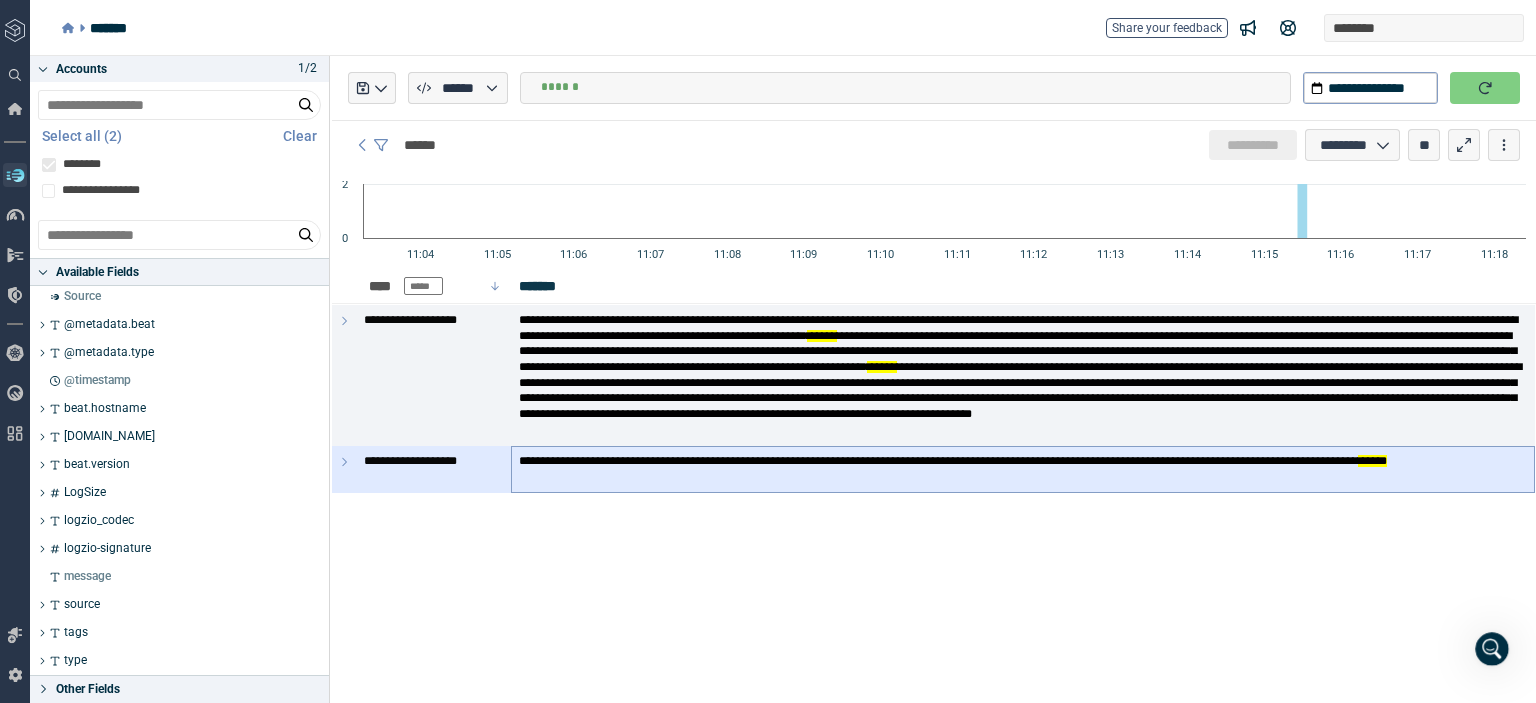 scroll, scrollTop: 0, scrollLeft: 0, axis: both 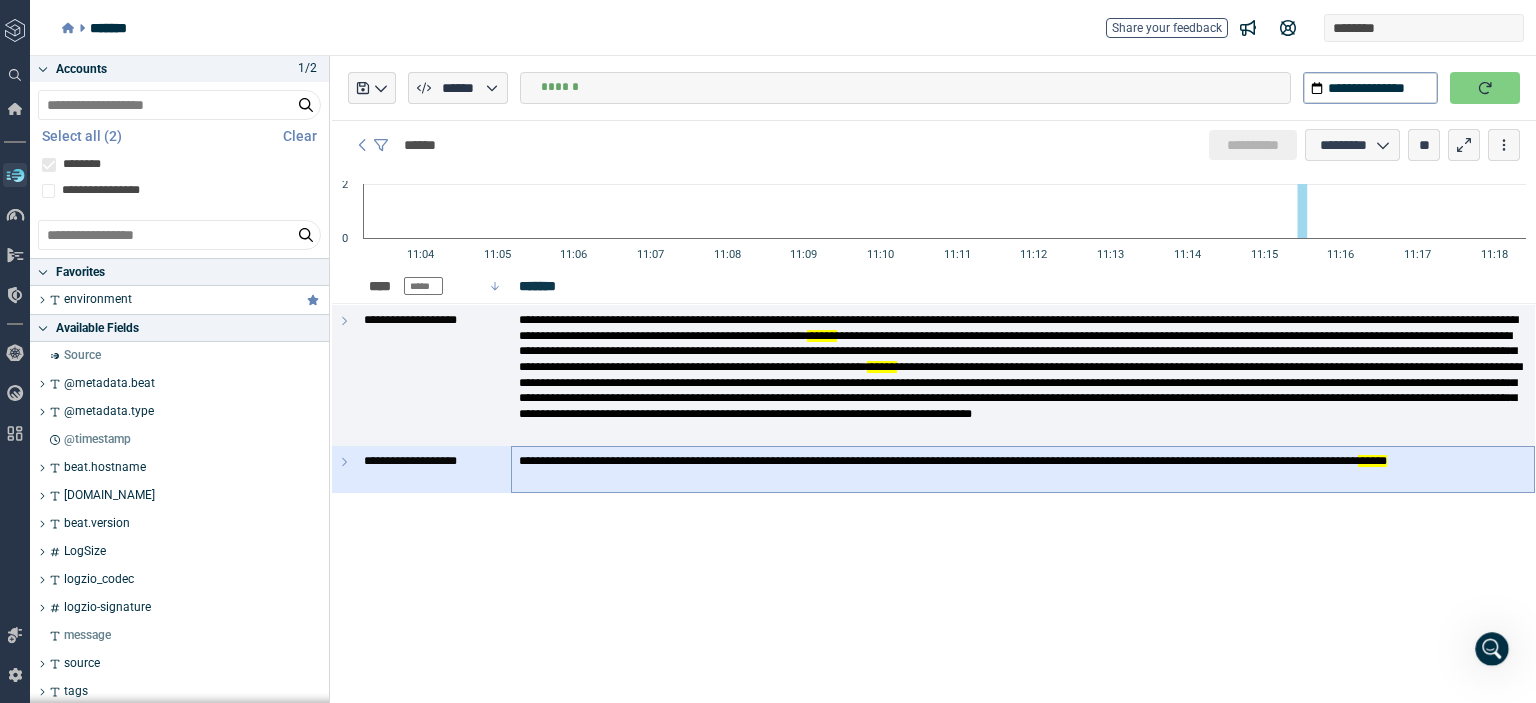 click on "**********" at bounding box center [905, 88] 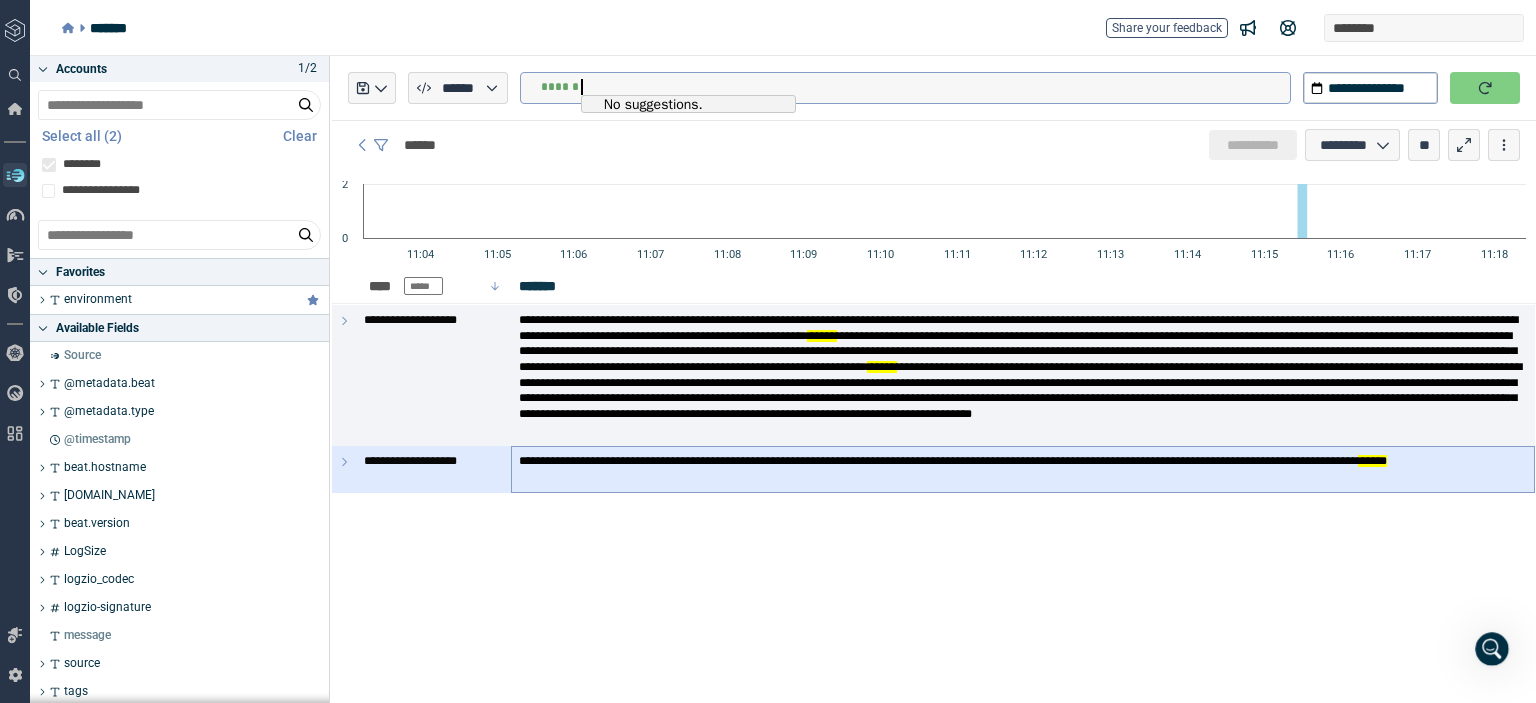 click on "******" at bounding box center (915, 87) 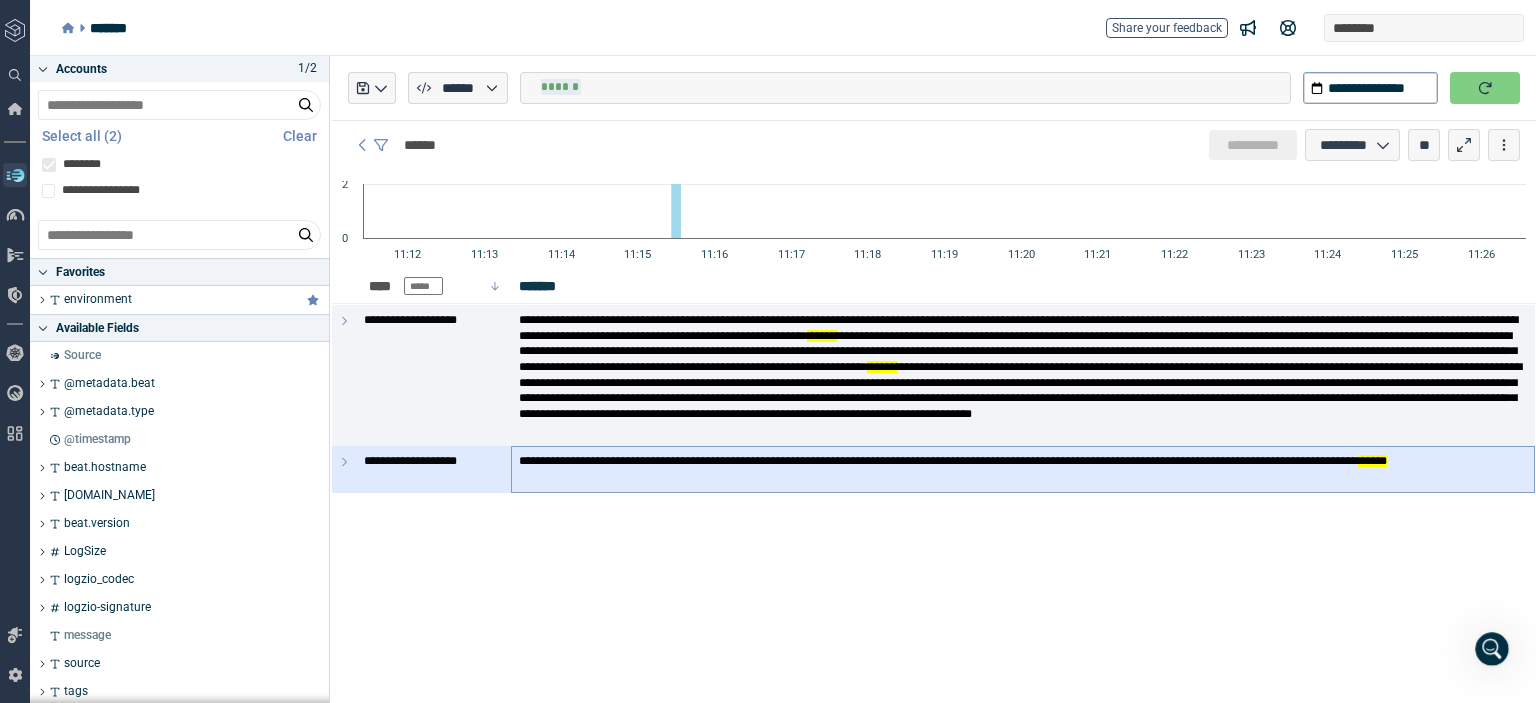 click on "**********" at bounding box center (905, 88) 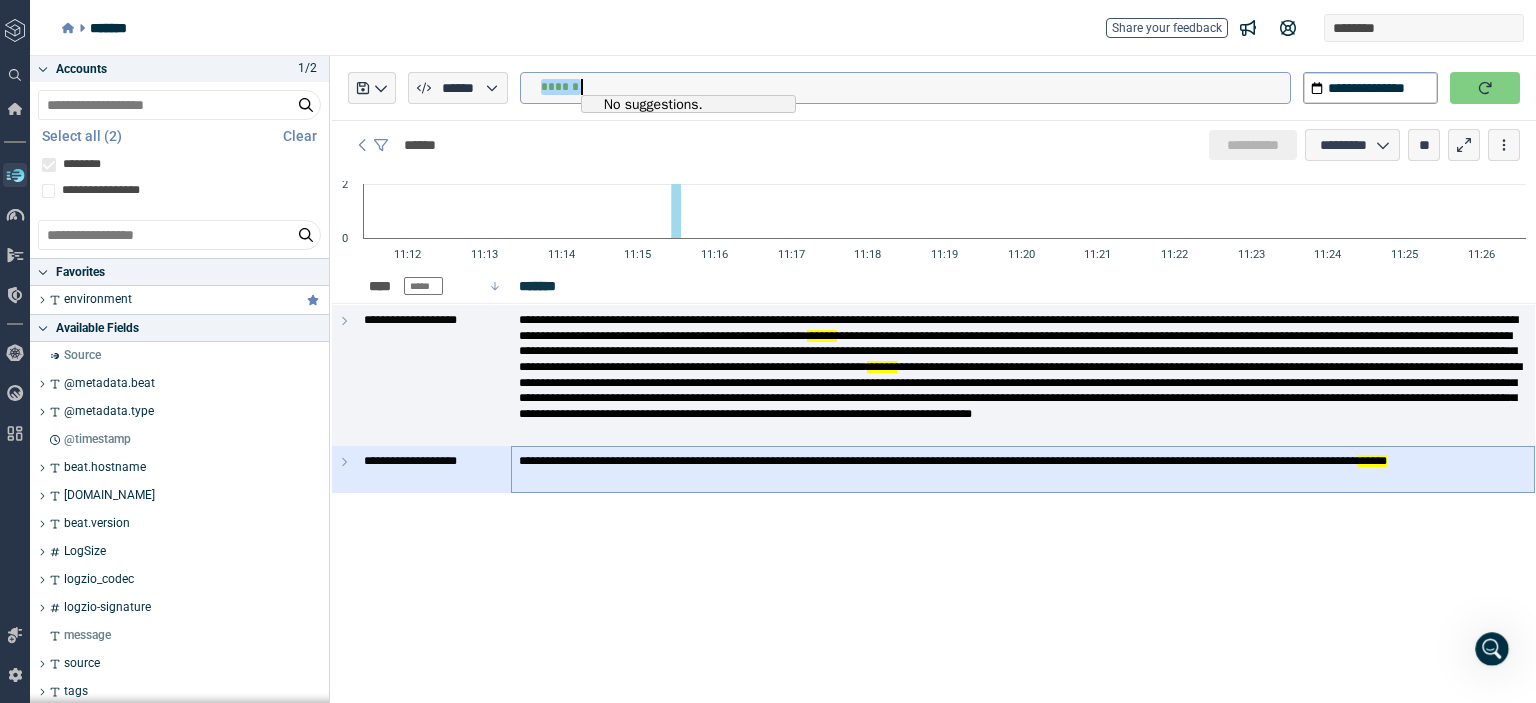 click on "******" at bounding box center [915, 87] 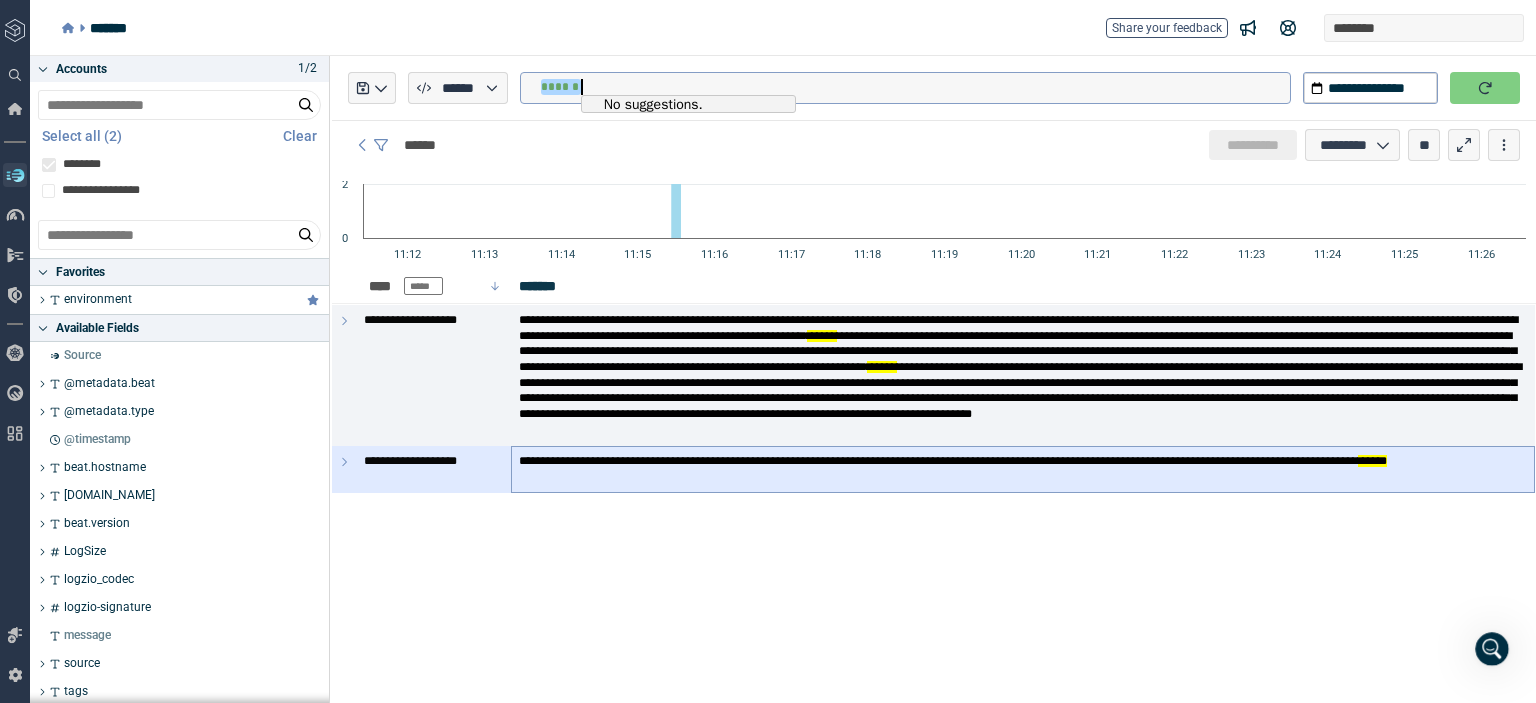 click on "******" at bounding box center (915, 87) 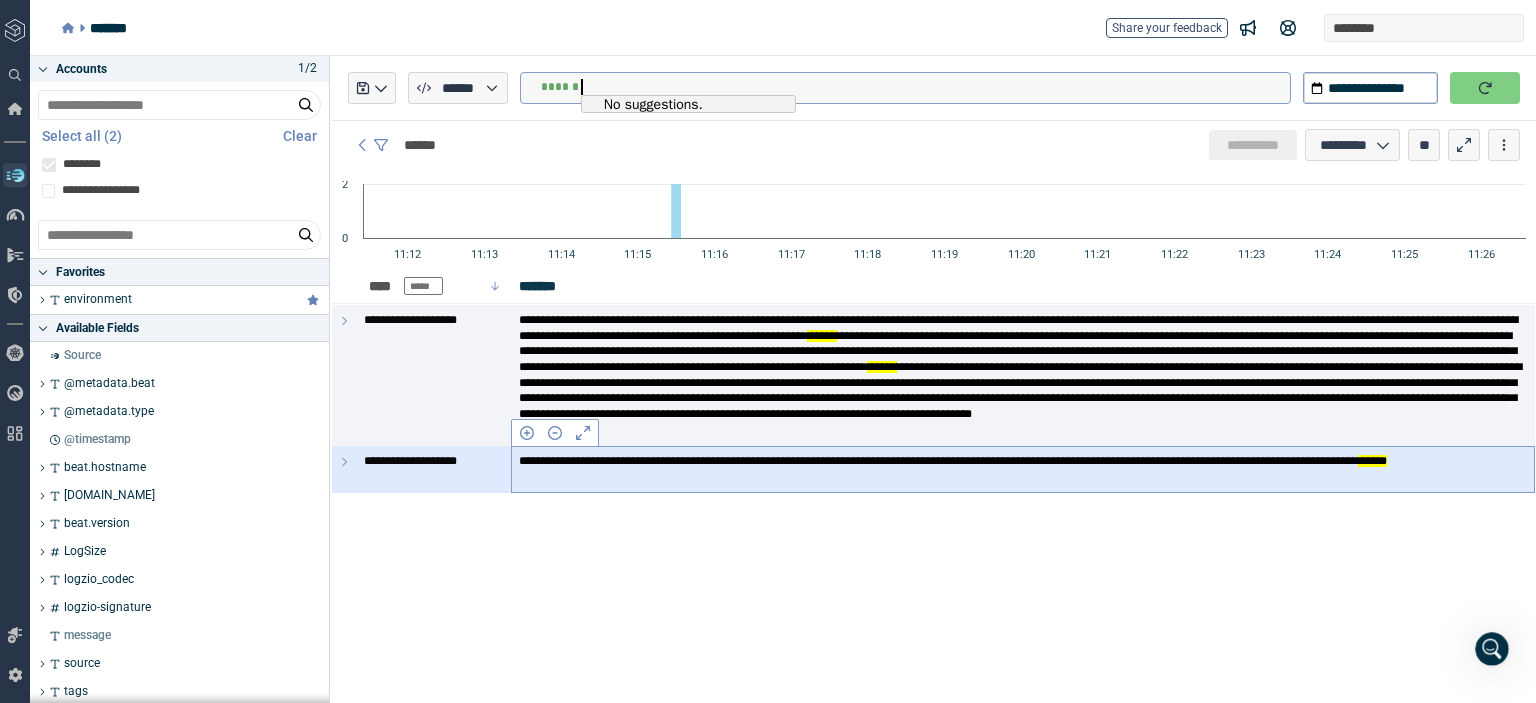 click on "******" at bounding box center [1372, 461] 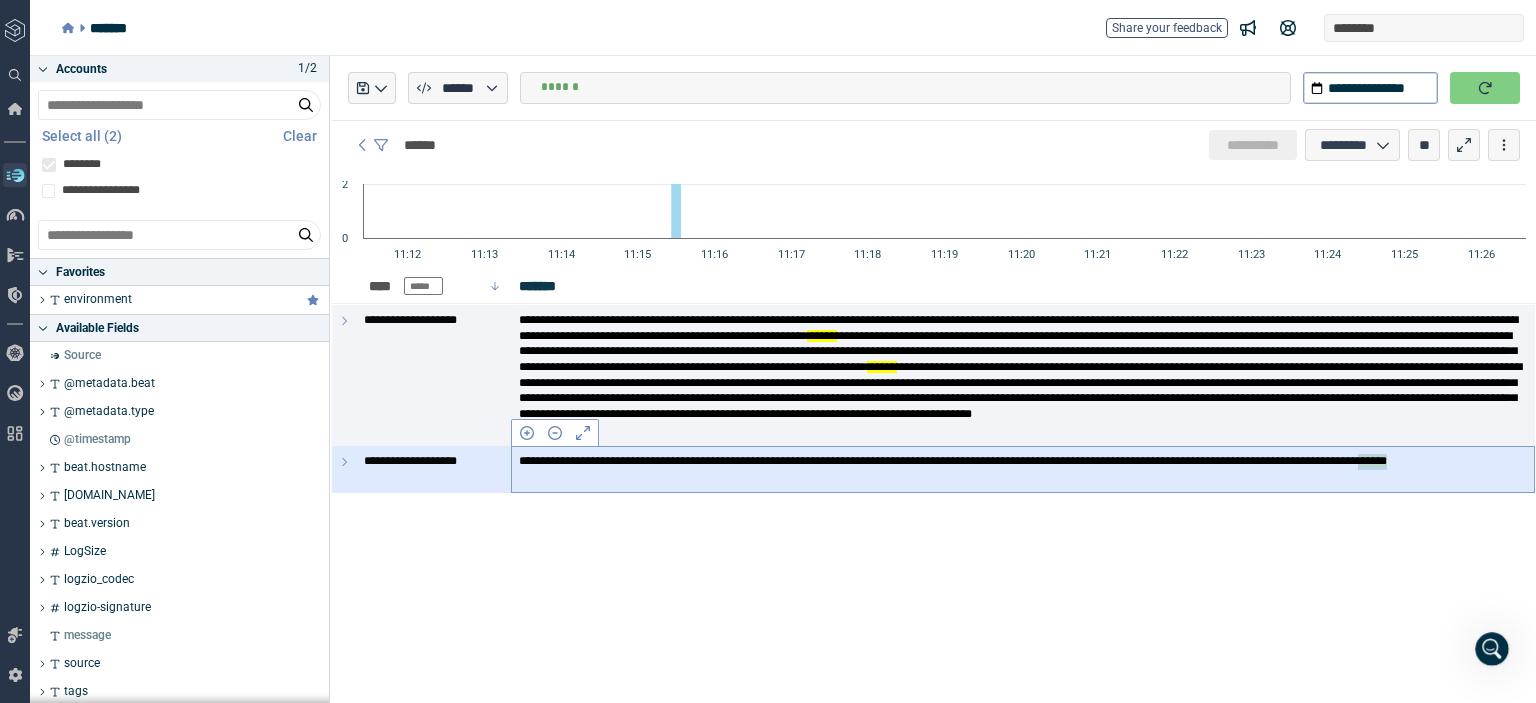 click on "******" at bounding box center [1372, 461] 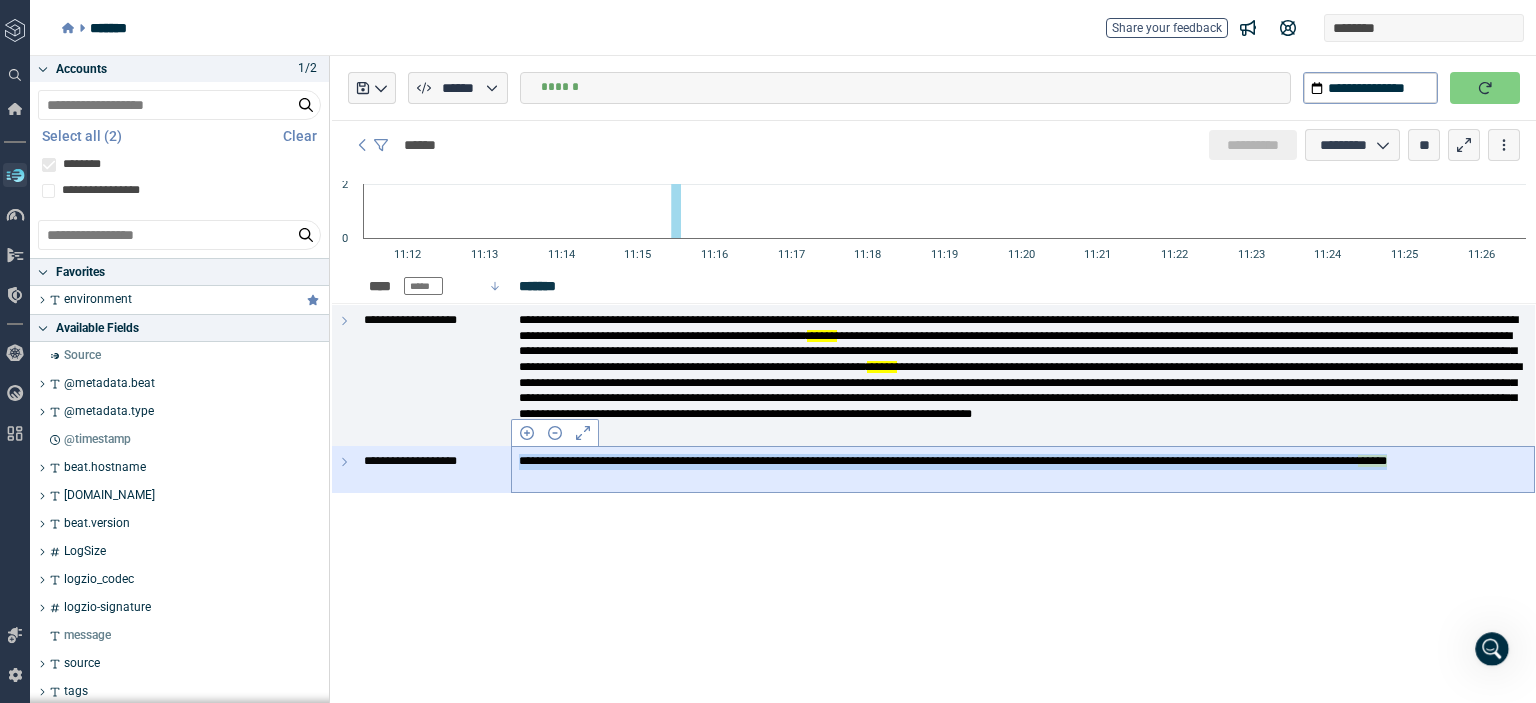 click on "******" at bounding box center [1372, 461] 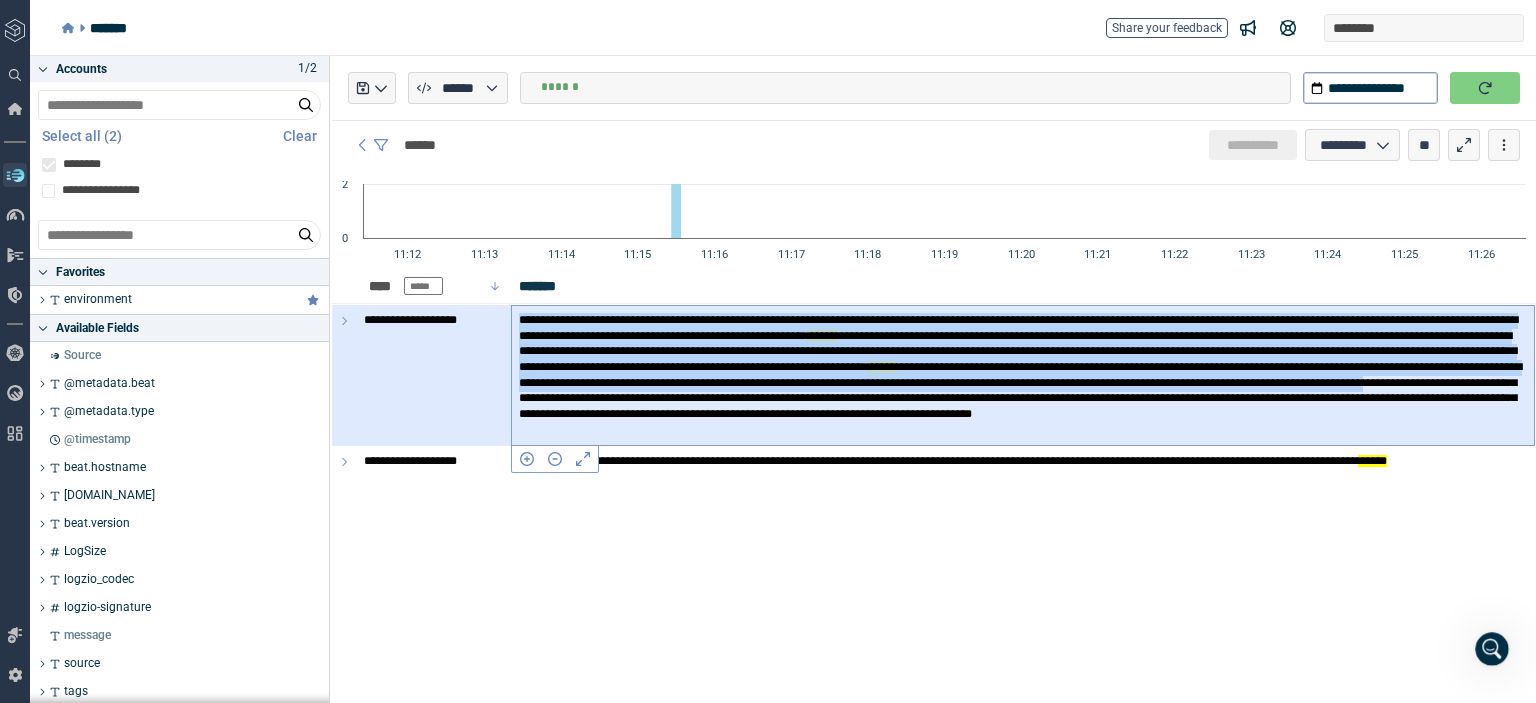 drag, startPoint x: 520, startPoint y: 319, endPoint x: 1526, endPoint y: 426, distance: 1011.6744 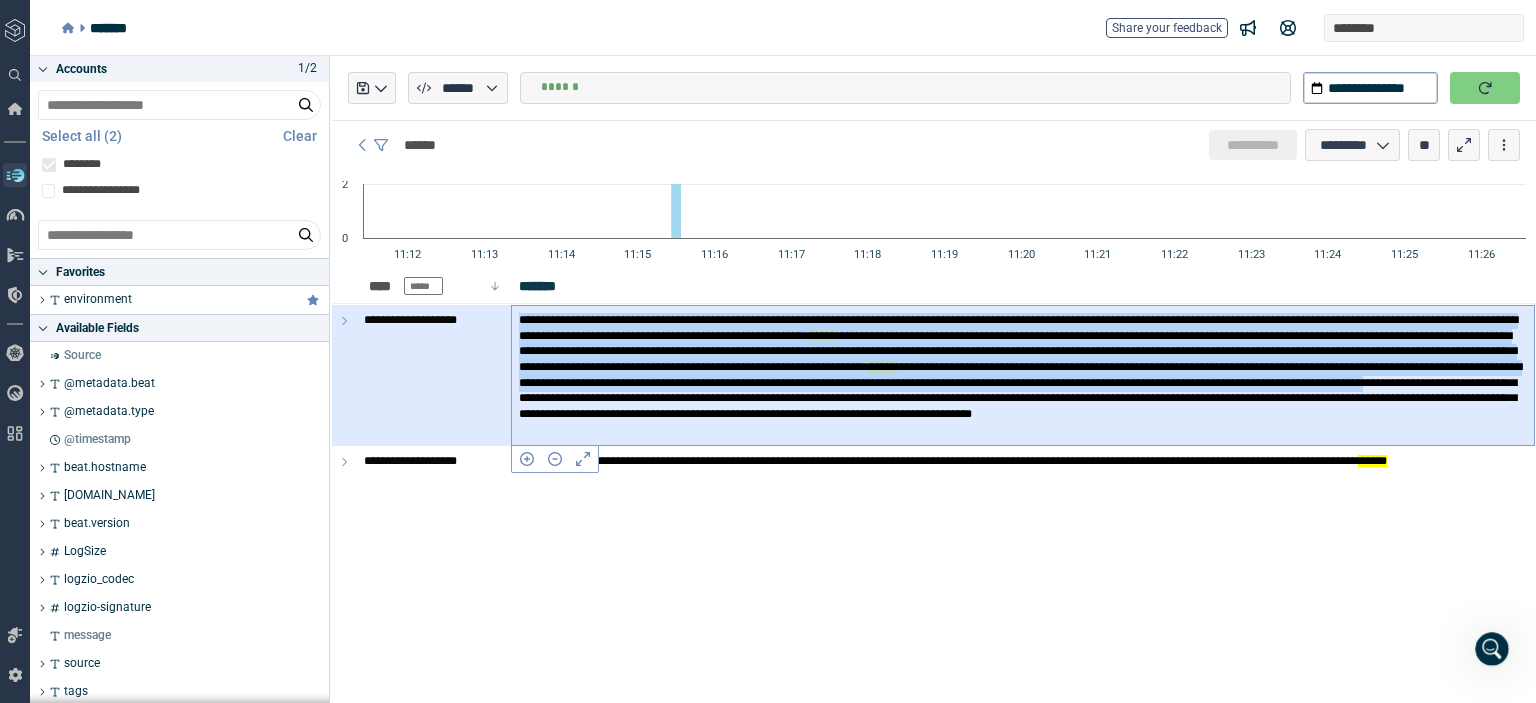 click on "**********" at bounding box center (1023, 375) 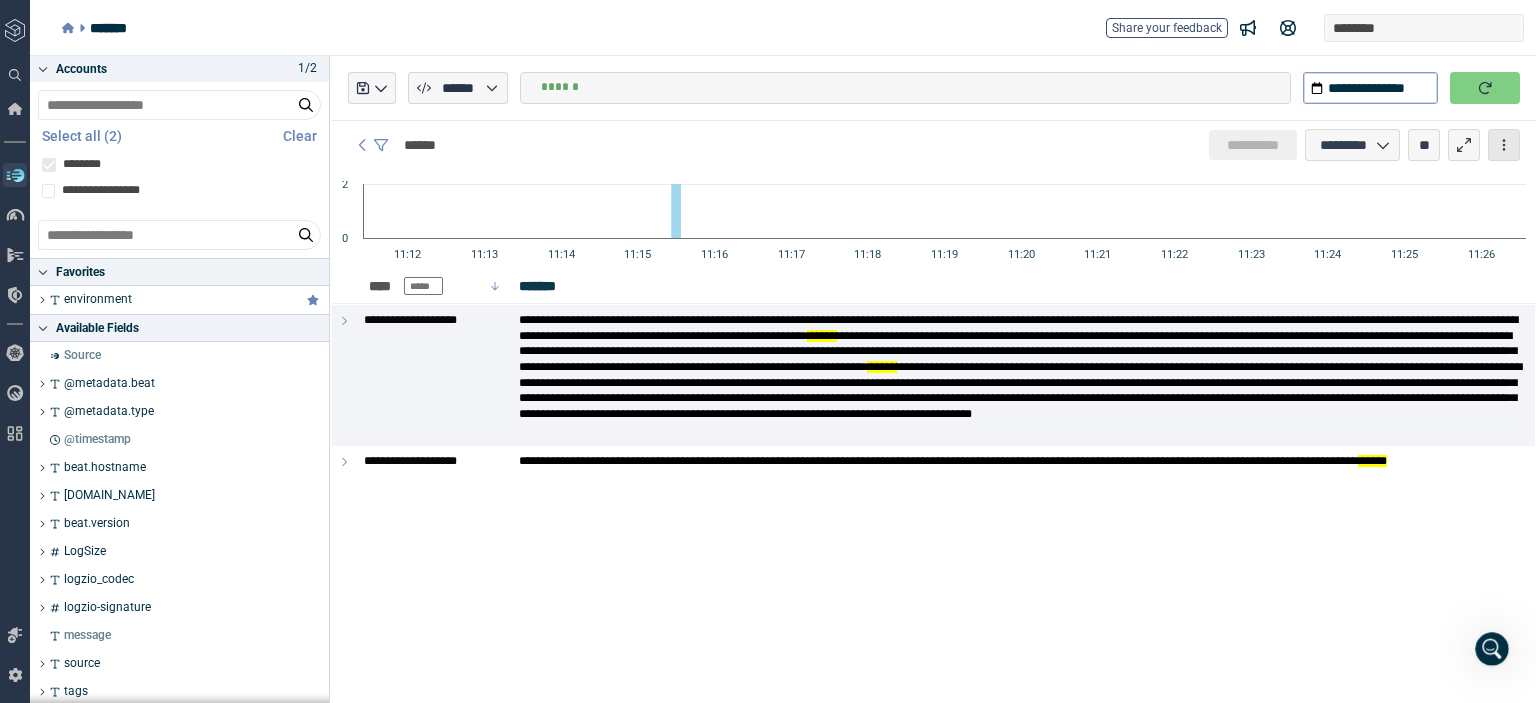 drag, startPoint x: 1492, startPoint y: 146, endPoint x: 1505, endPoint y: 149, distance: 13.341664 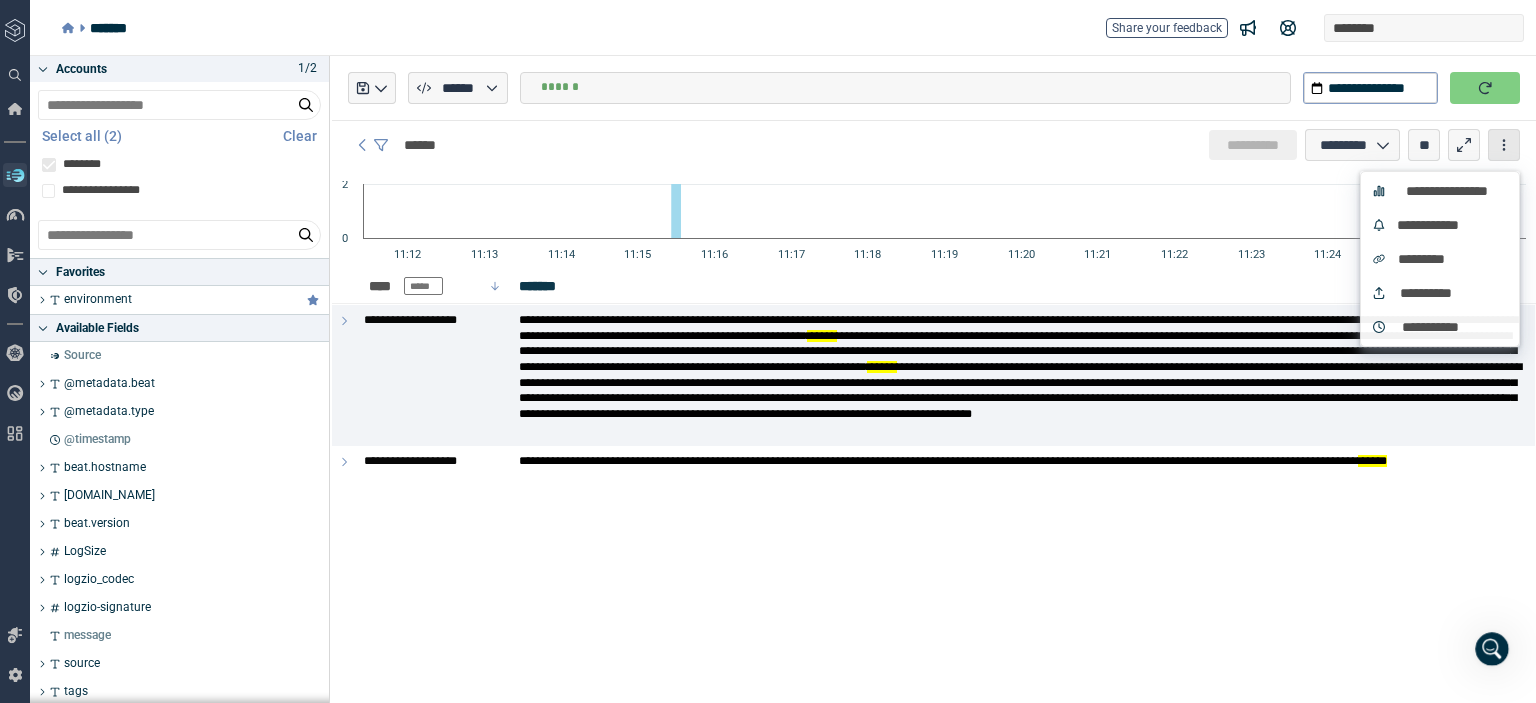 click 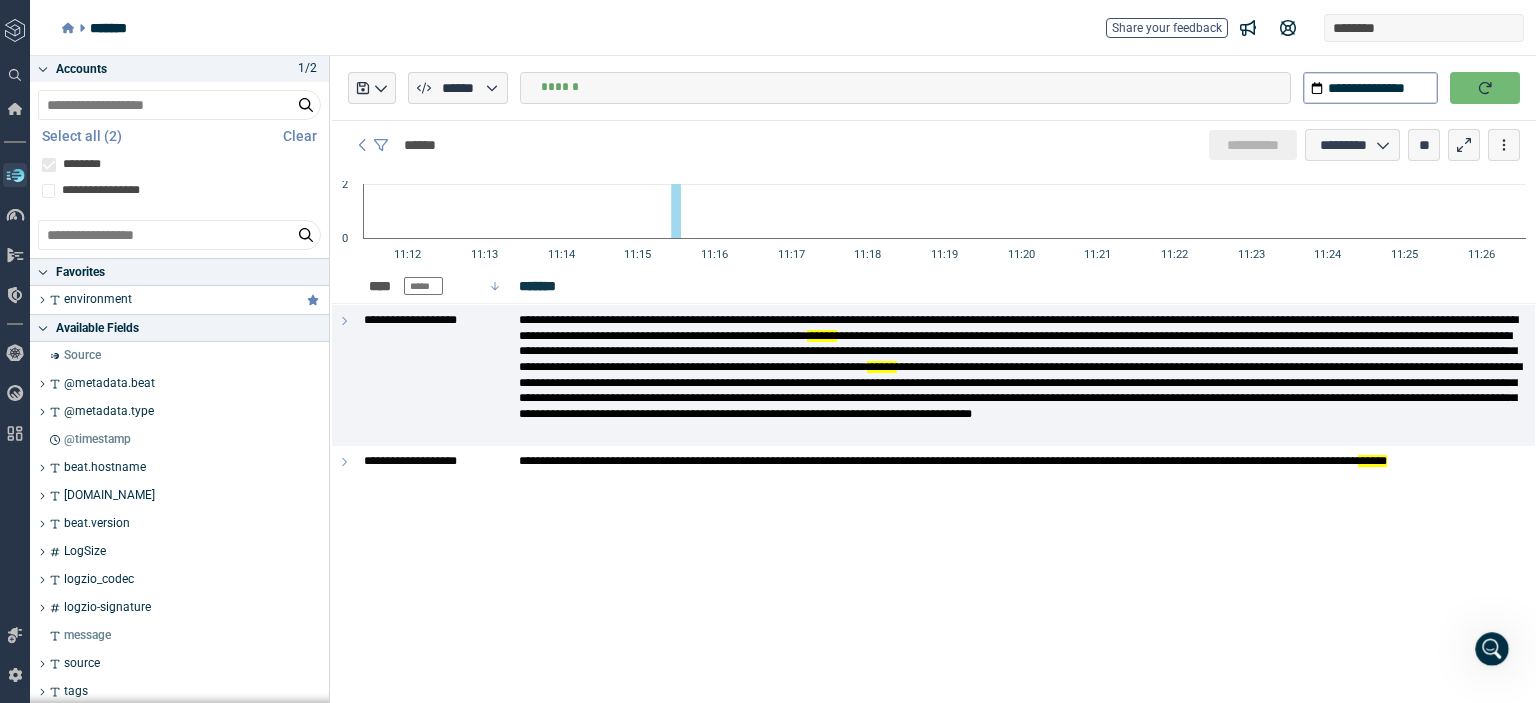 click at bounding box center (1485, 88) 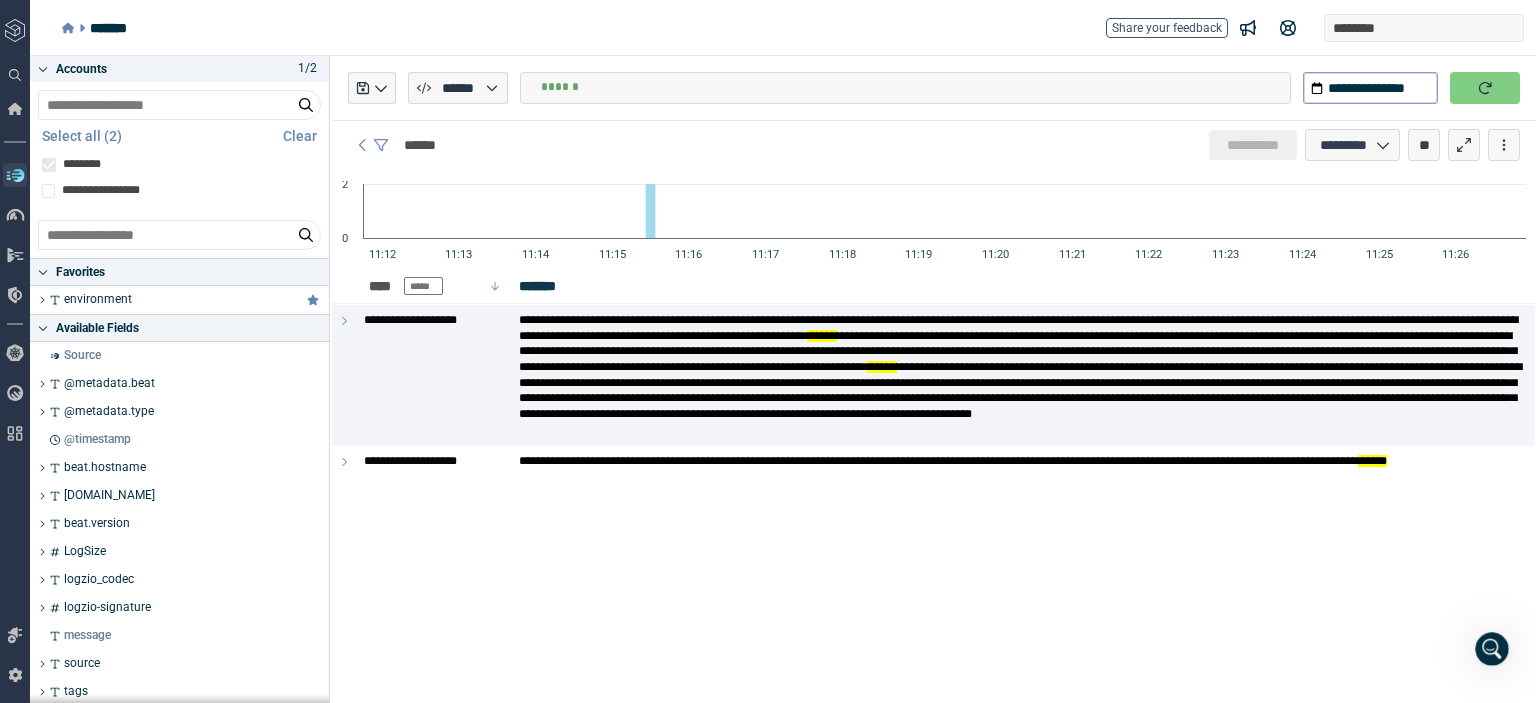 click on "Created with Highcharts 12.0.1 11:12 11:13 11:14 11:15 11:16 11:17 11:18 11:19 11:20 11:21 11:22 11:23 11:24 11:25 11:26 0 2" 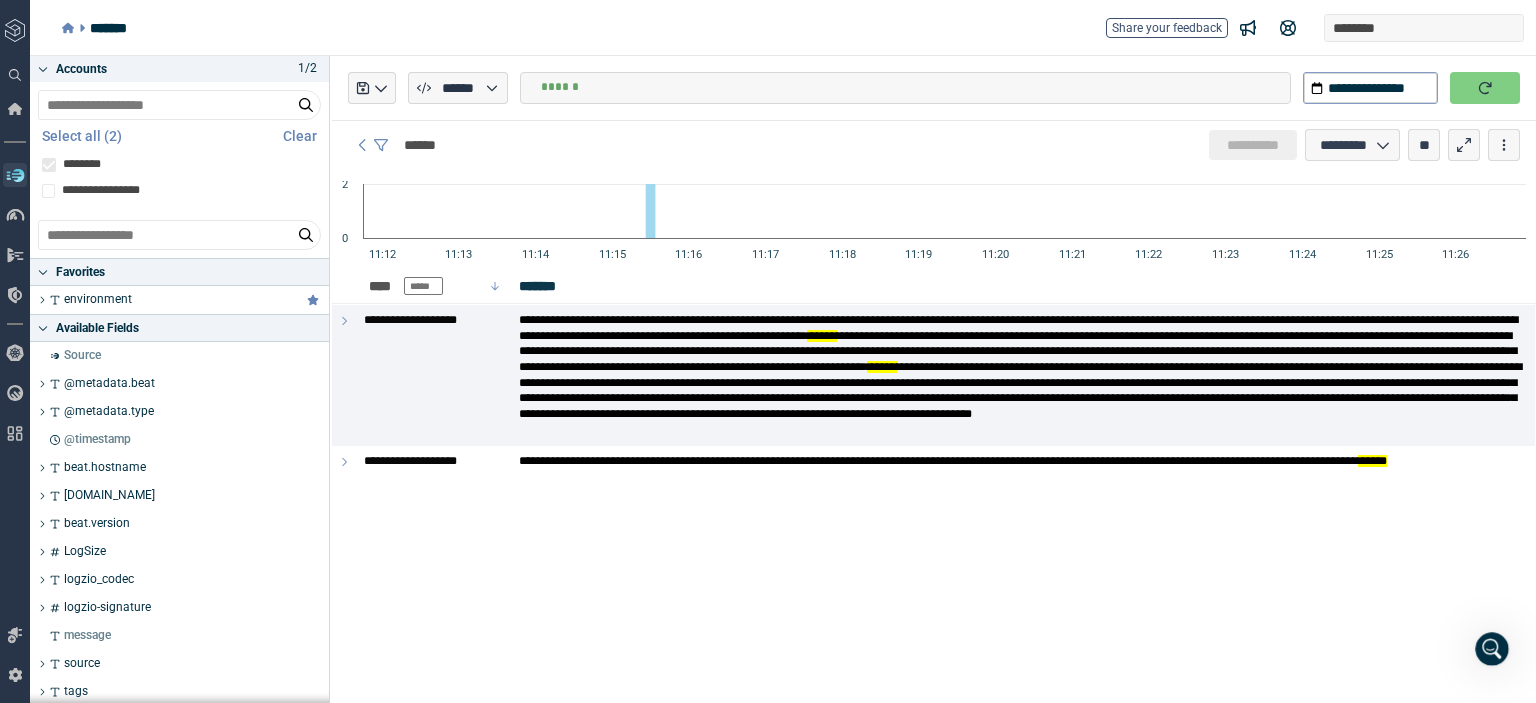 click on "11:13" 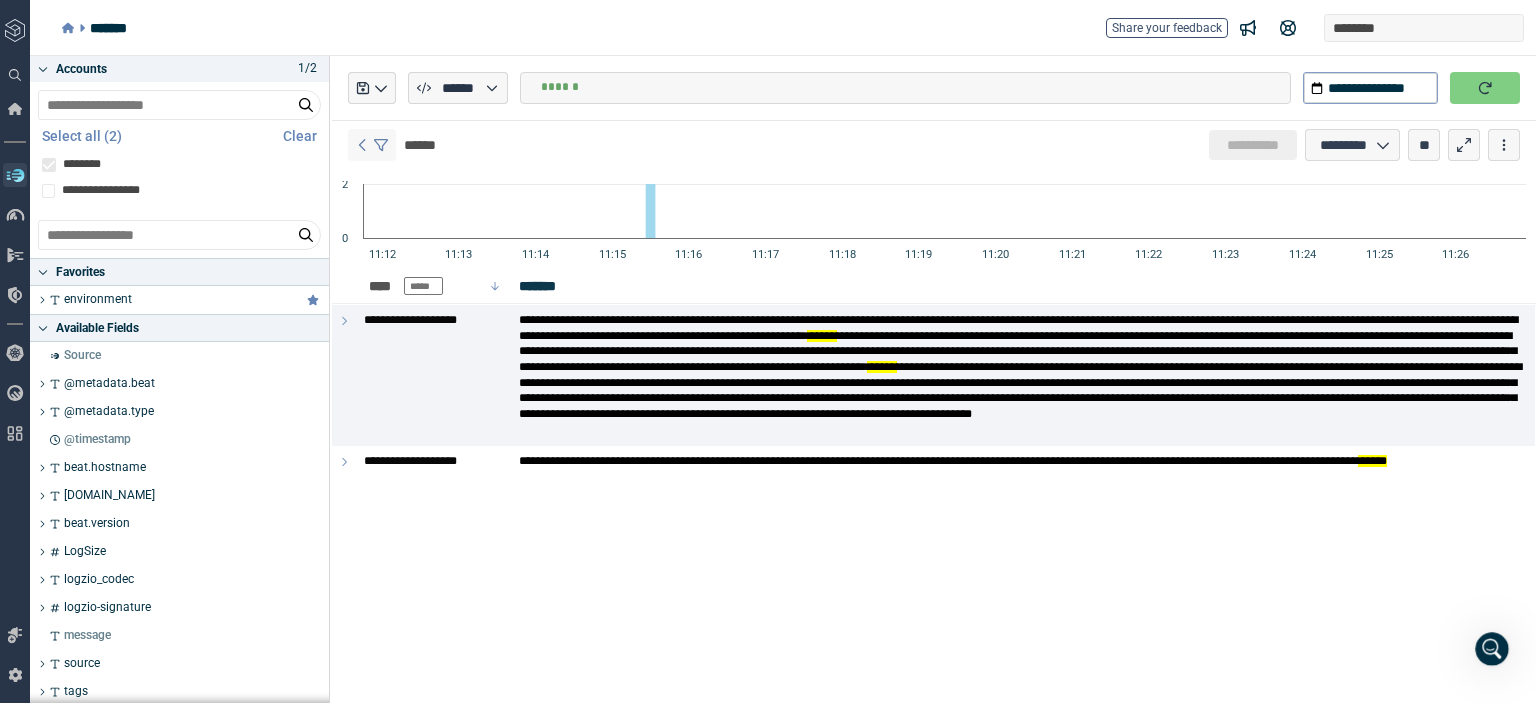 click 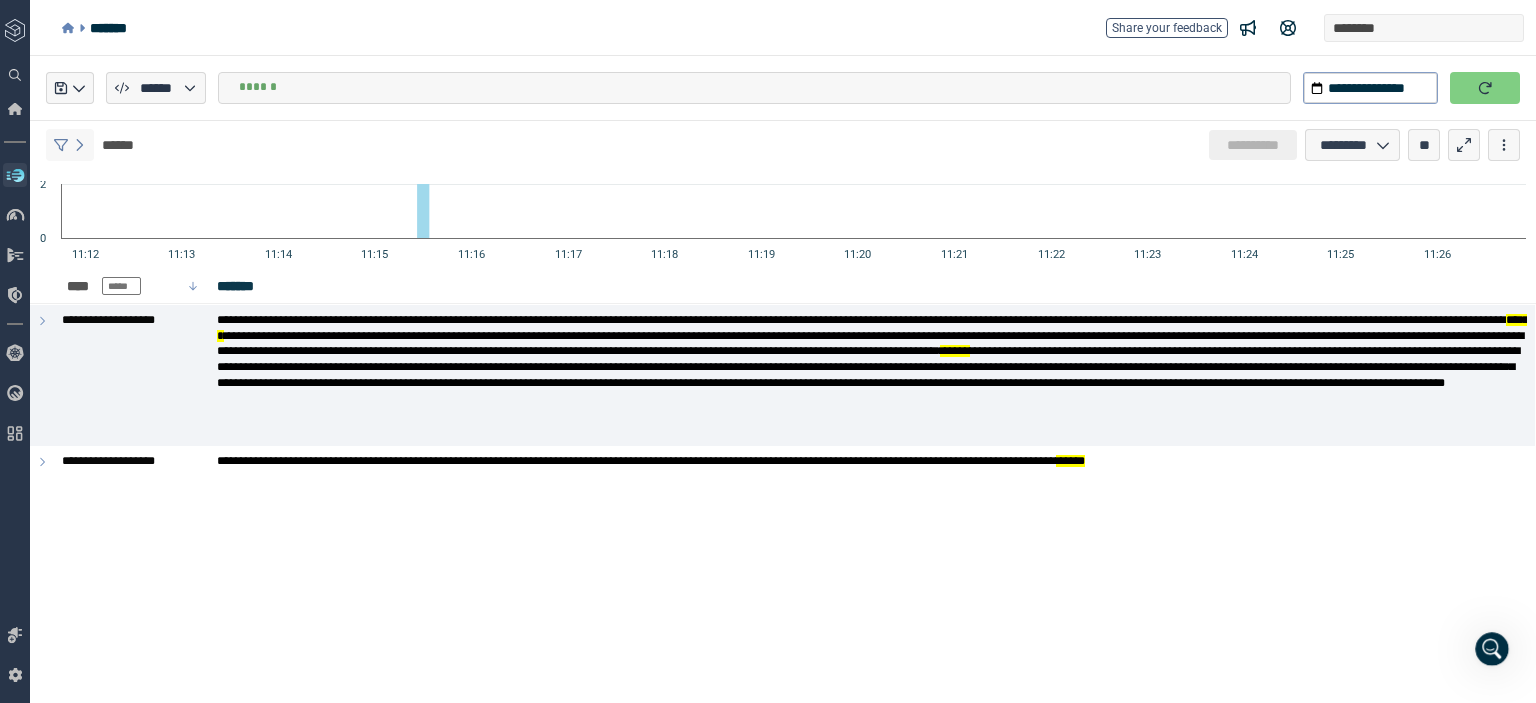 click 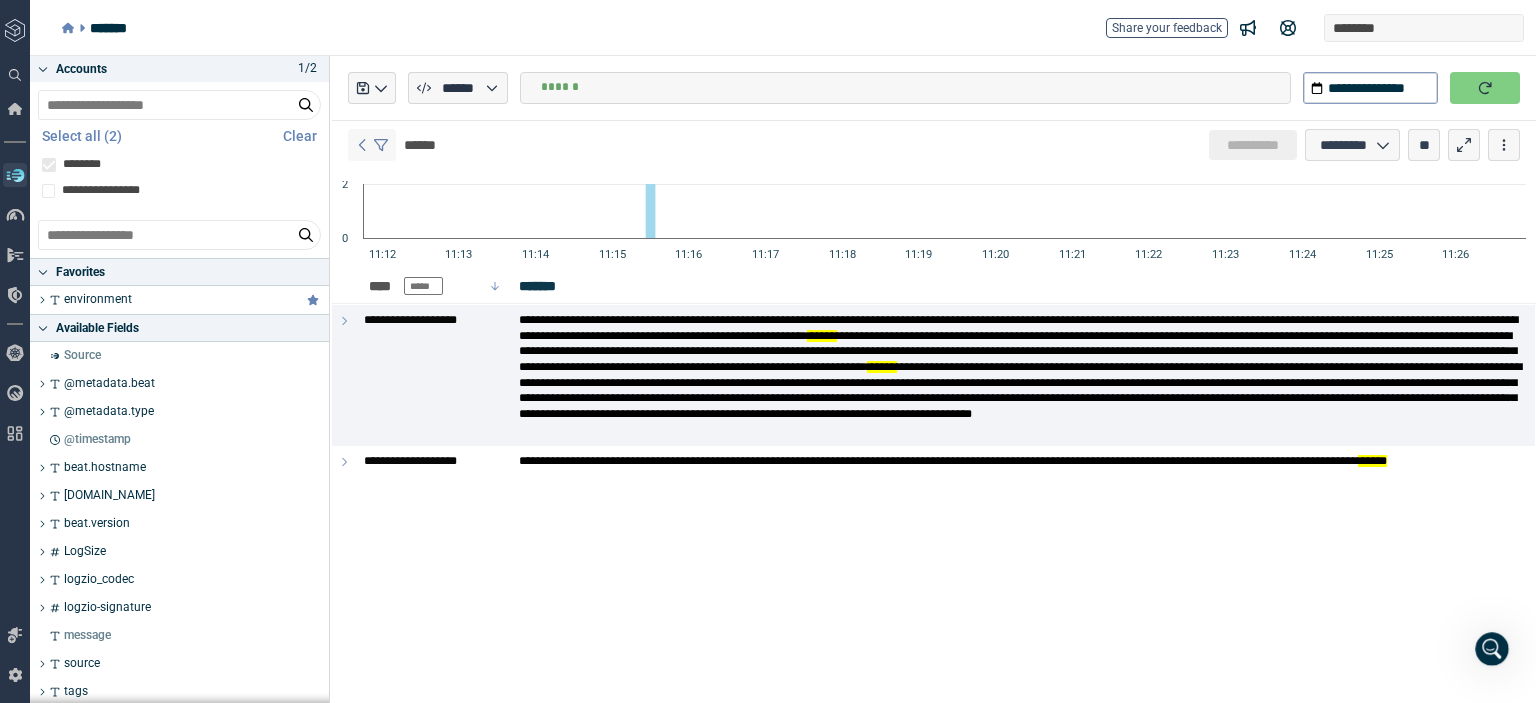 click at bounding box center (372, 145) 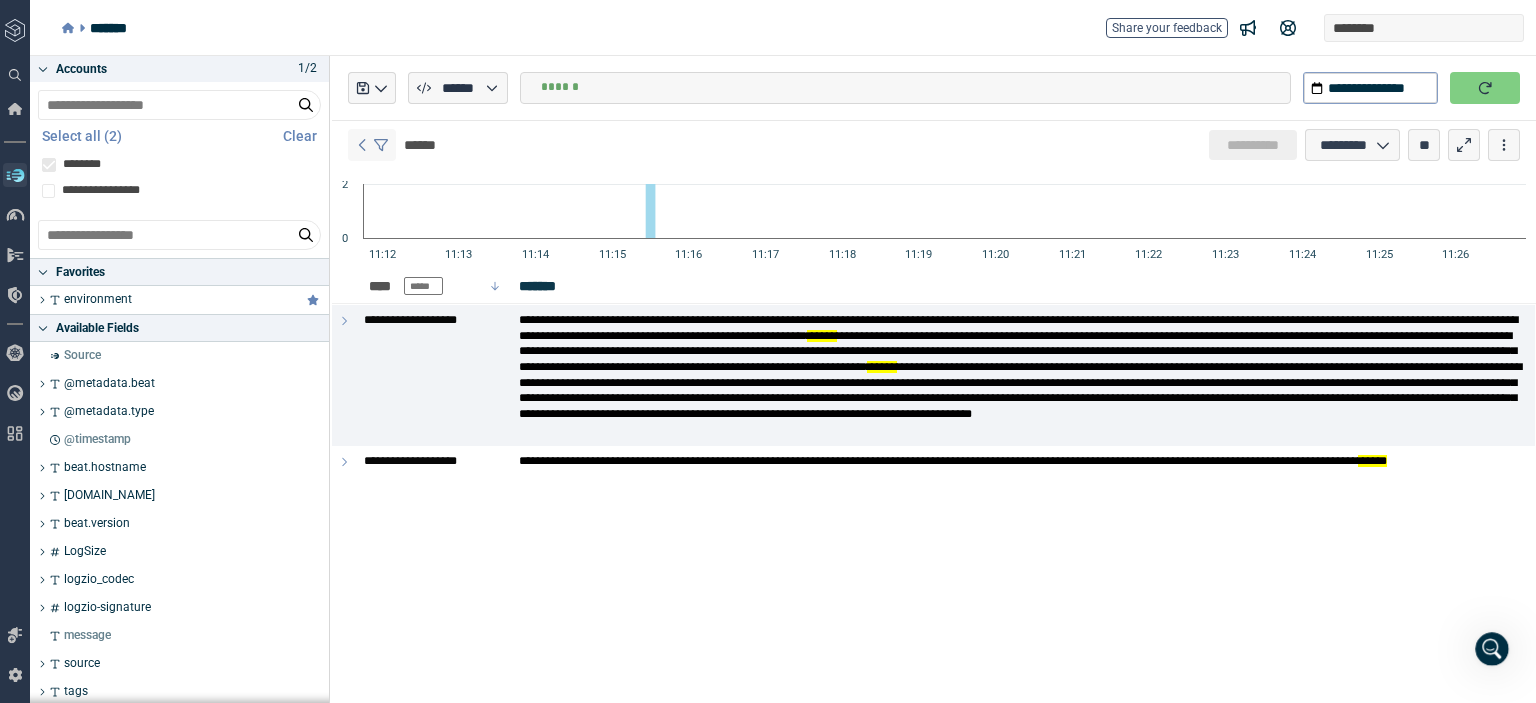 type on "*" 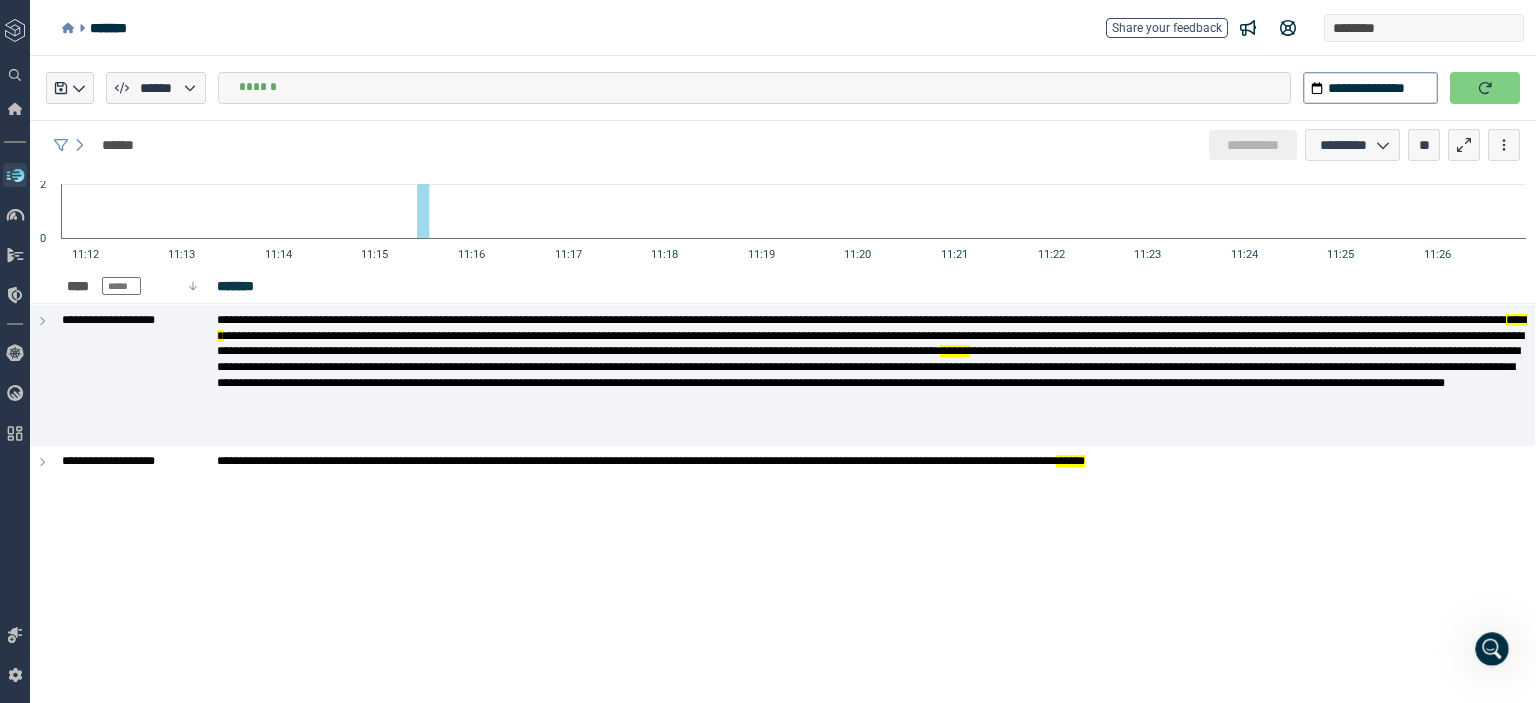 click on "**********" at bounding box center [754, 88] 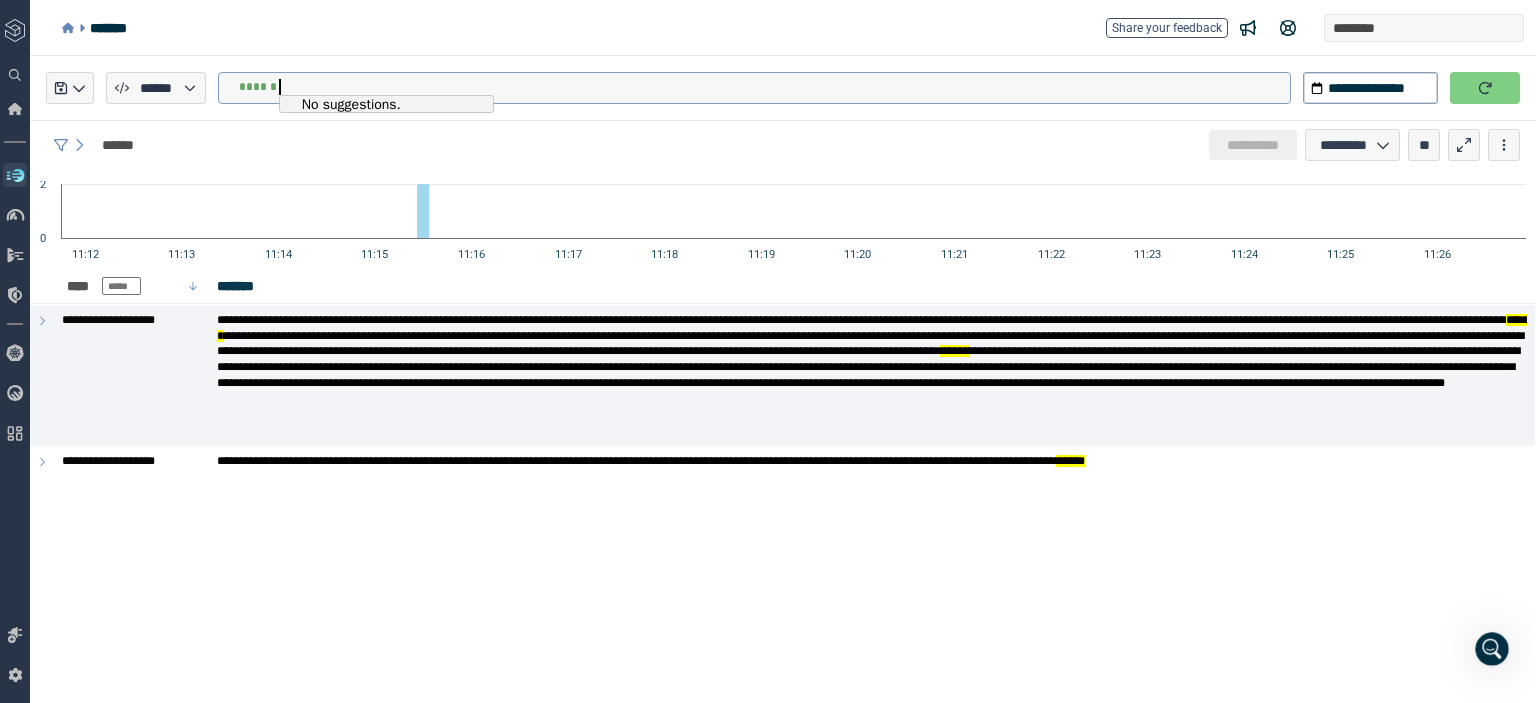 click on "******" at bounding box center (764, 87) 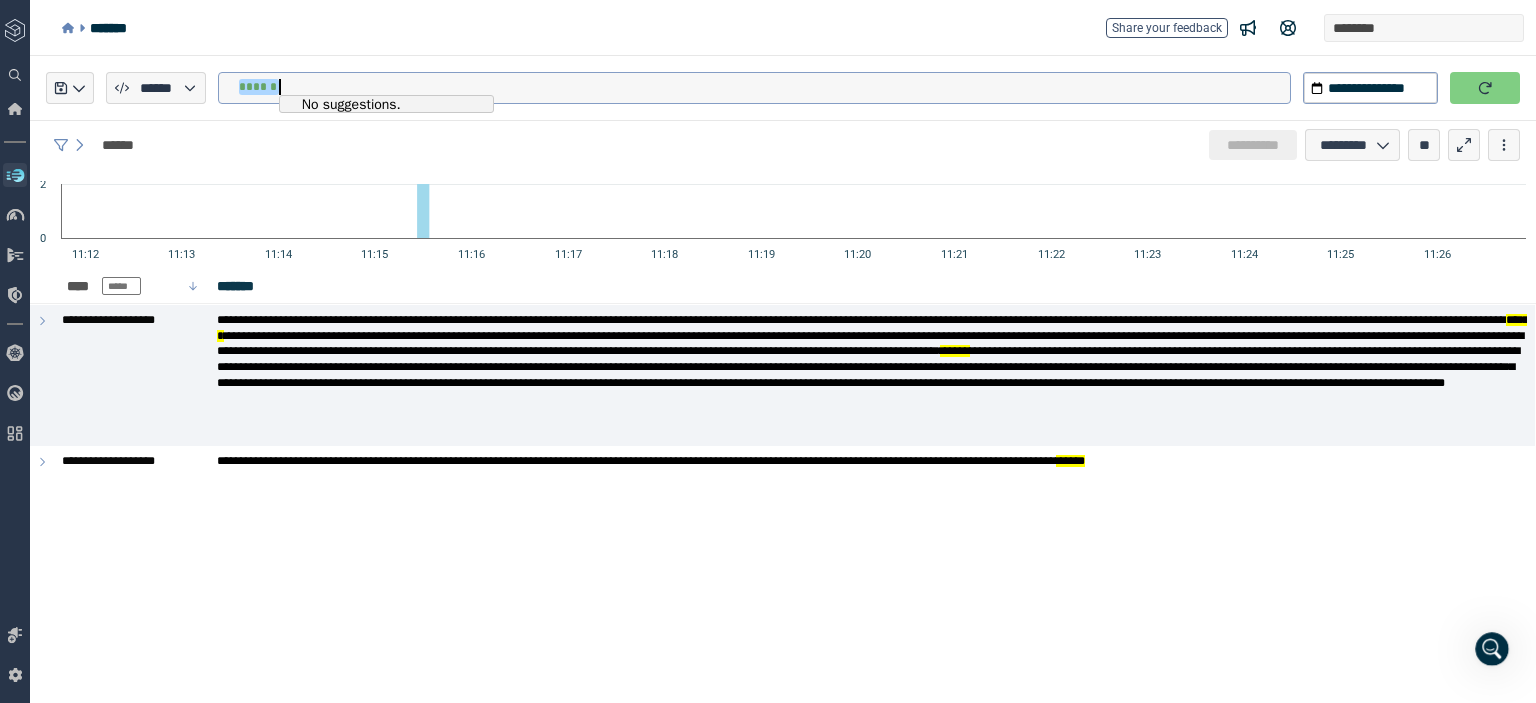 type 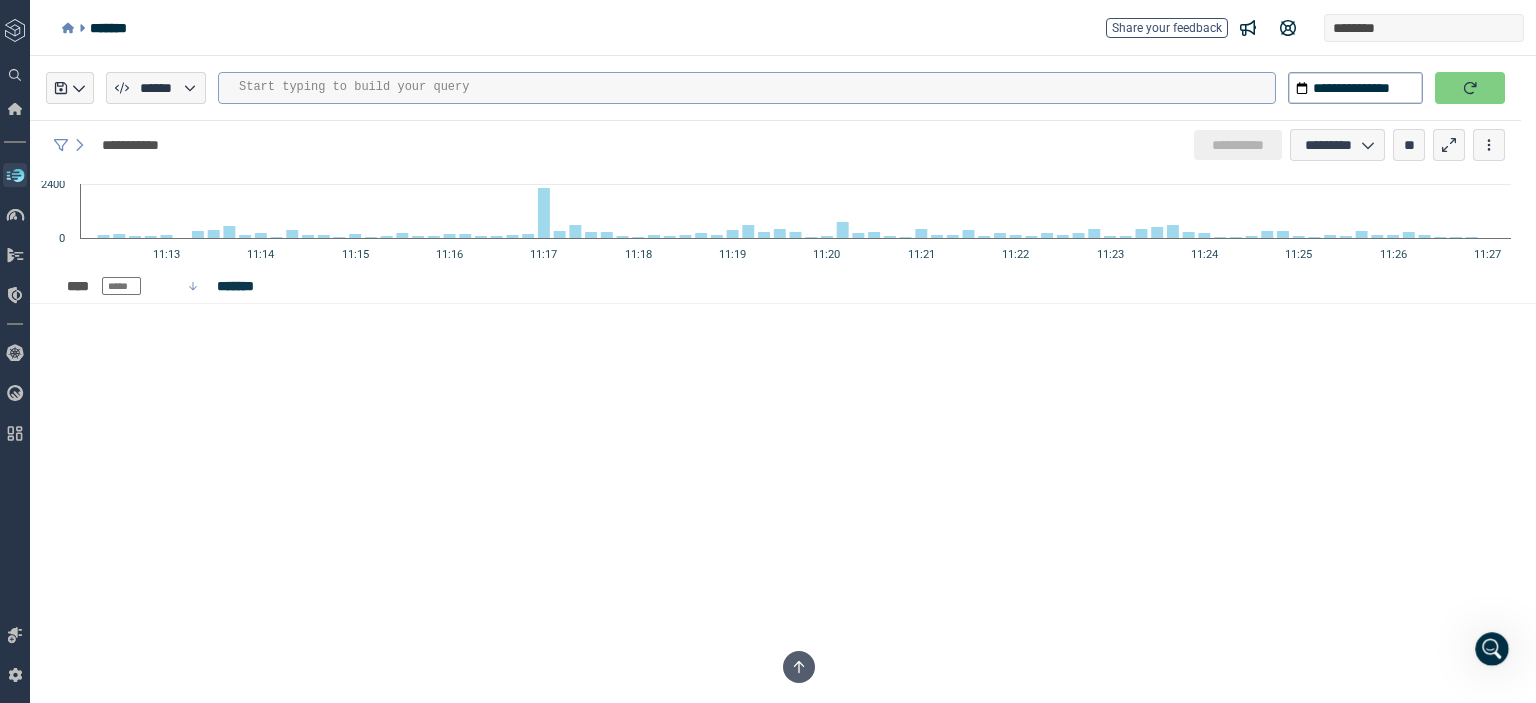 scroll, scrollTop: 2100, scrollLeft: 0, axis: vertical 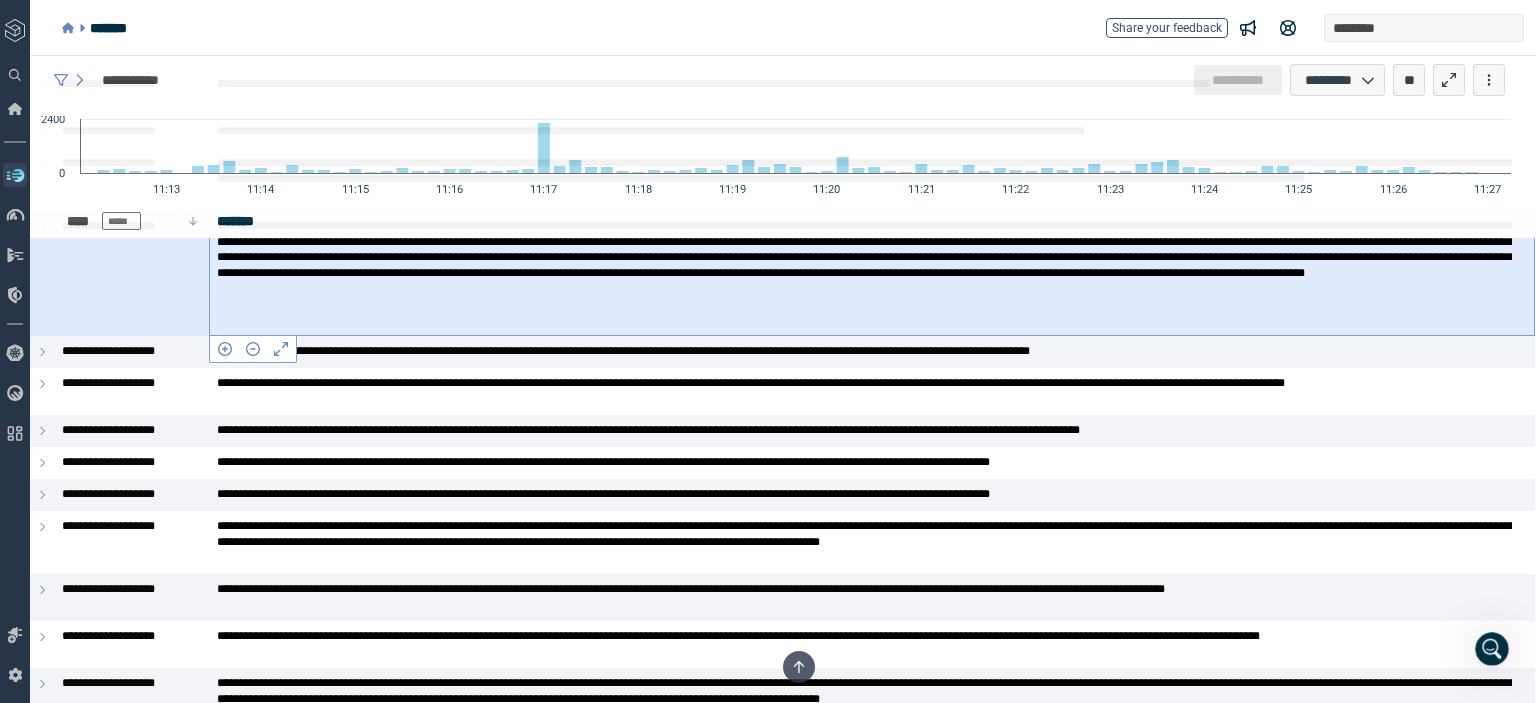 click on "**********" at bounding box center [864, 273] 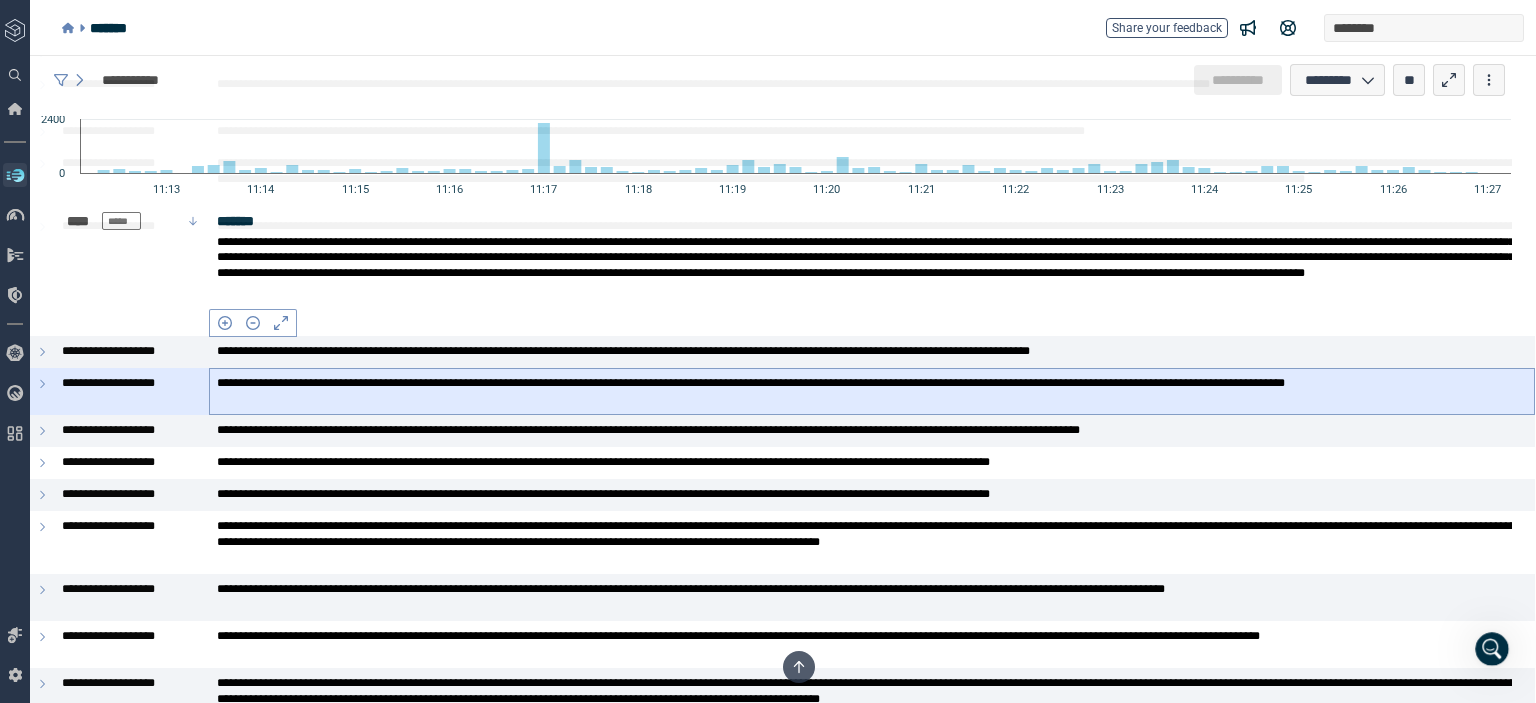 drag, startPoint x: 805, startPoint y: 361, endPoint x: 769, endPoint y: 394, distance: 48.83646 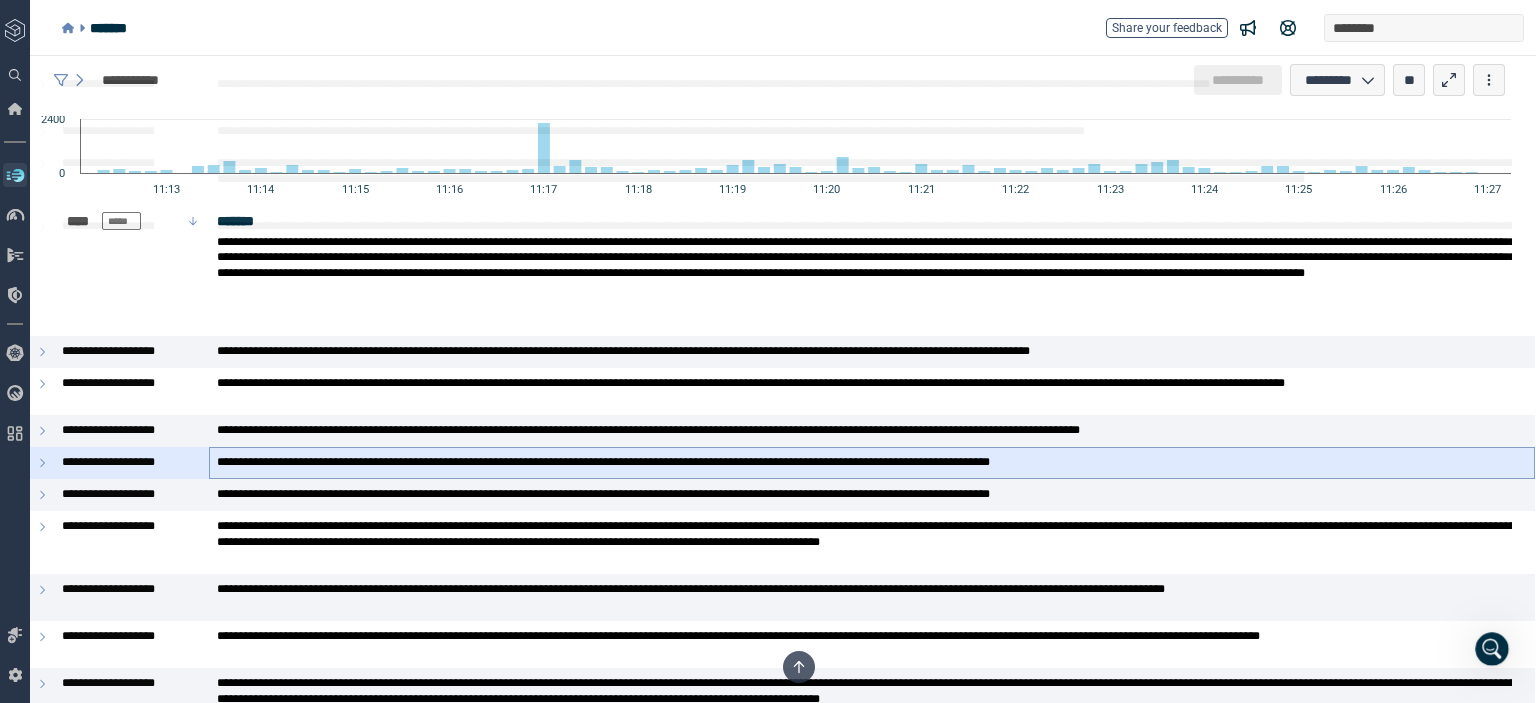 click on "**********" at bounding box center [872, 463] 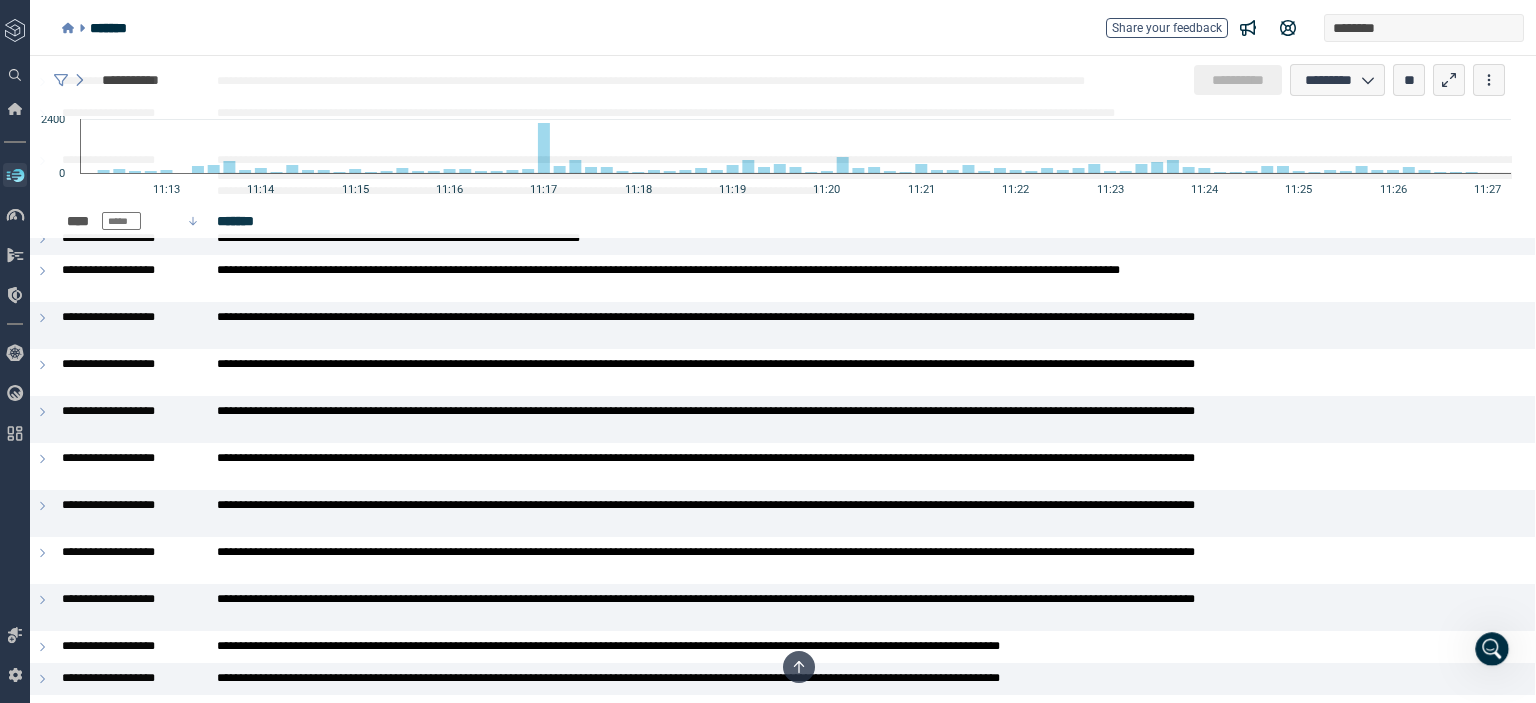 scroll, scrollTop: 9246, scrollLeft: 0, axis: vertical 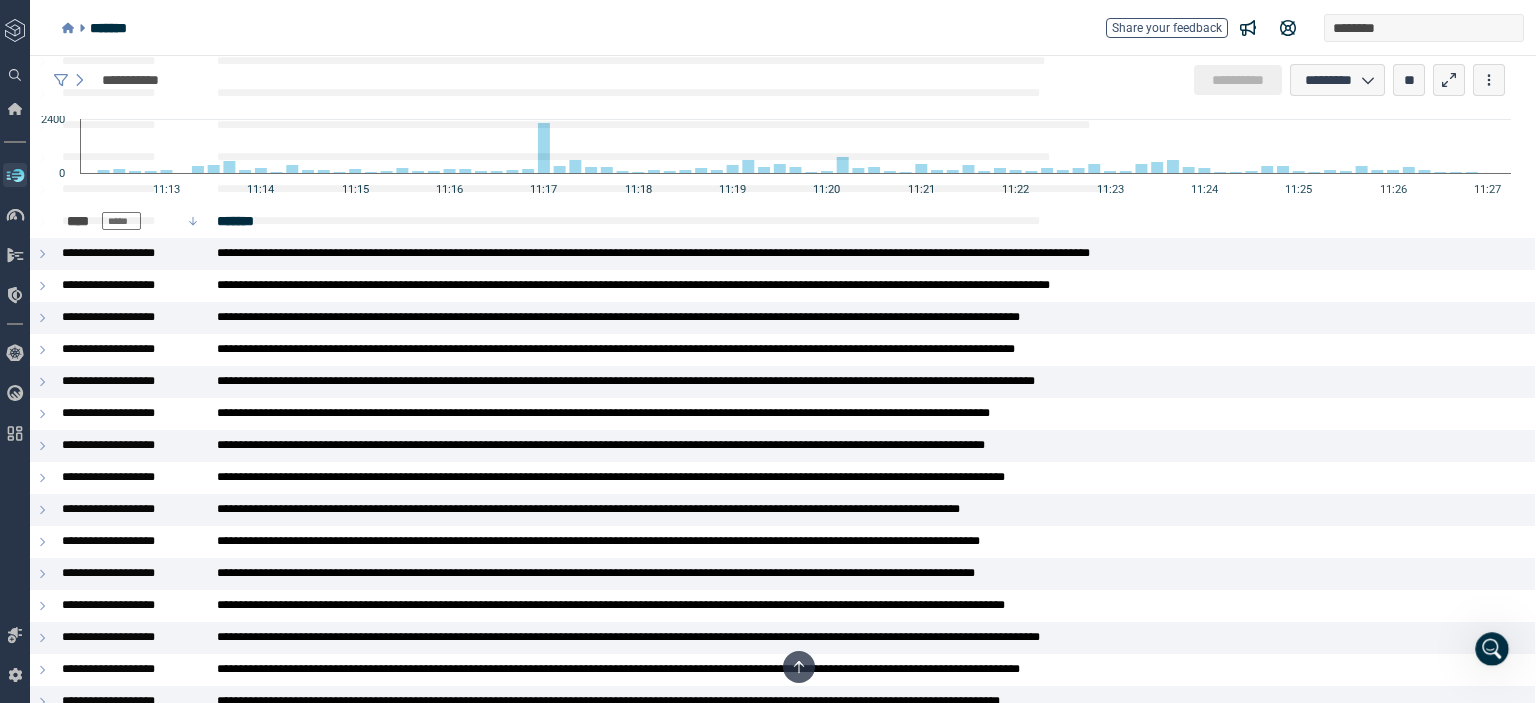click on "11:16" 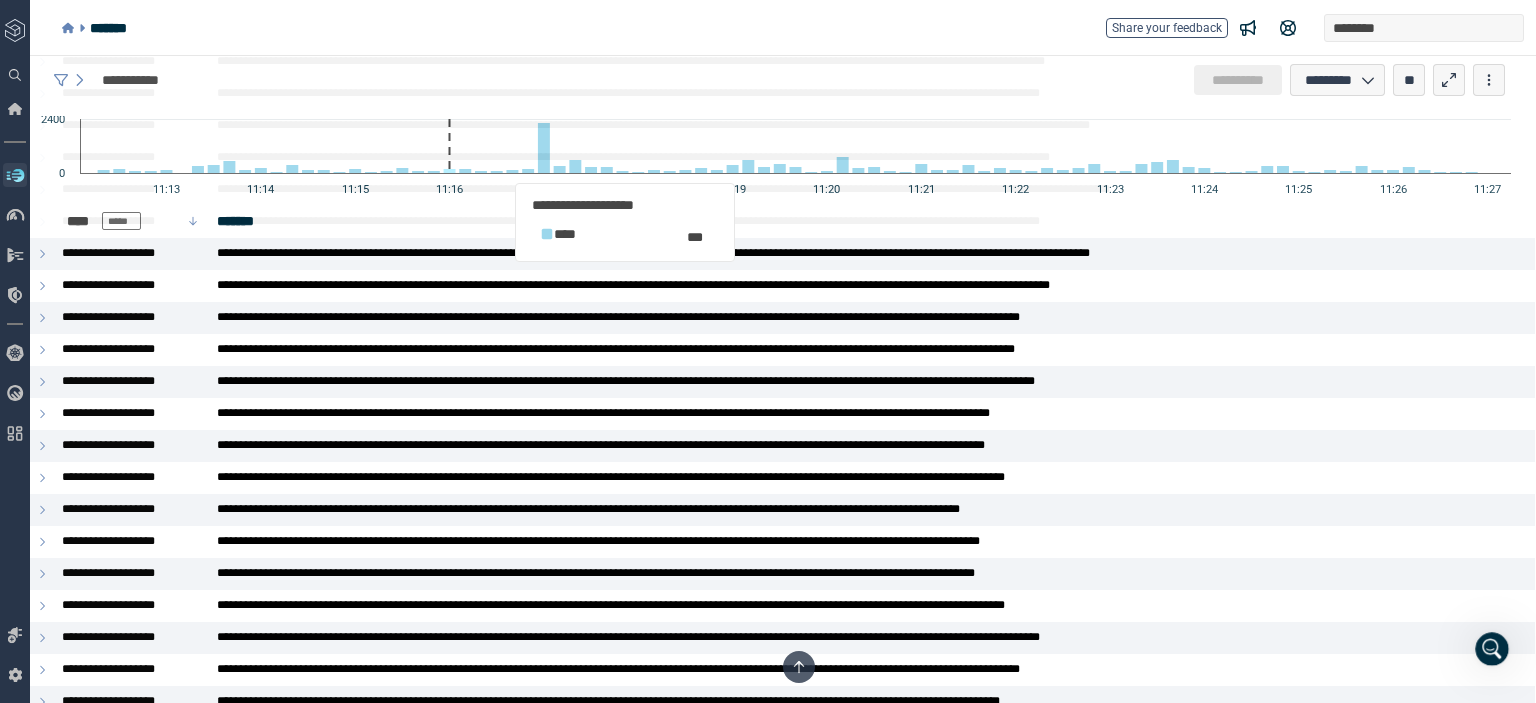 click 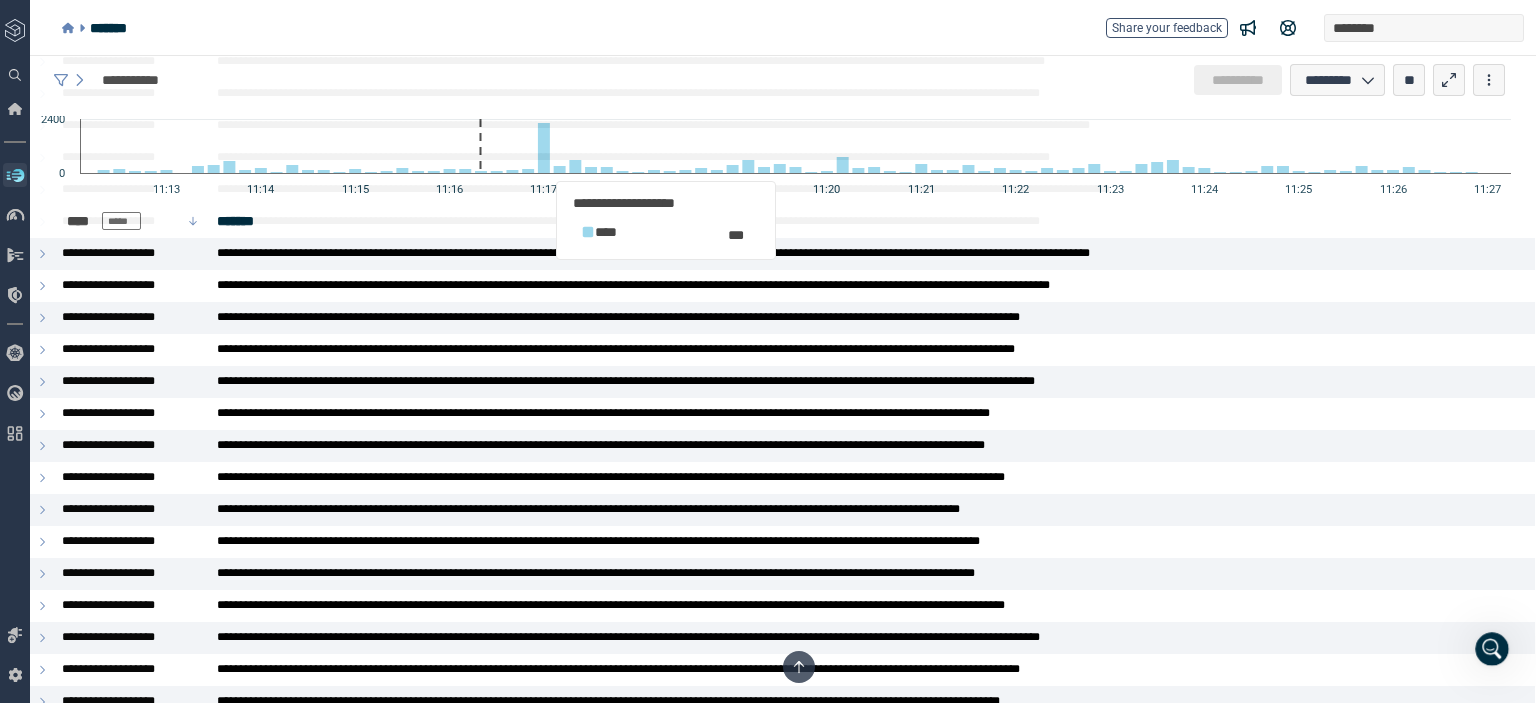 click 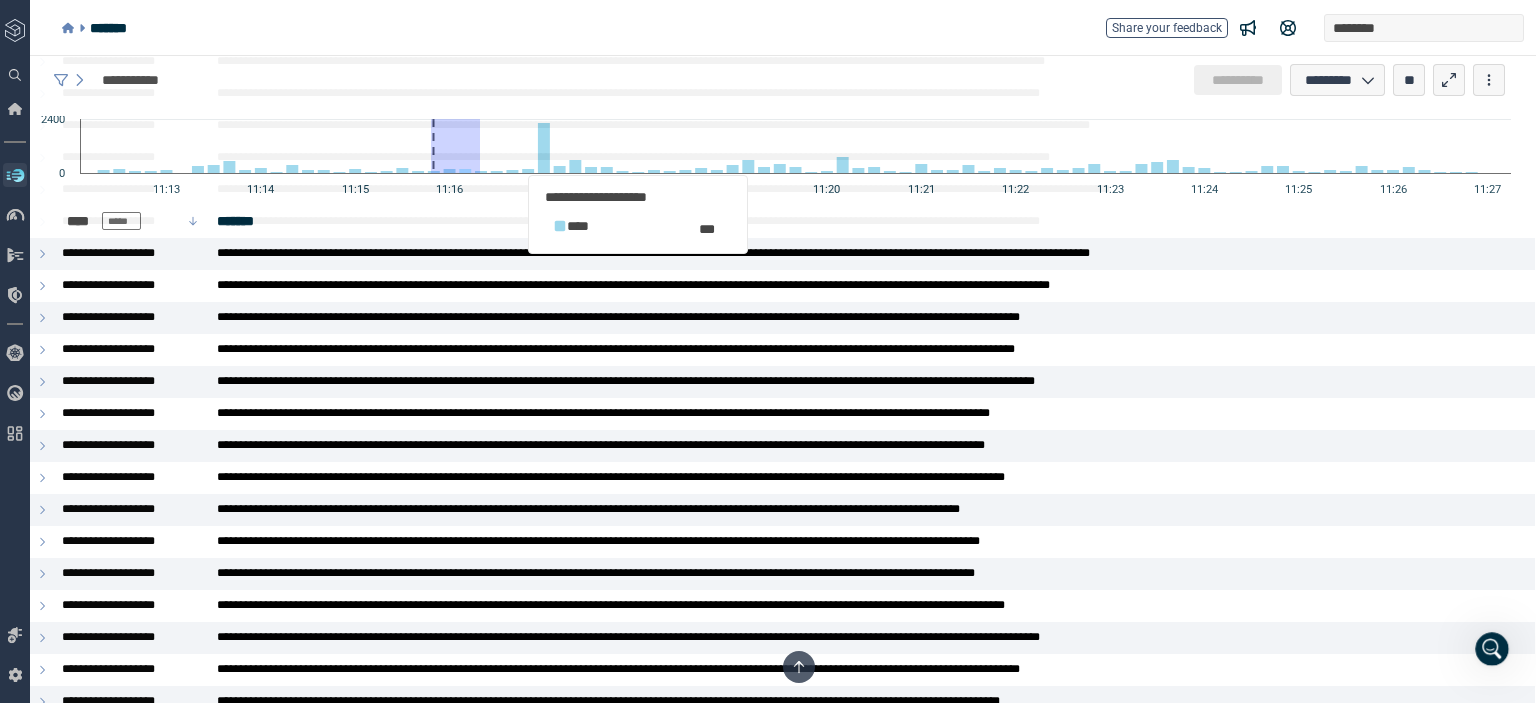 drag, startPoint x: 480, startPoint y: 167, endPoint x: 428, endPoint y: 166, distance: 52.009613 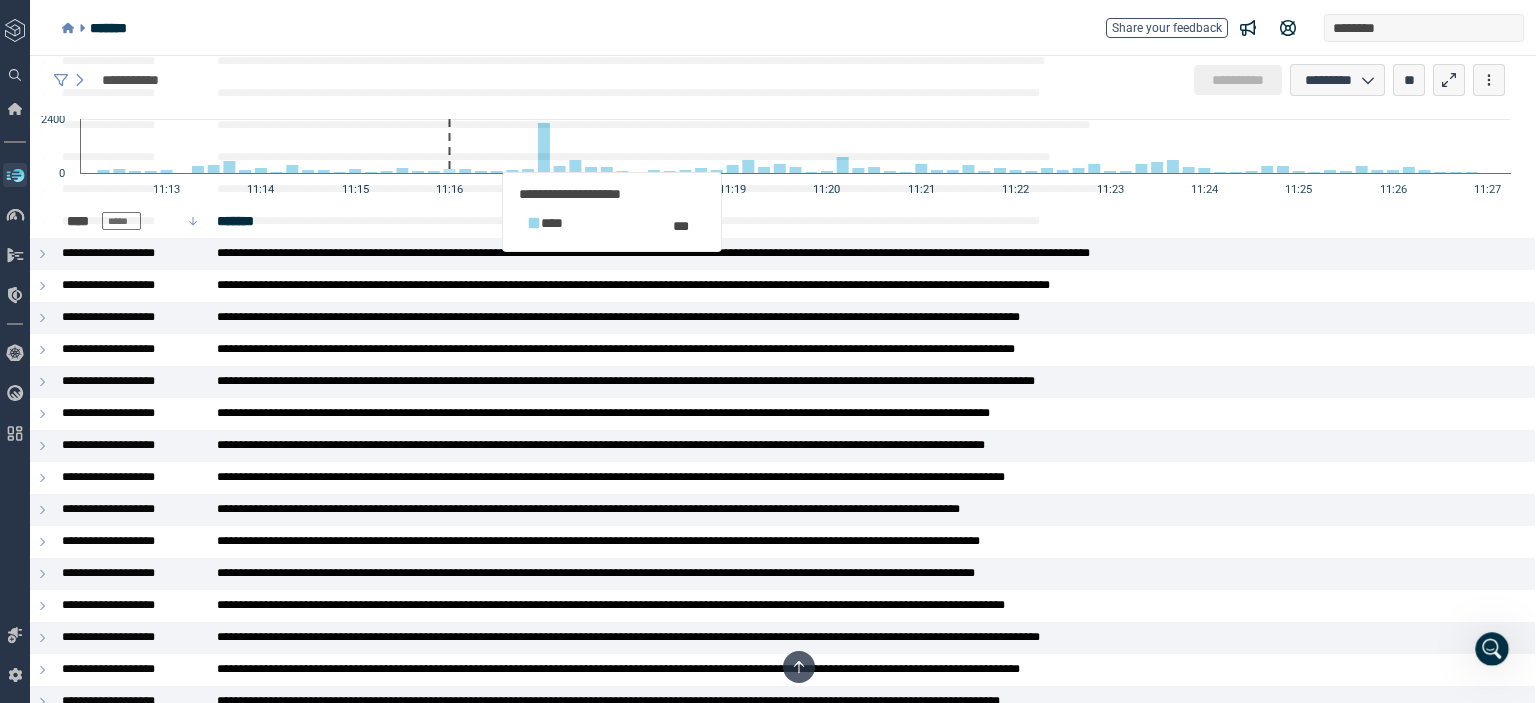 scroll, scrollTop: 9246, scrollLeft: 0, axis: vertical 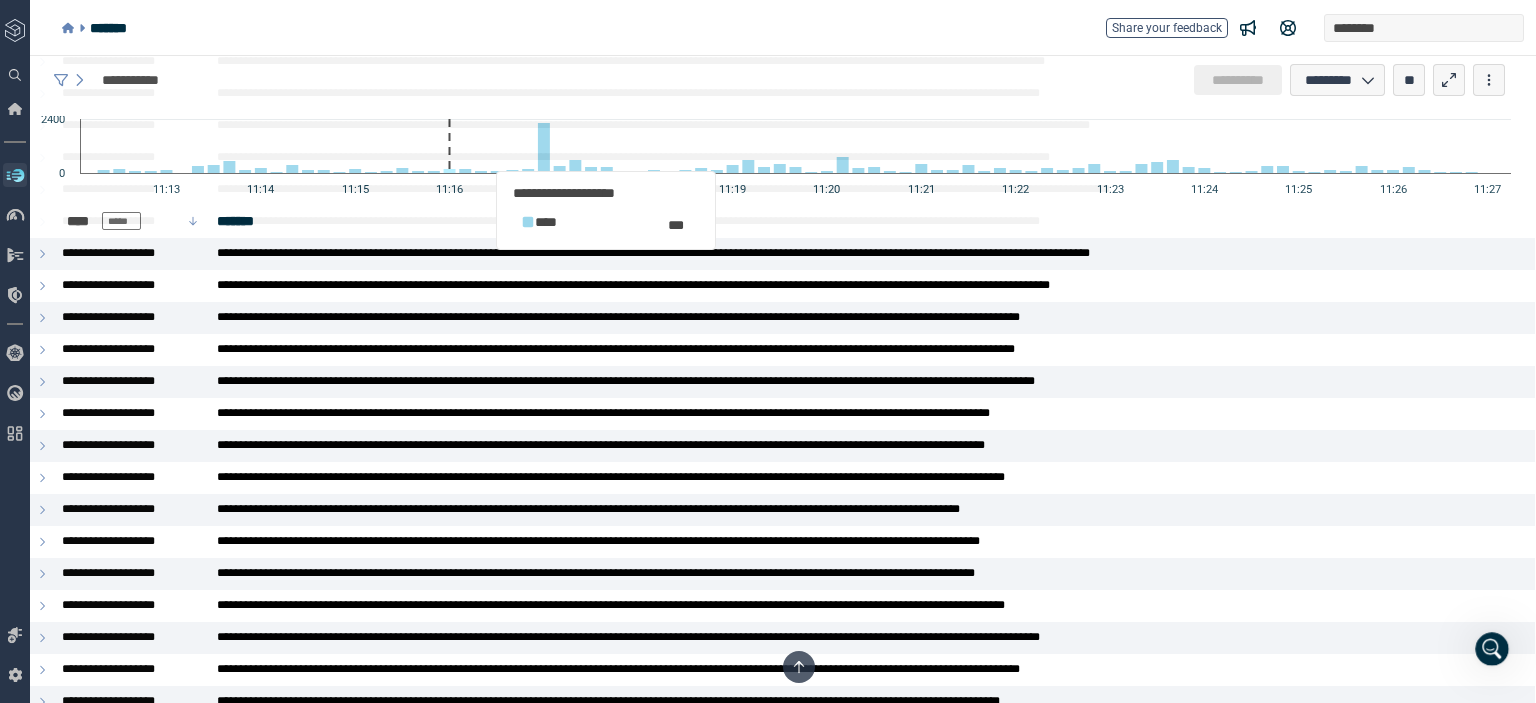 click 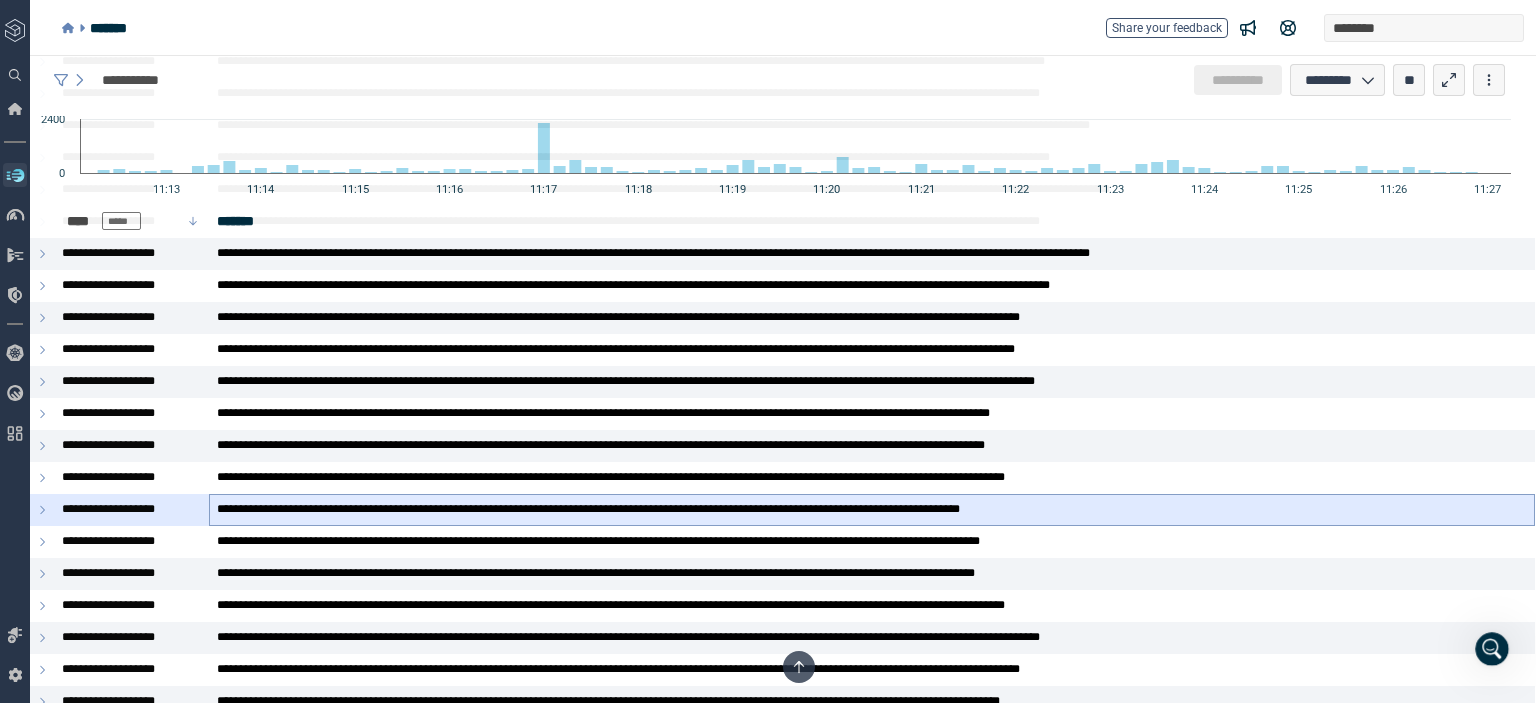 scroll, scrollTop: 9408, scrollLeft: 0, axis: vertical 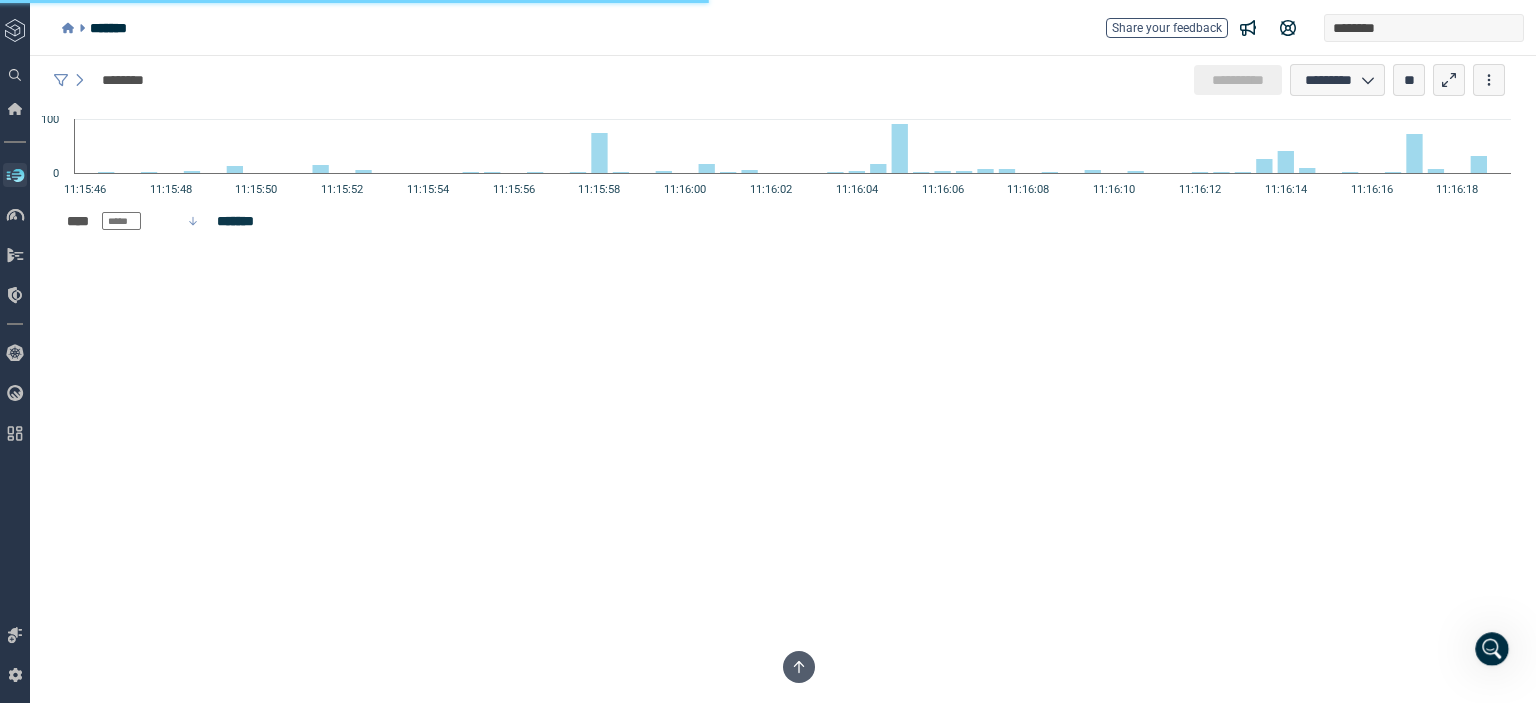 type on "*" 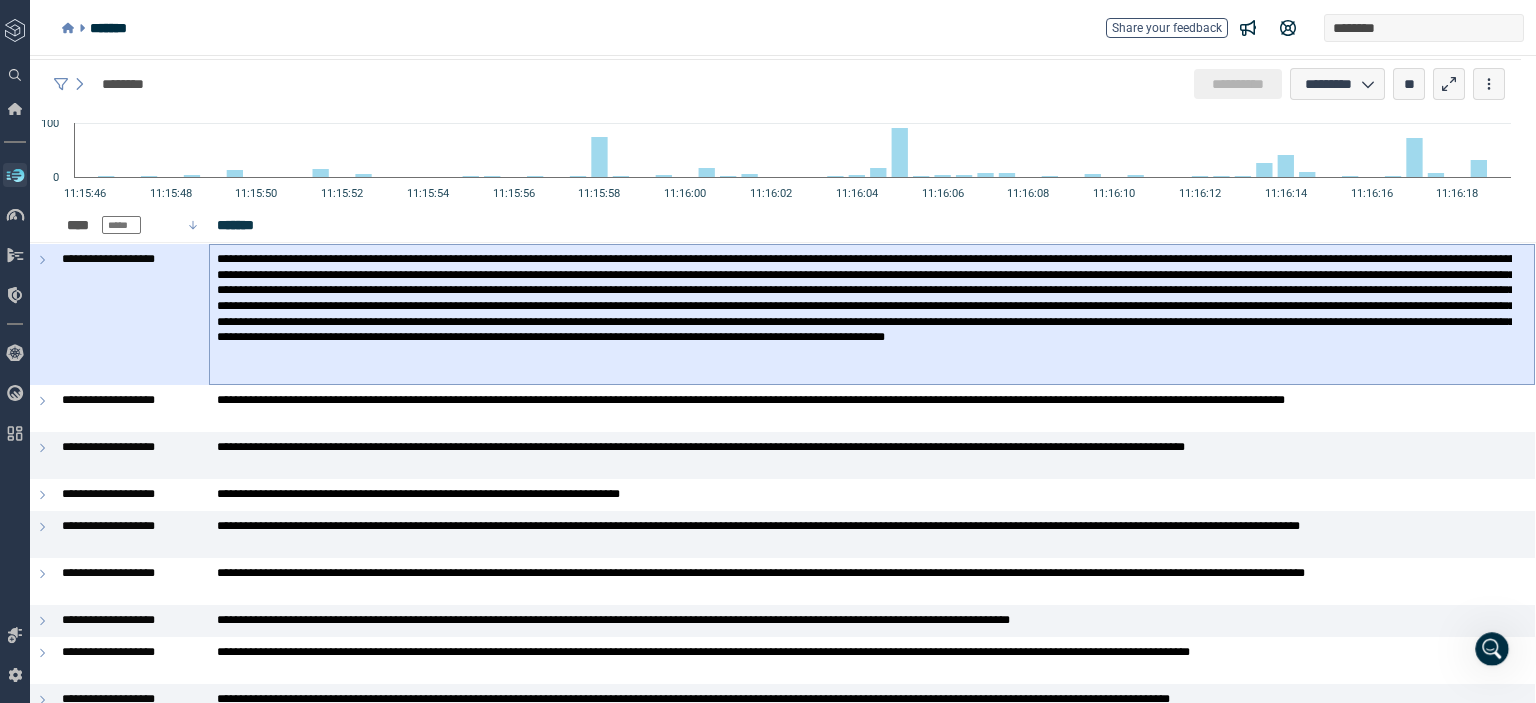 scroll, scrollTop: 0, scrollLeft: 0, axis: both 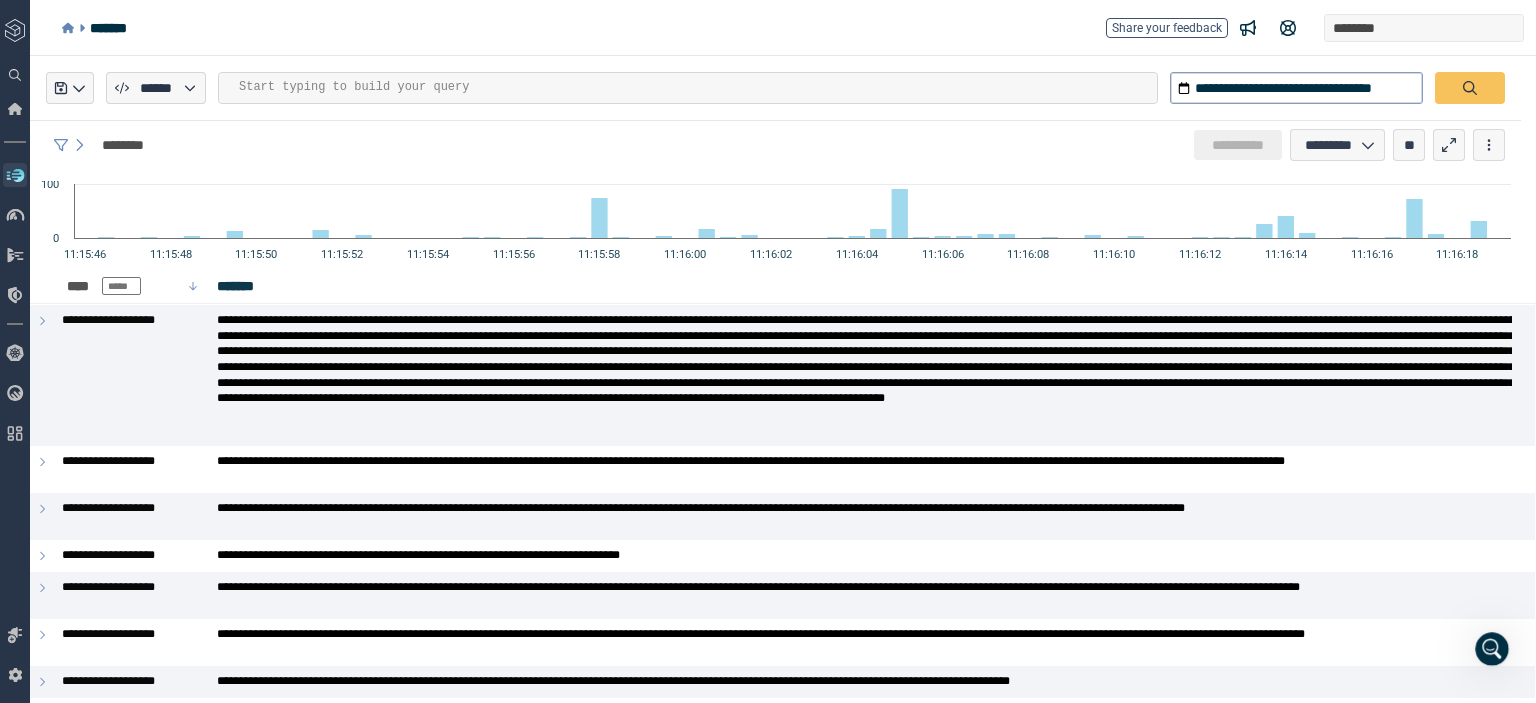 click on "**********" at bounding box center [688, 88] 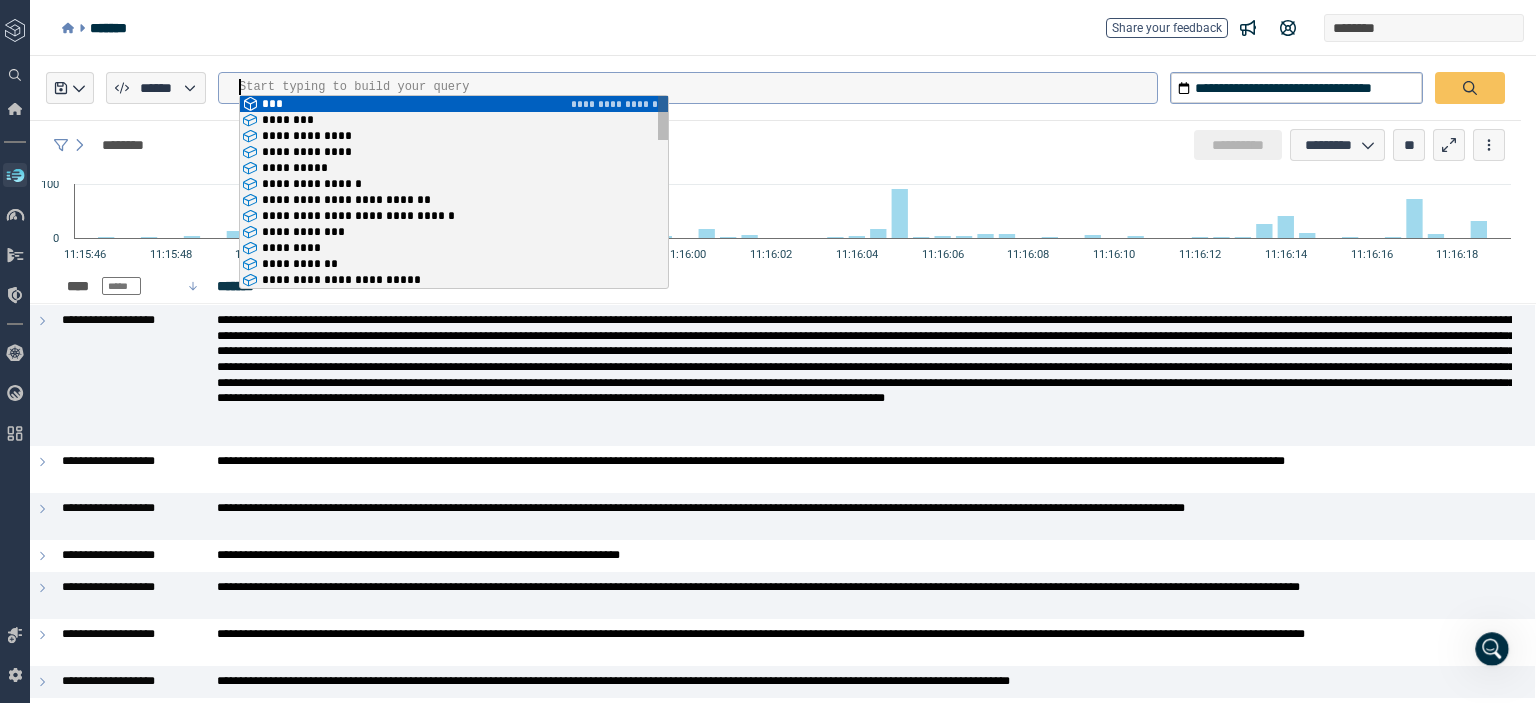 type on "******" 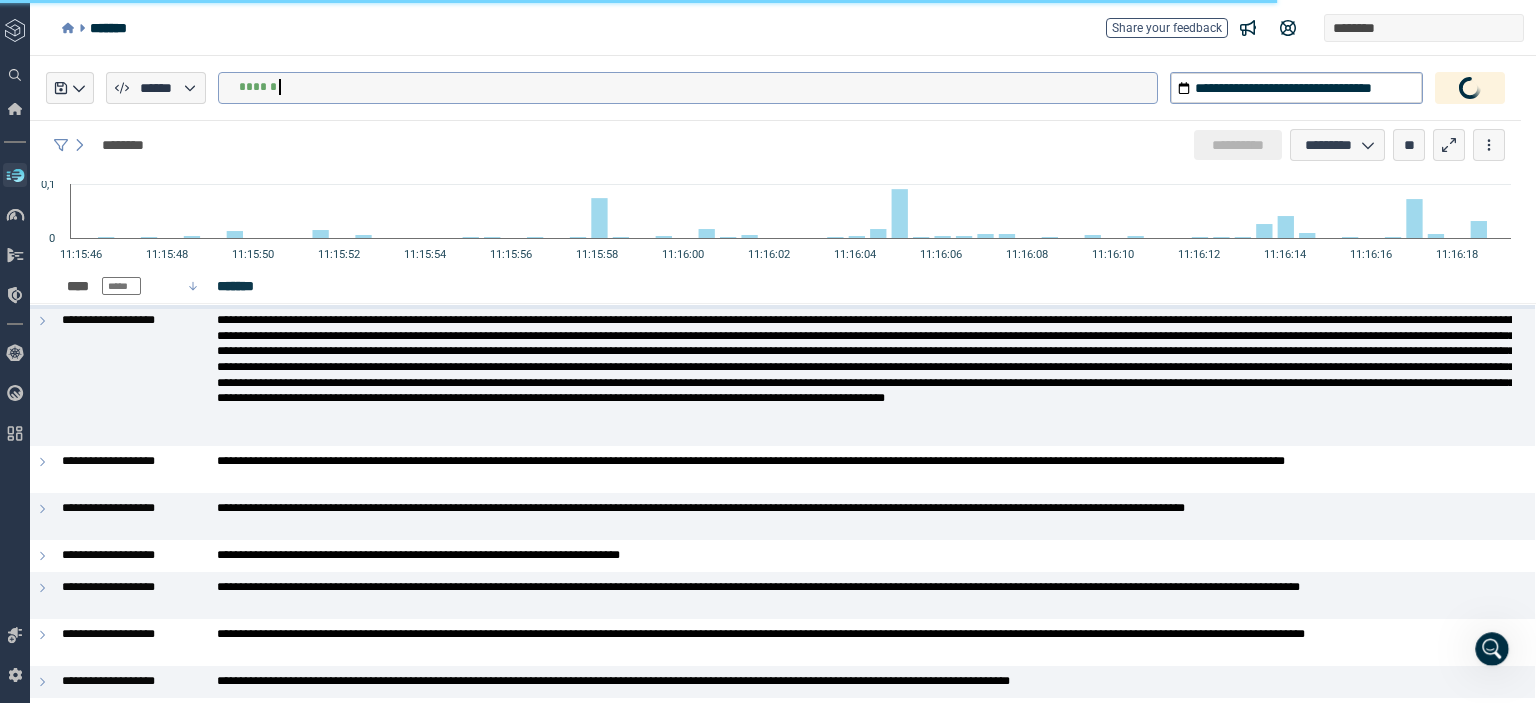 type on "*" 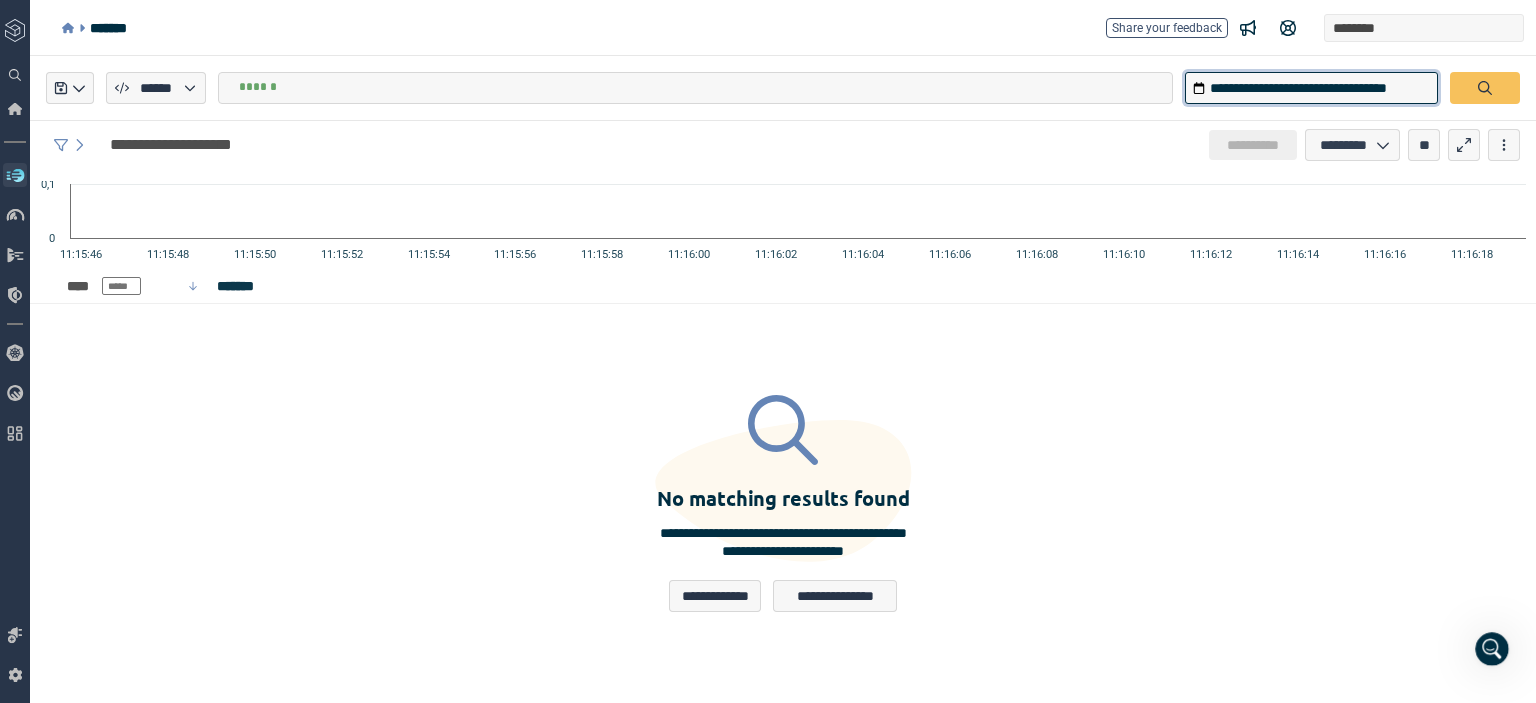 click on "**********" at bounding box center (1311, 88) 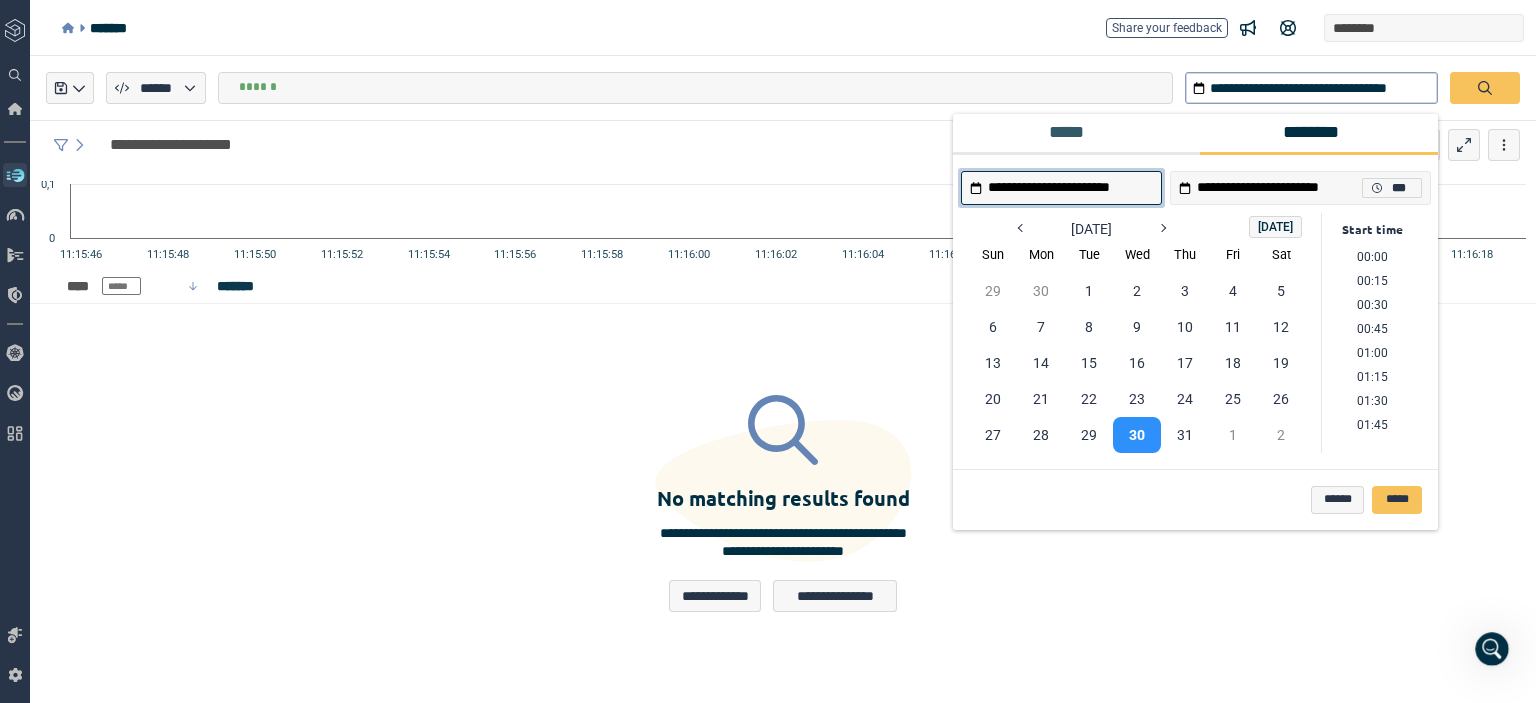 scroll, scrollTop: 986, scrollLeft: 0, axis: vertical 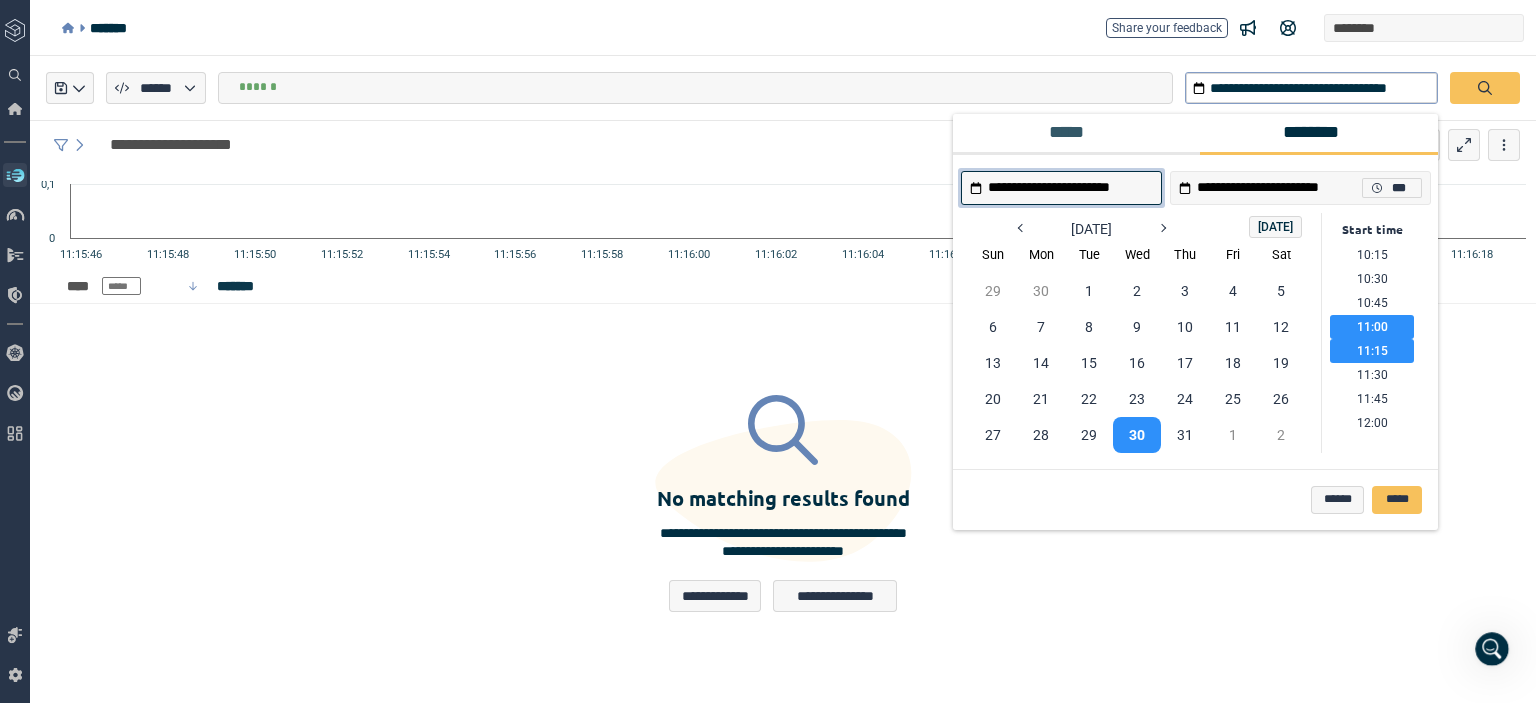 click on "11:00" at bounding box center [1372, 327] 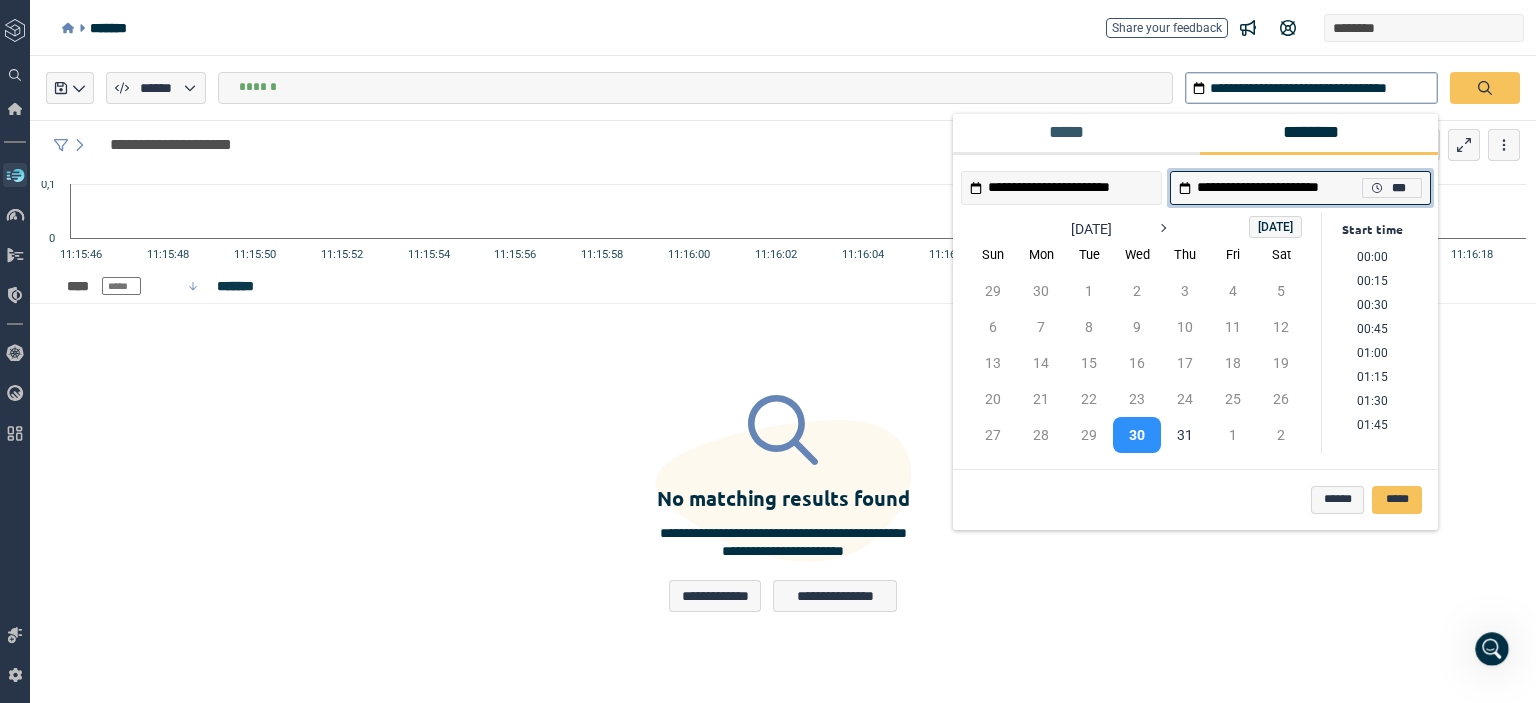 scroll, scrollTop: 986, scrollLeft: 0, axis: vertical 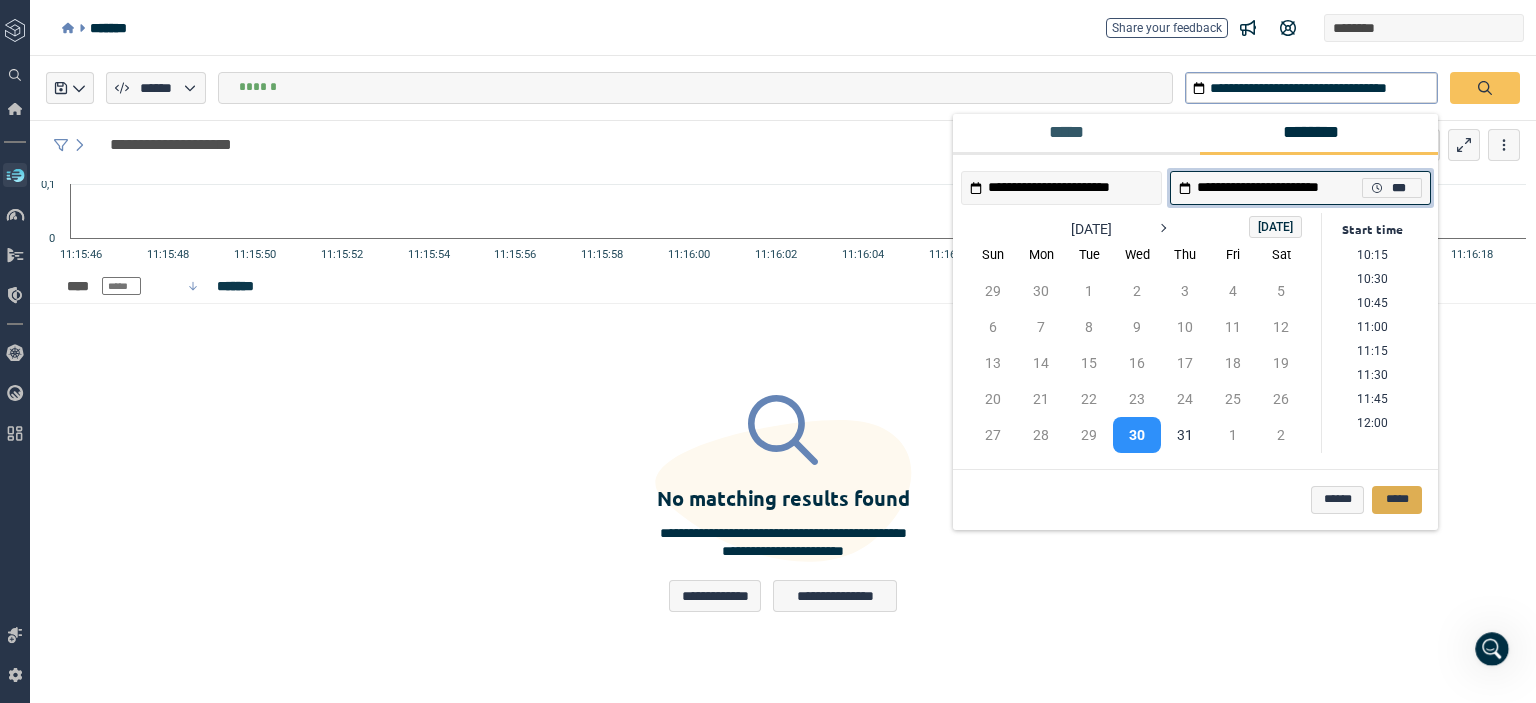 click on "*****" at bounding box center [1397, 500] 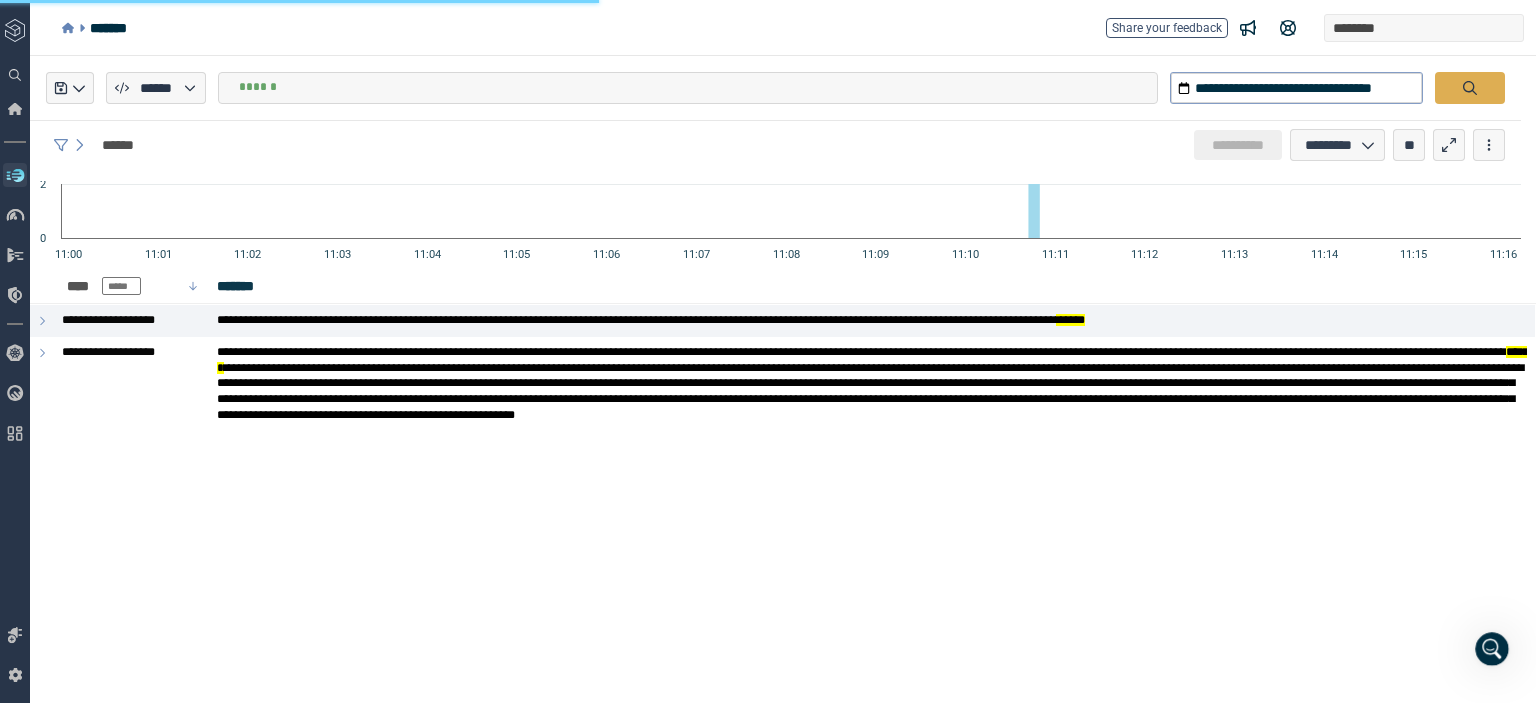 type on "*" 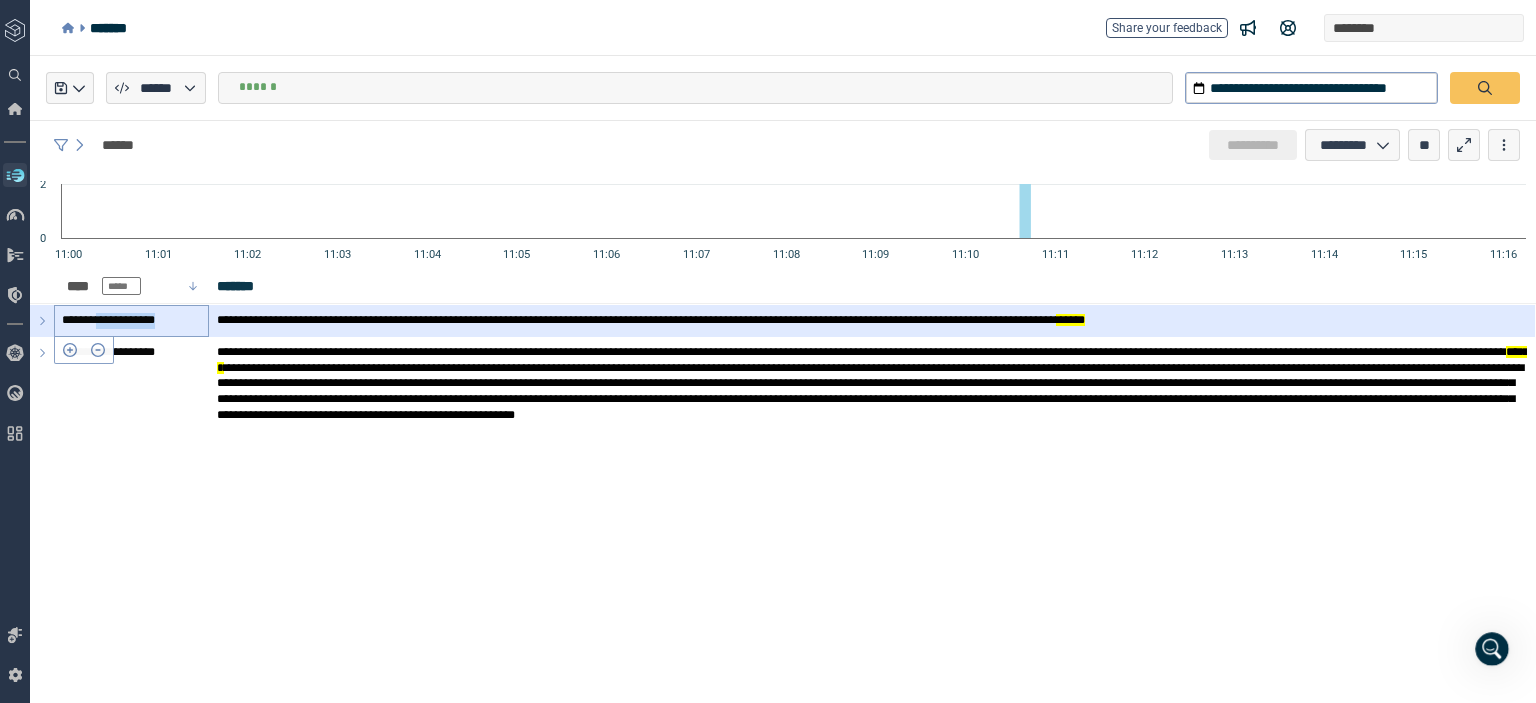 drag, startPoint x: 116, startPoint y: 321, endPoint x: 201, endPoint y: 320, distance: 85.00588 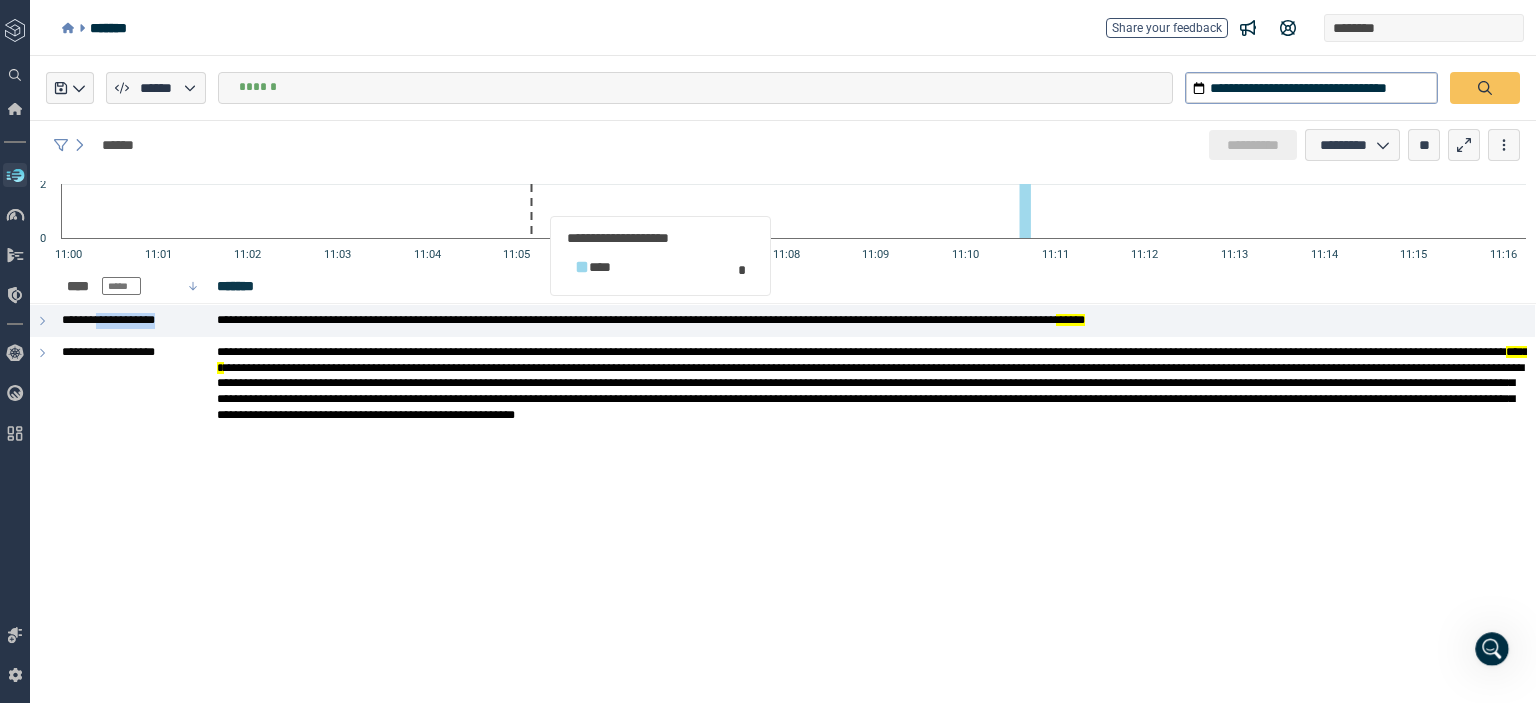 copy on "**********" 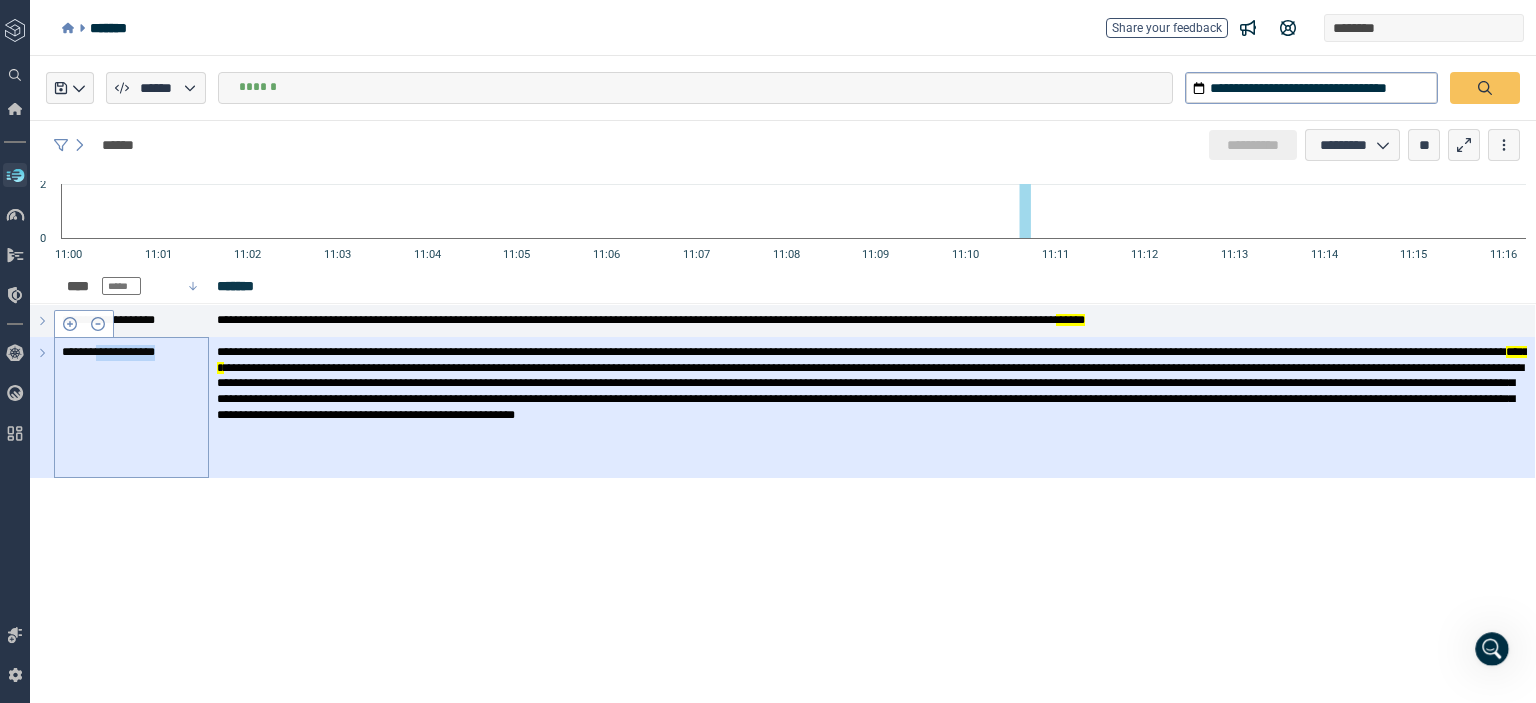 drag, startPoint x: 113, startPoint y: 354, endPoint x: 199, endPoint y: 363, distance: 86.46965 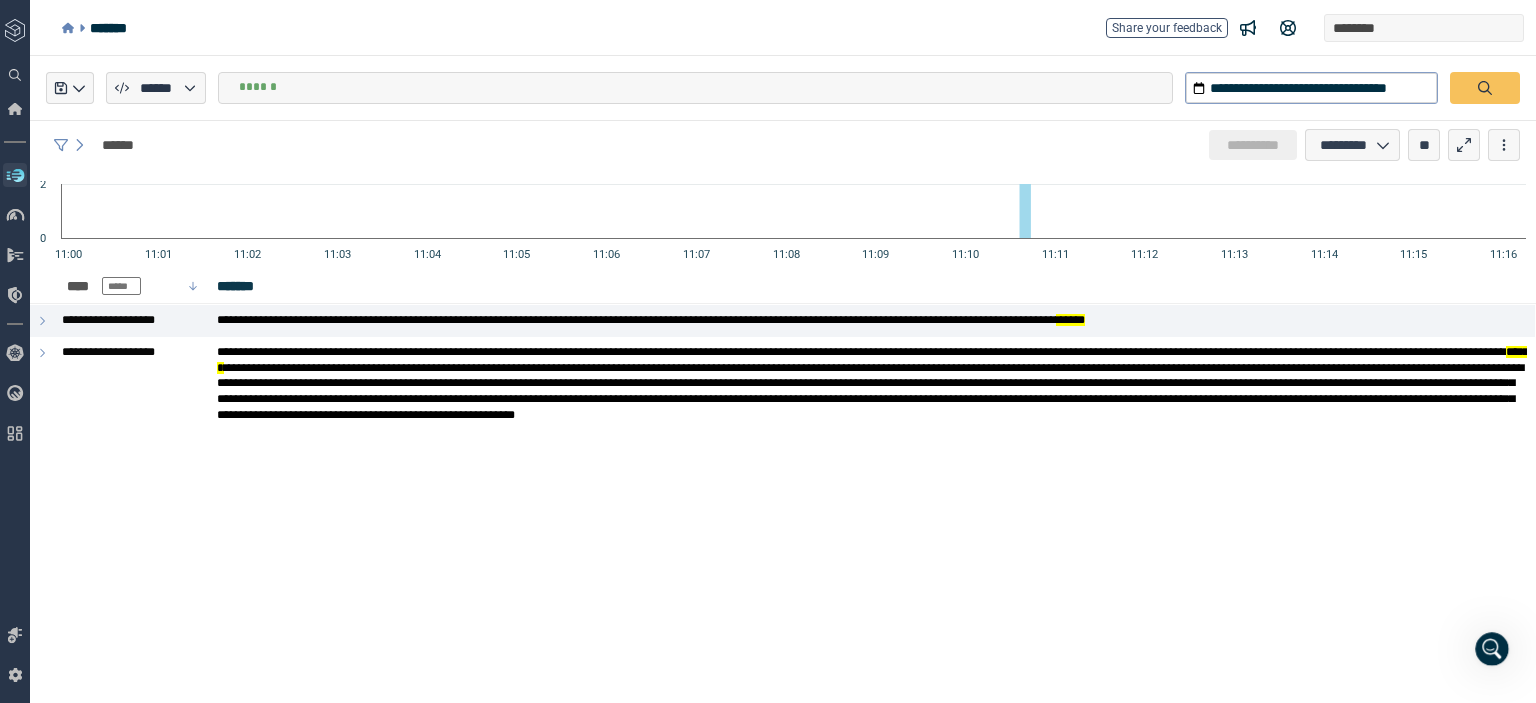 click on "**********" at bounding box center (695, 88) 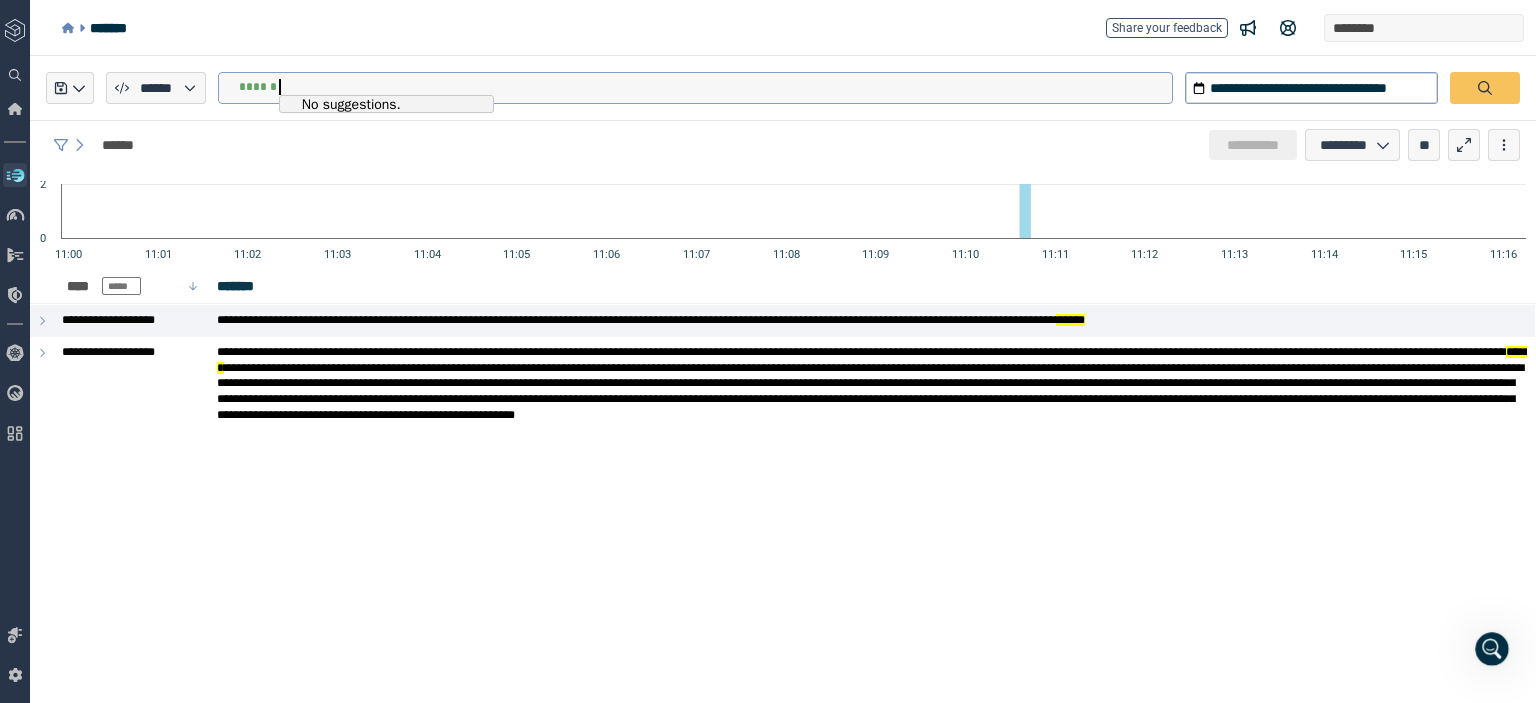 scroll, scrollTop: 0, scrollLeft: 0, axis: both 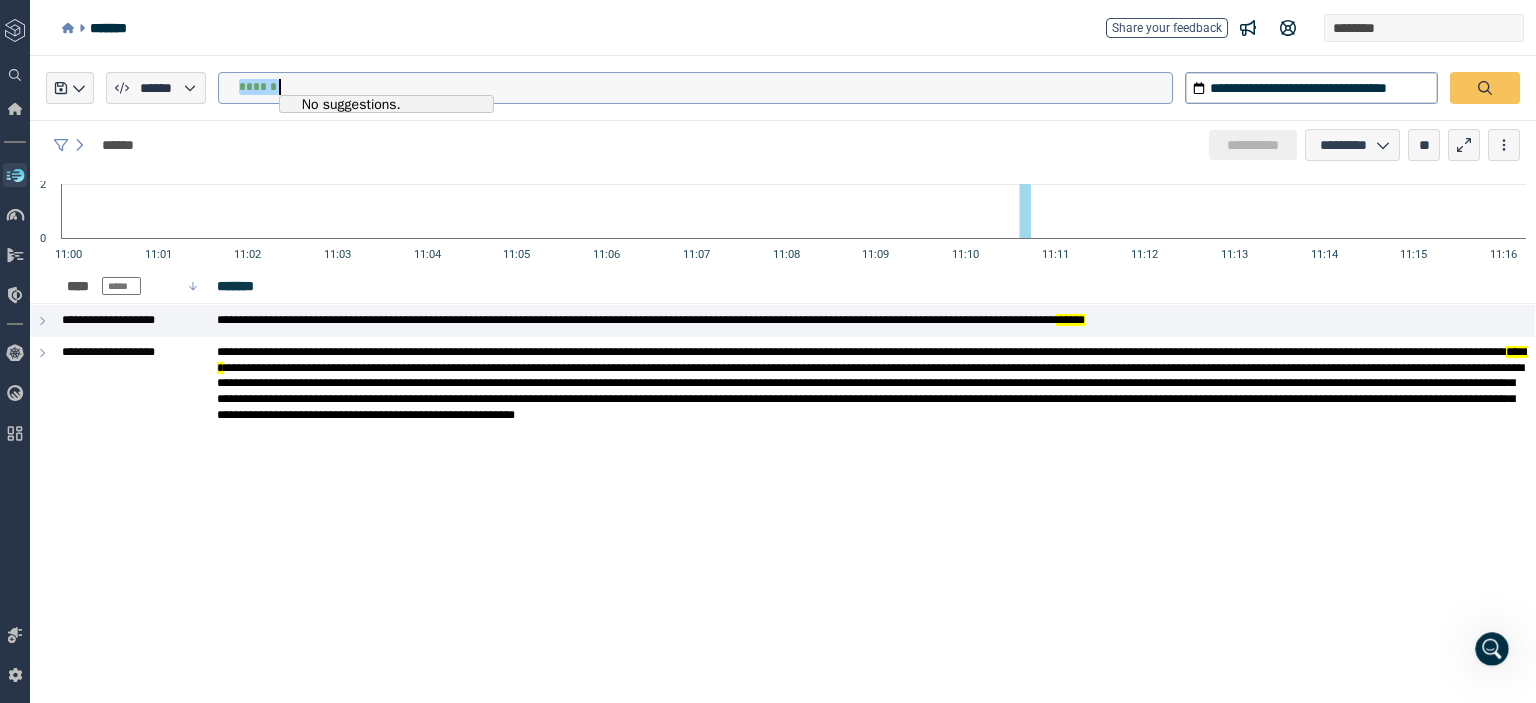 type 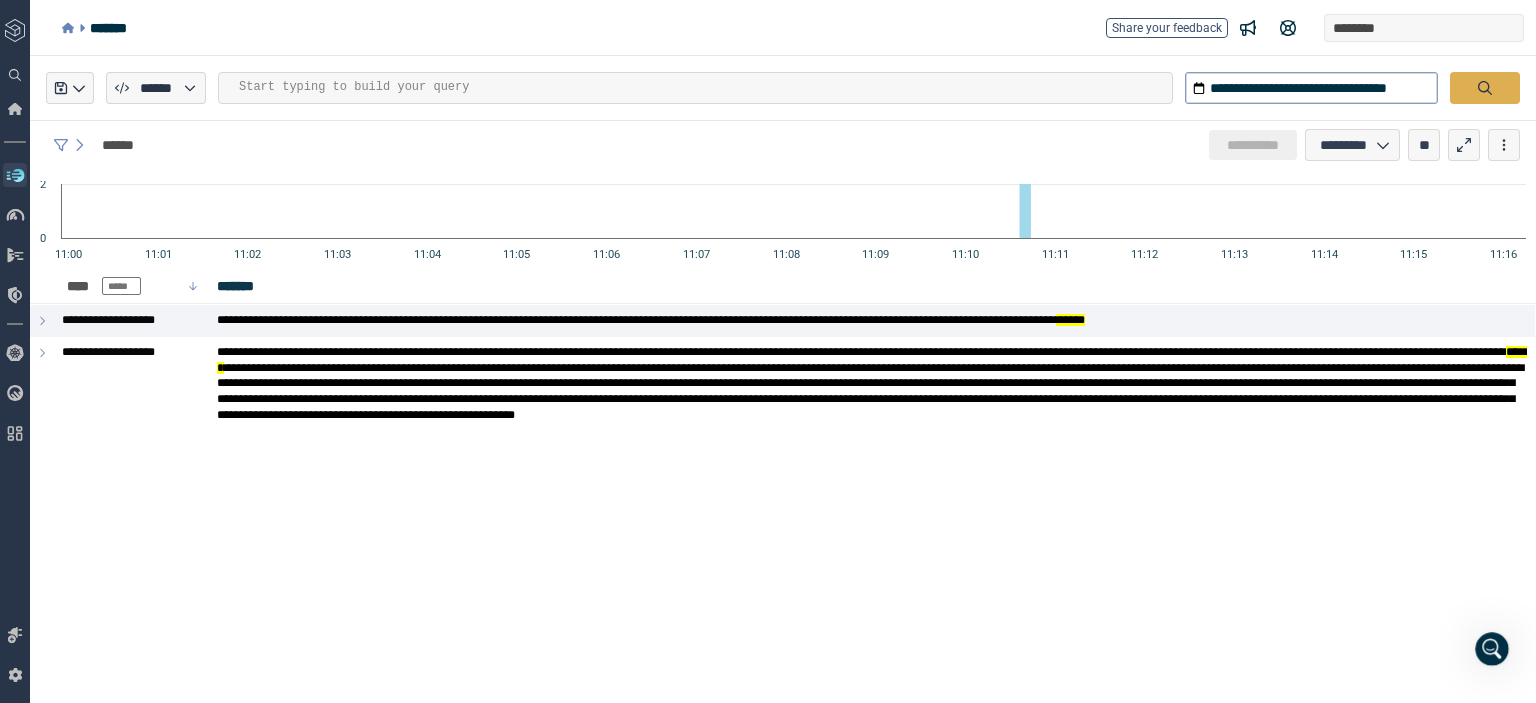 click at bounding box center (1485, 88) 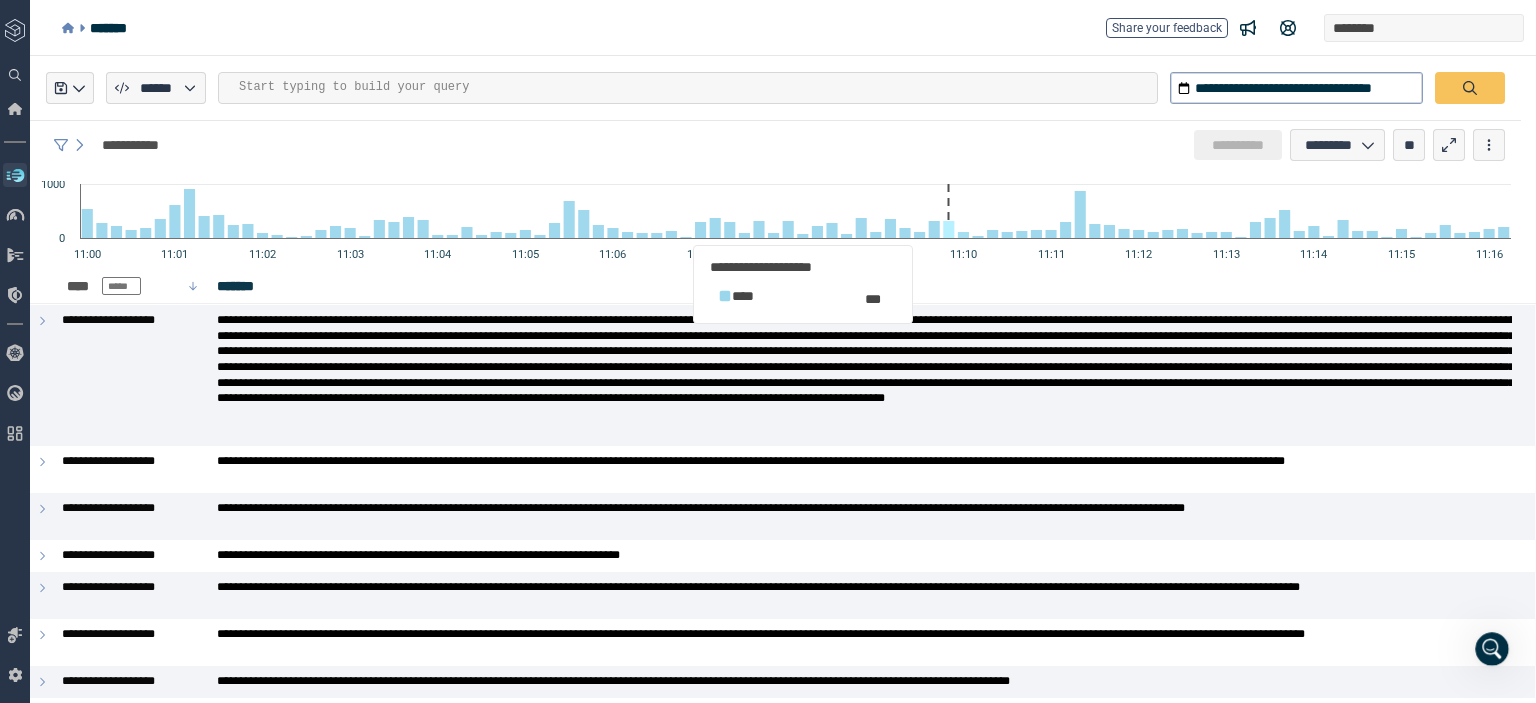 click 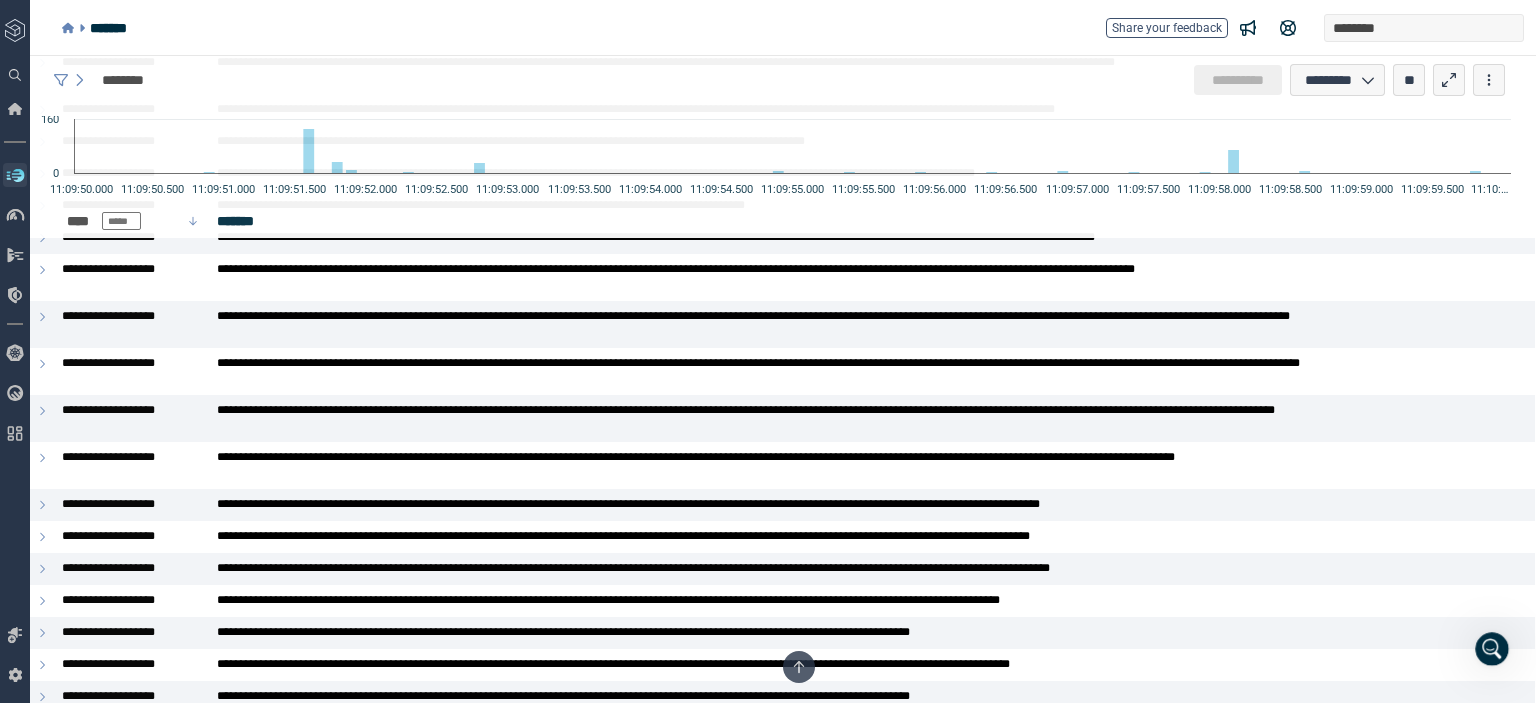 scroll, scrollTop: 7169, scrollLeft: 0, axis: vertical 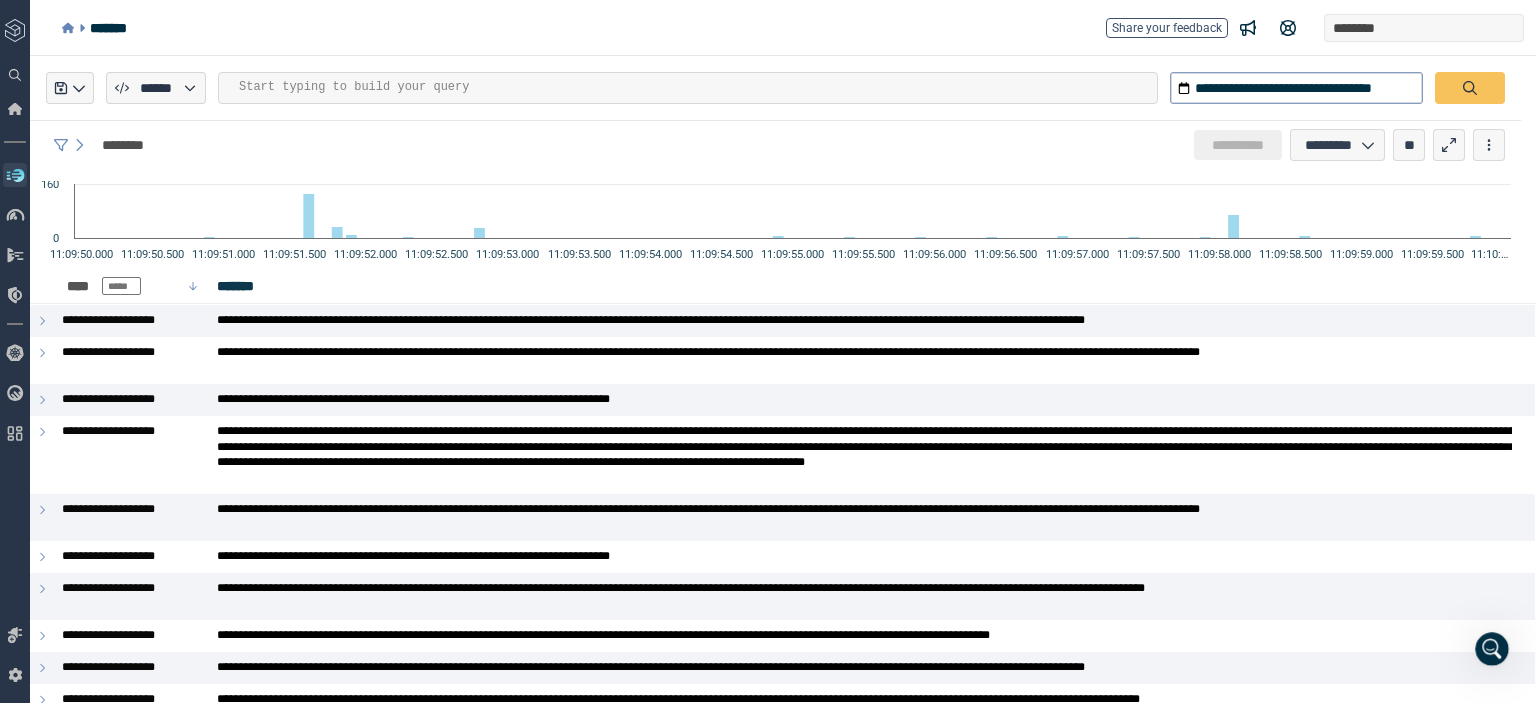 type on "*" 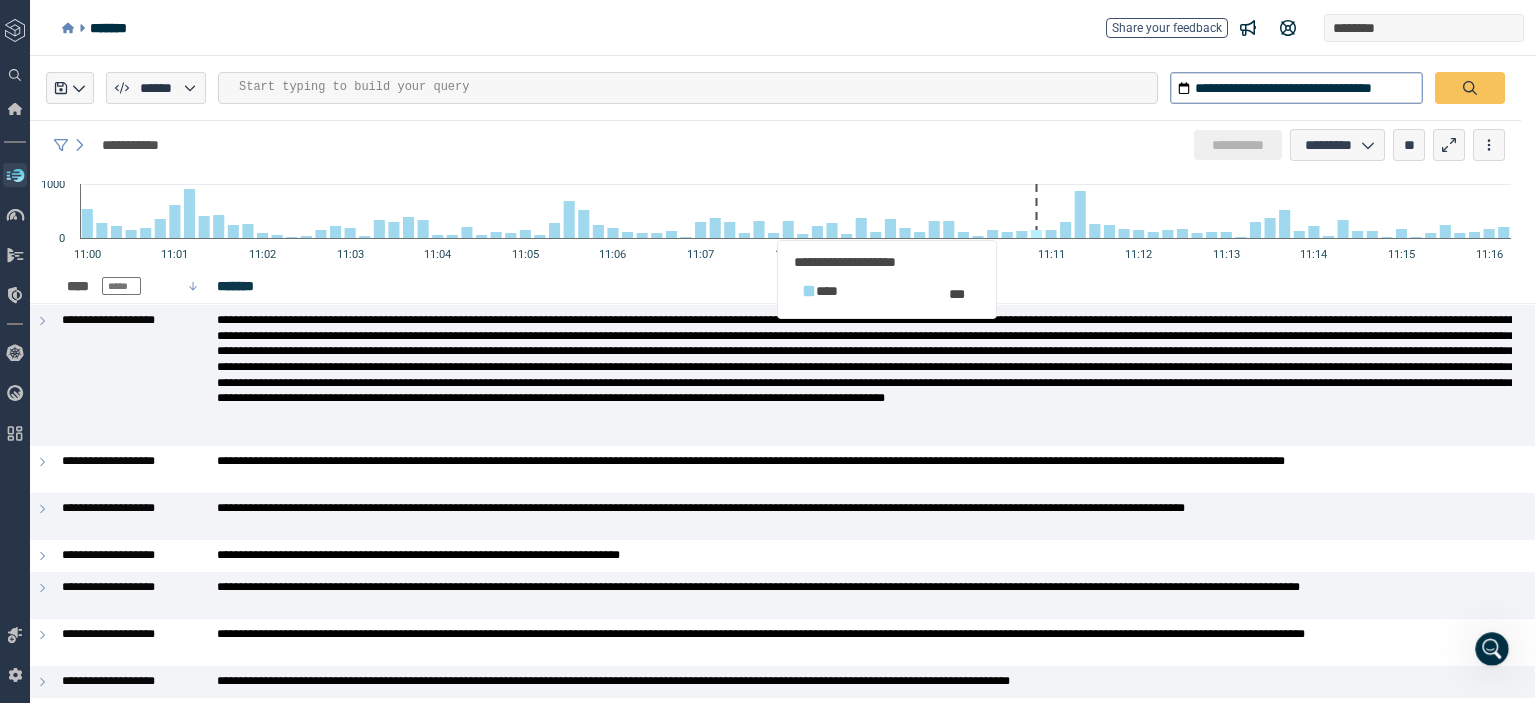 click 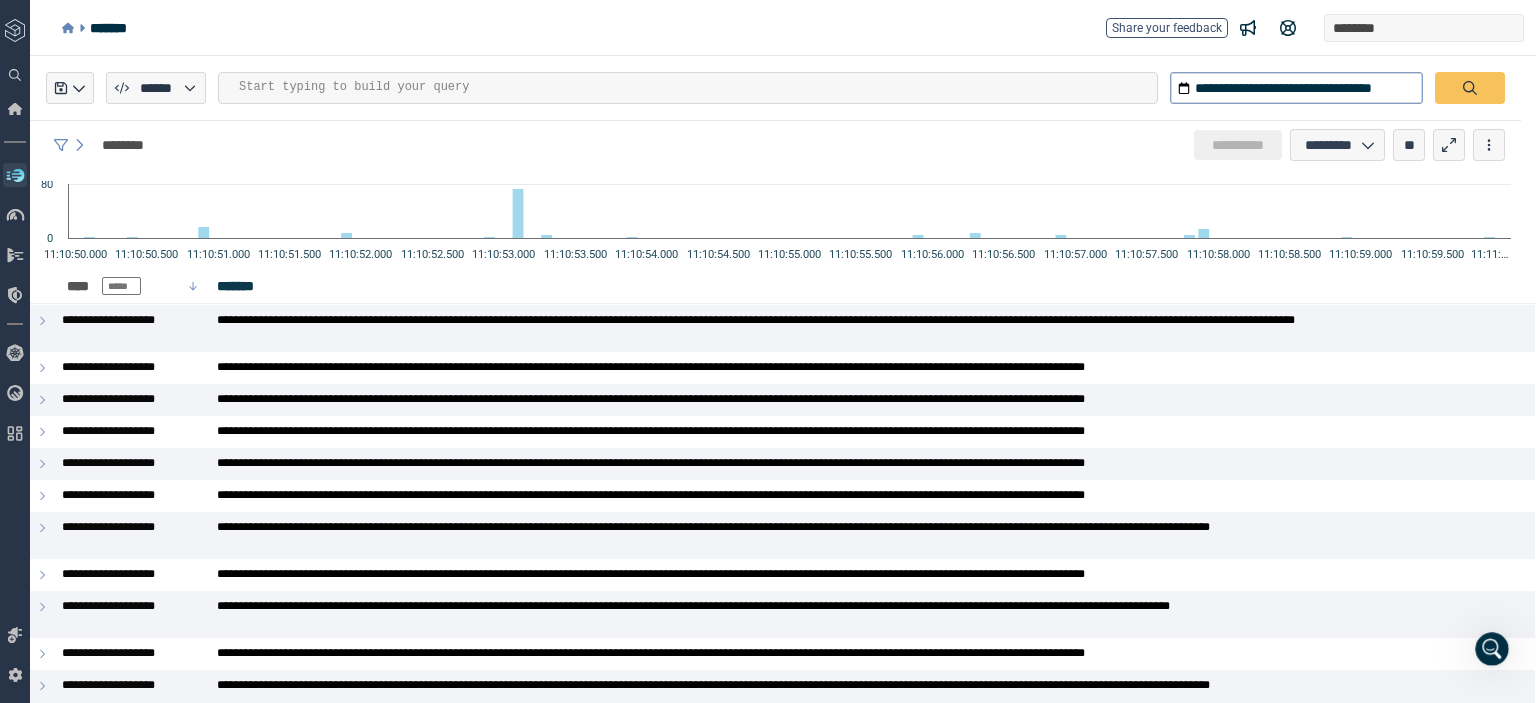 type on "*" 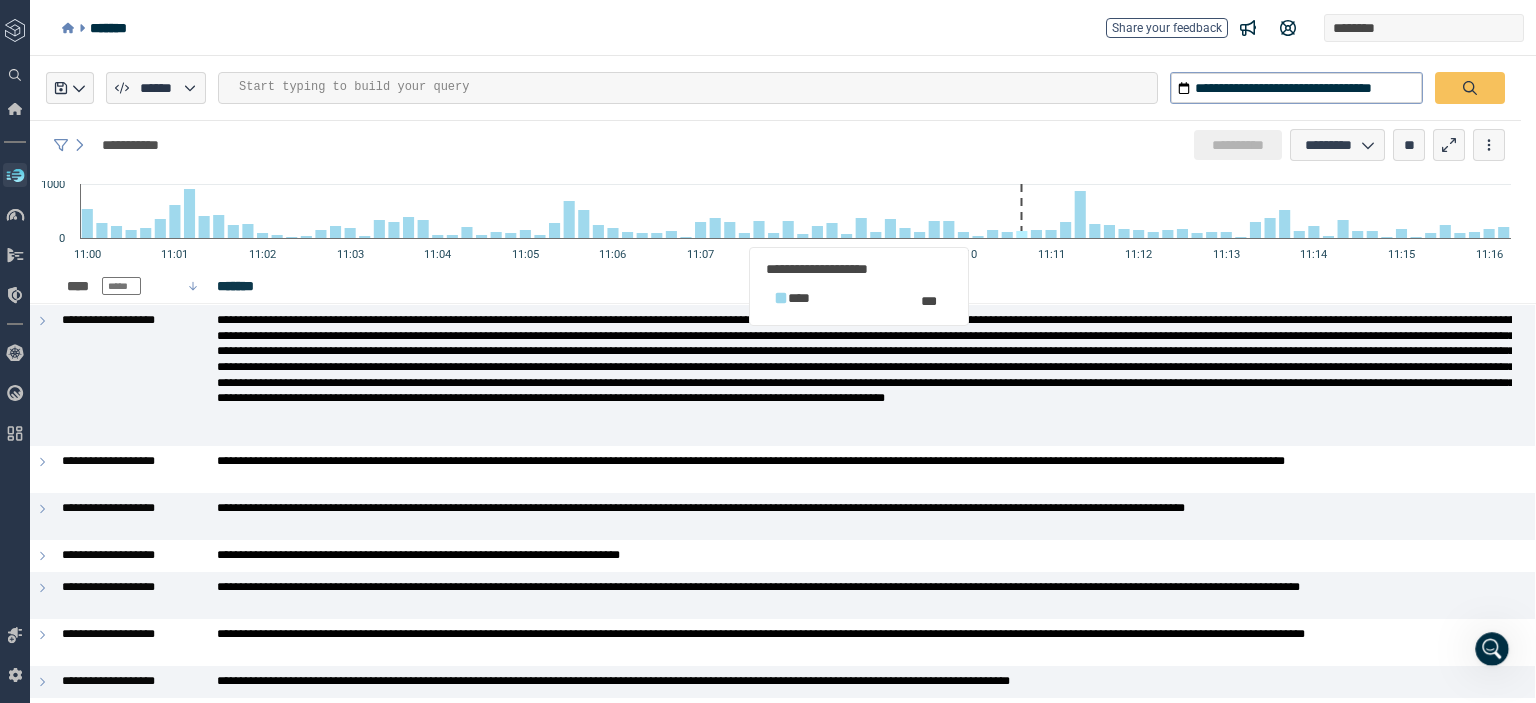 click 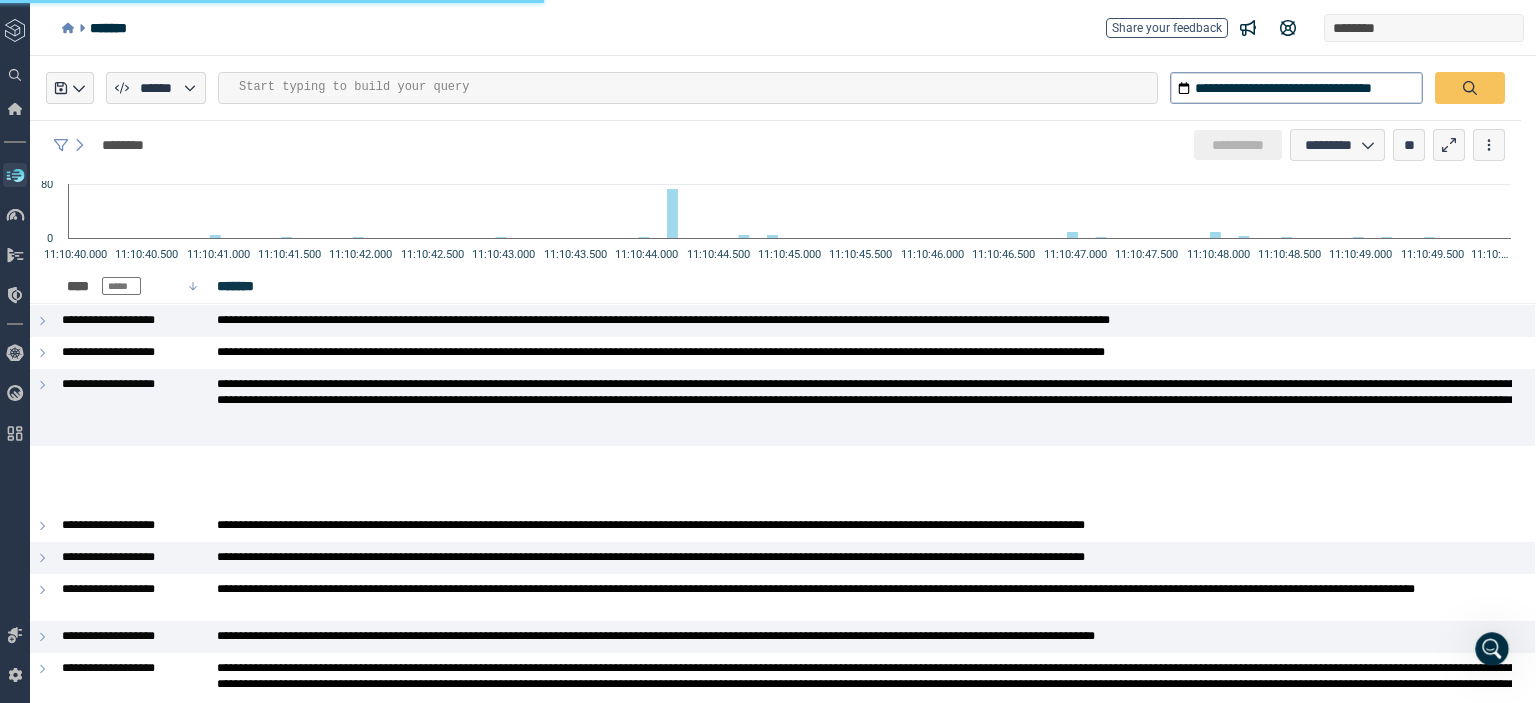 type on "*" 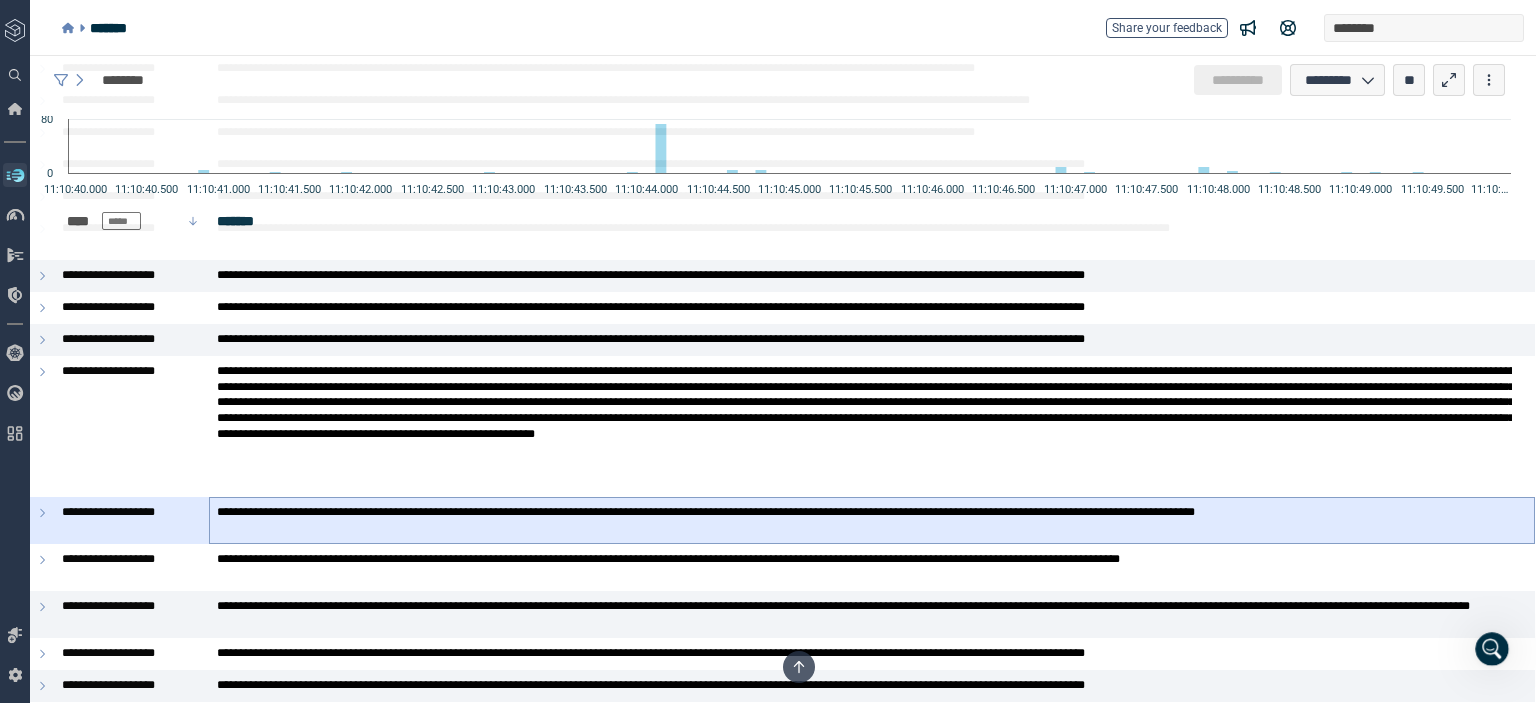 scroll, scrollTop: 4452, scrollLeft: 0, axis: vertical 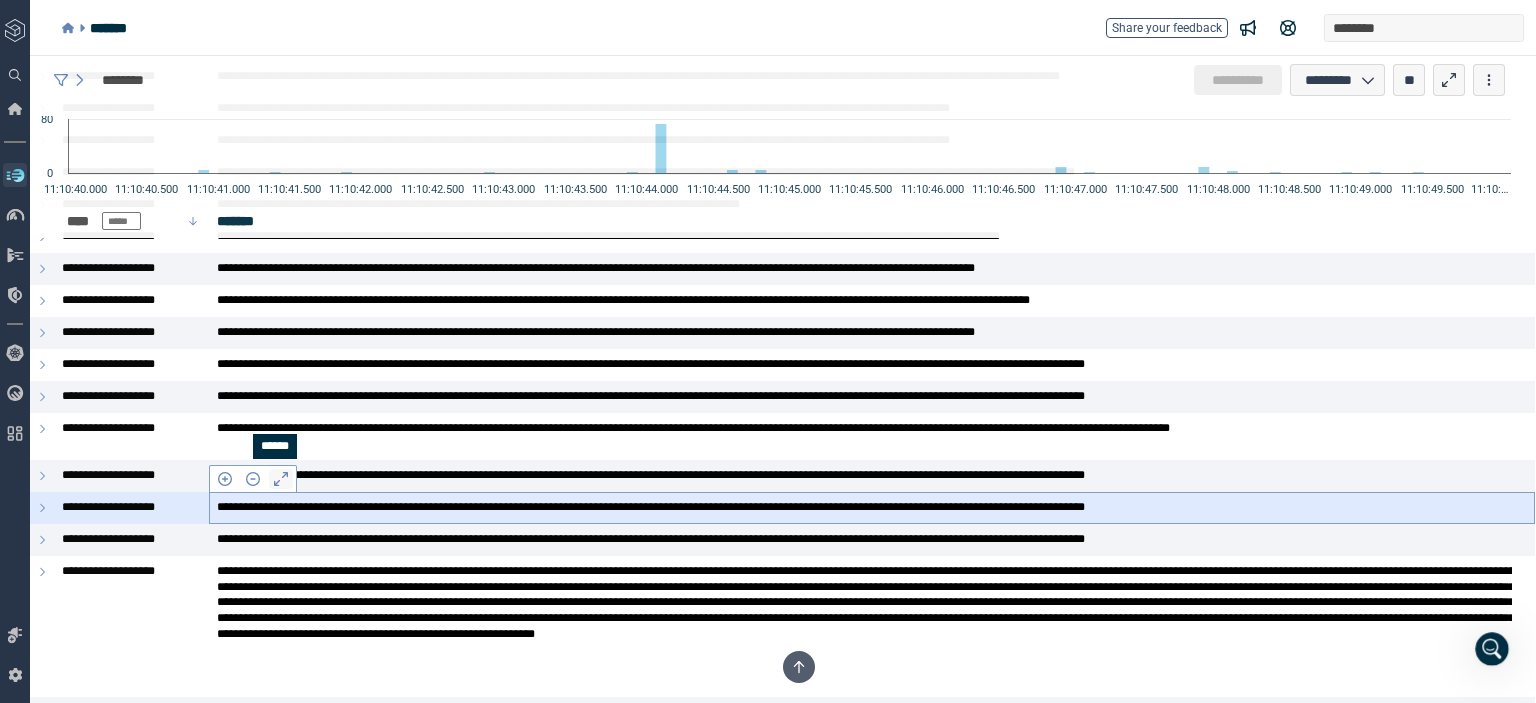 click 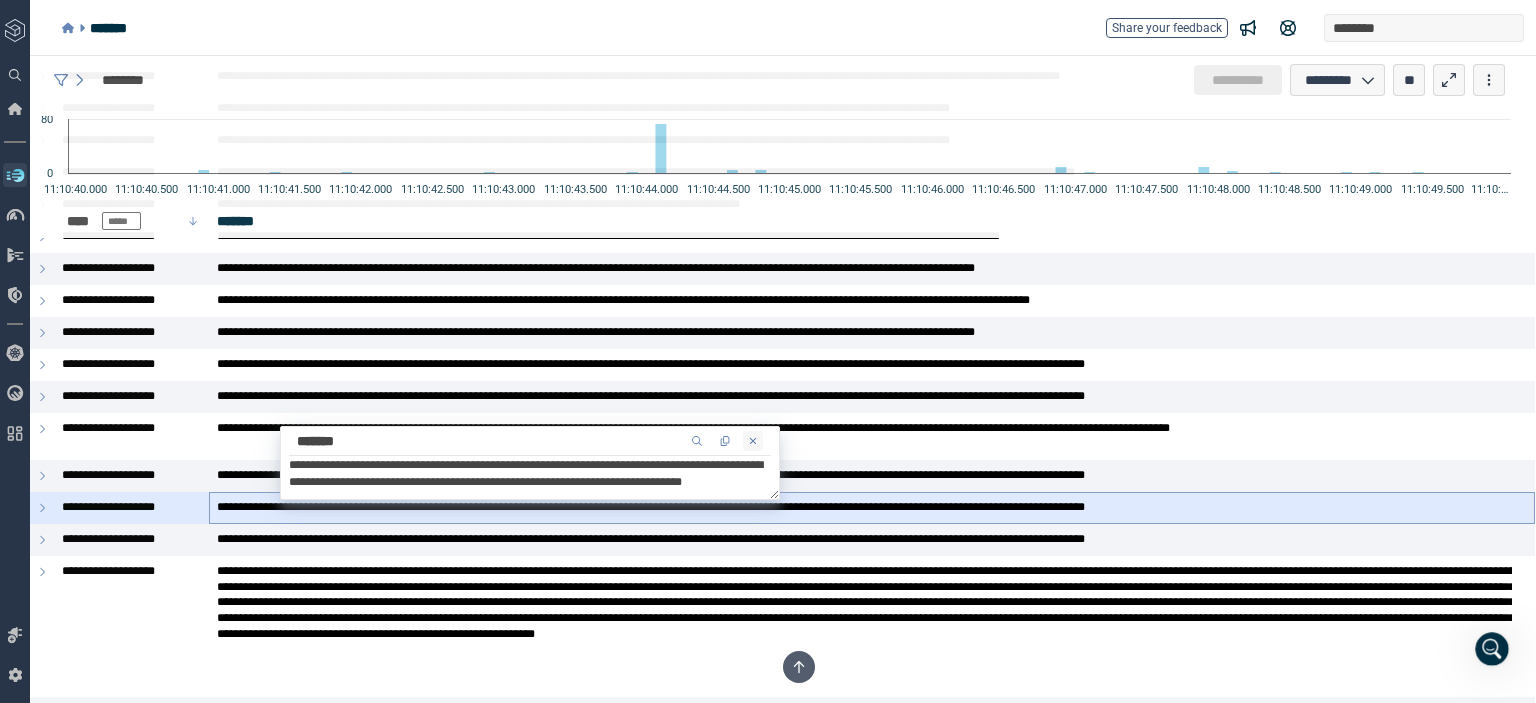 click 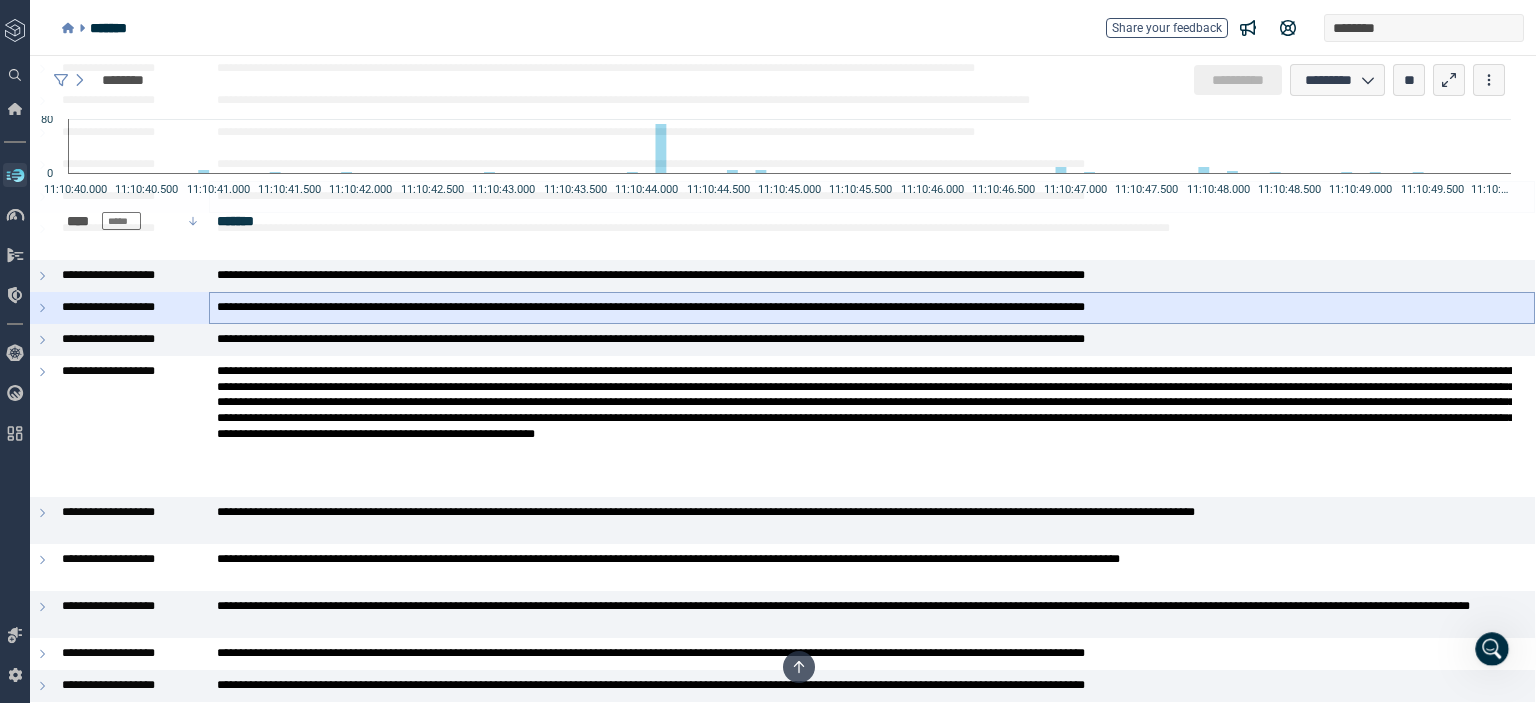 scroll, scrollTop: 4552, scrollLeft: 0, axis: vertical 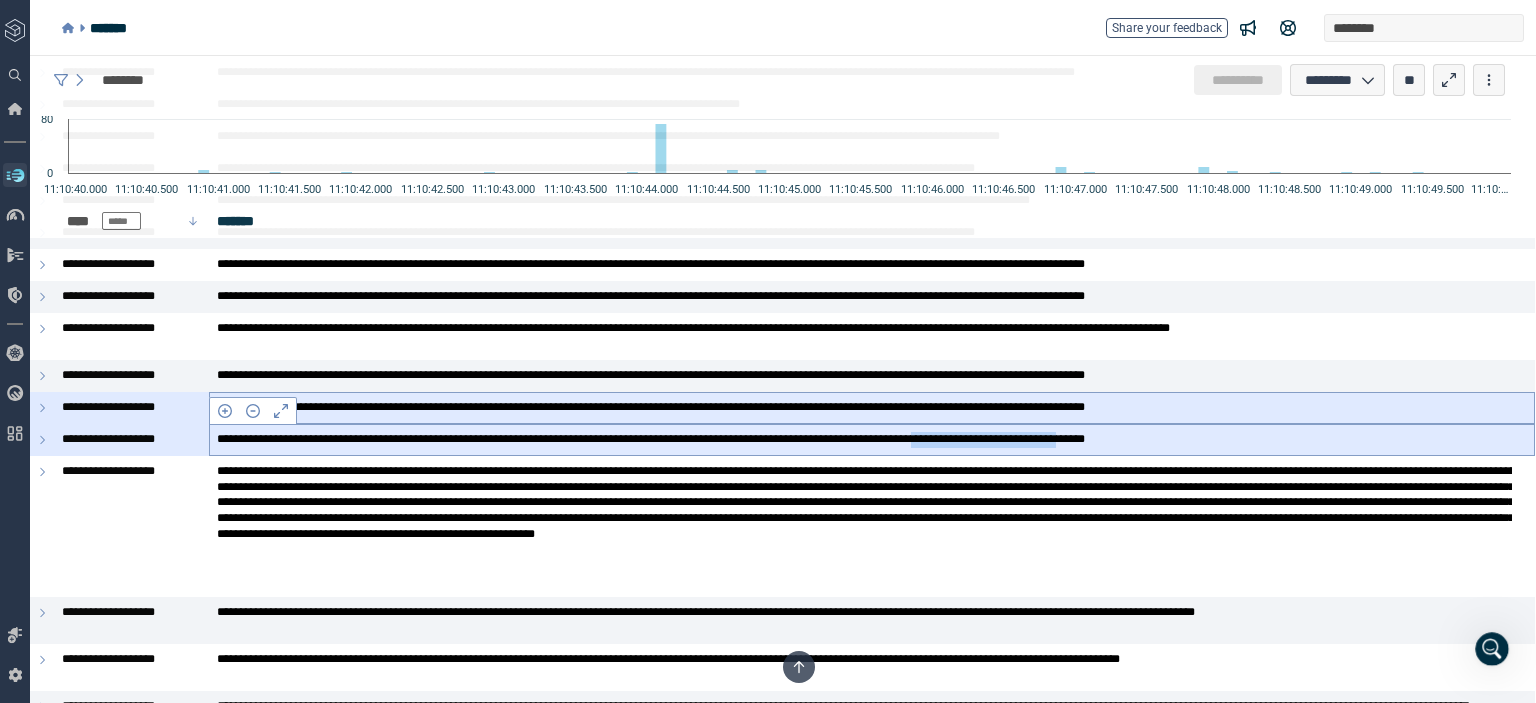 drag, startPoint x: 1216, startPoint y: 437, endPoint x: 1428, endPoint y: 440, distance: 212.02122 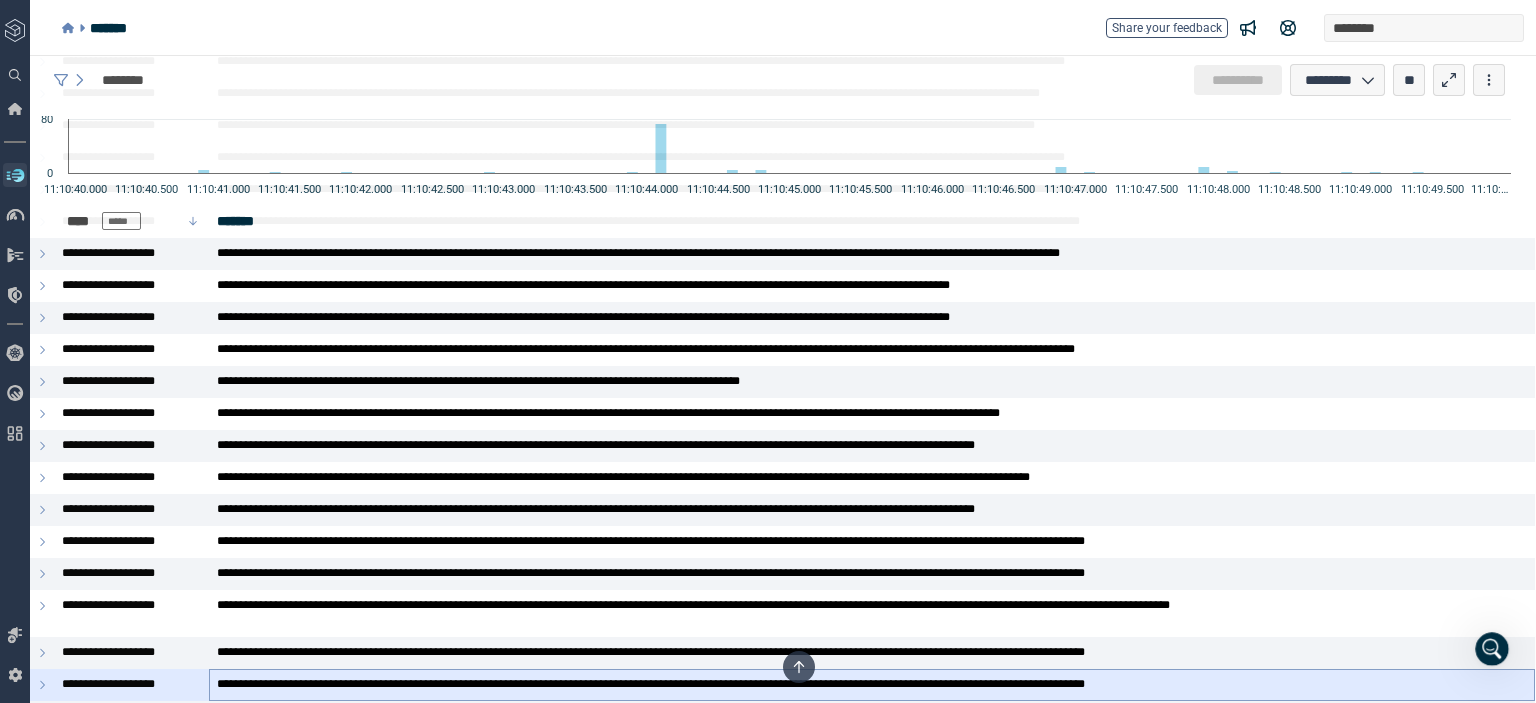 scroll, scrollTop: 4552, scrollLeft: 0, axis: vertical 